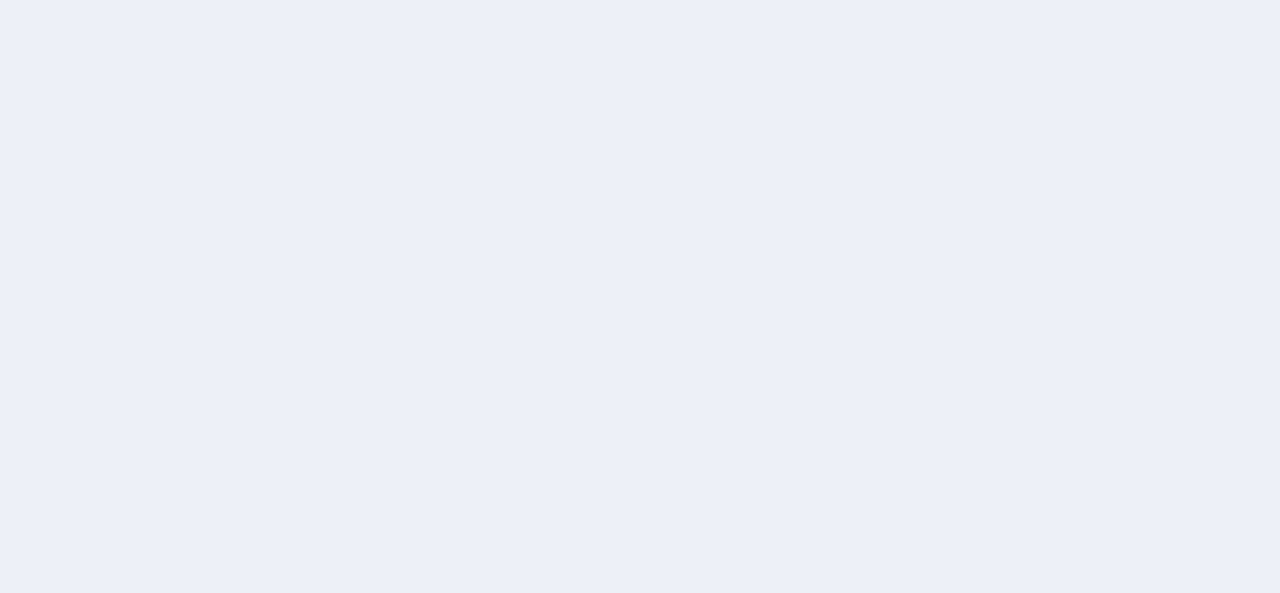scroll, scrollTop: 0, scrollLeft: 0, axis: both 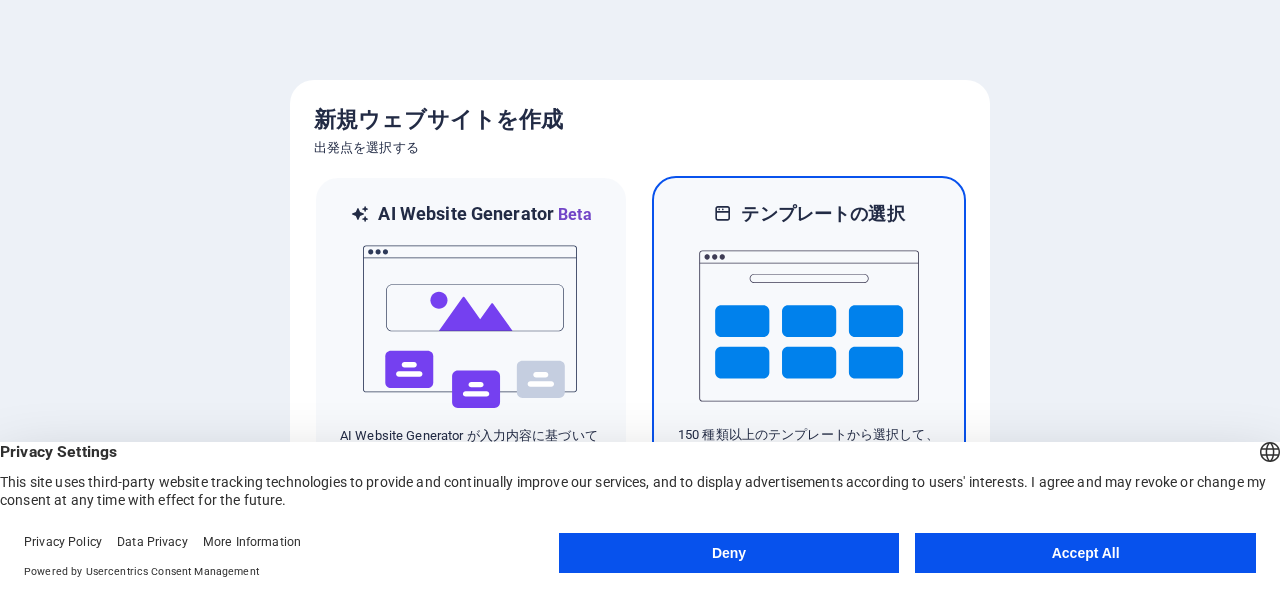 click at bounding box center [809, 326] 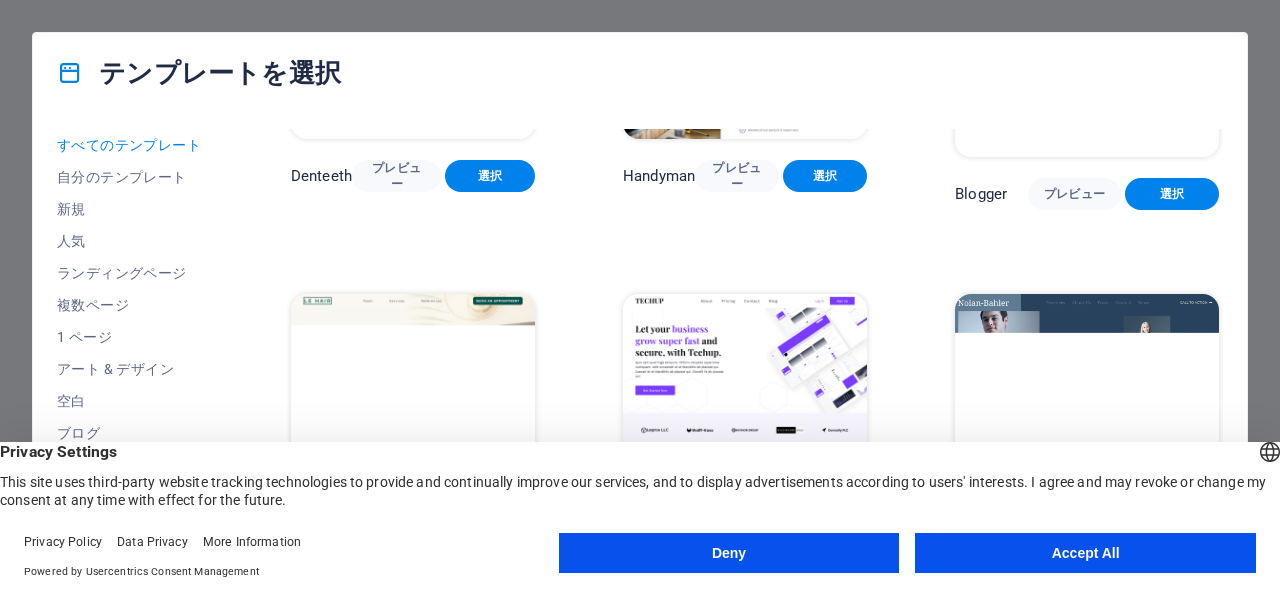 scroll, scrollTop: 5400, scrollLeft: 0, axis: vertical 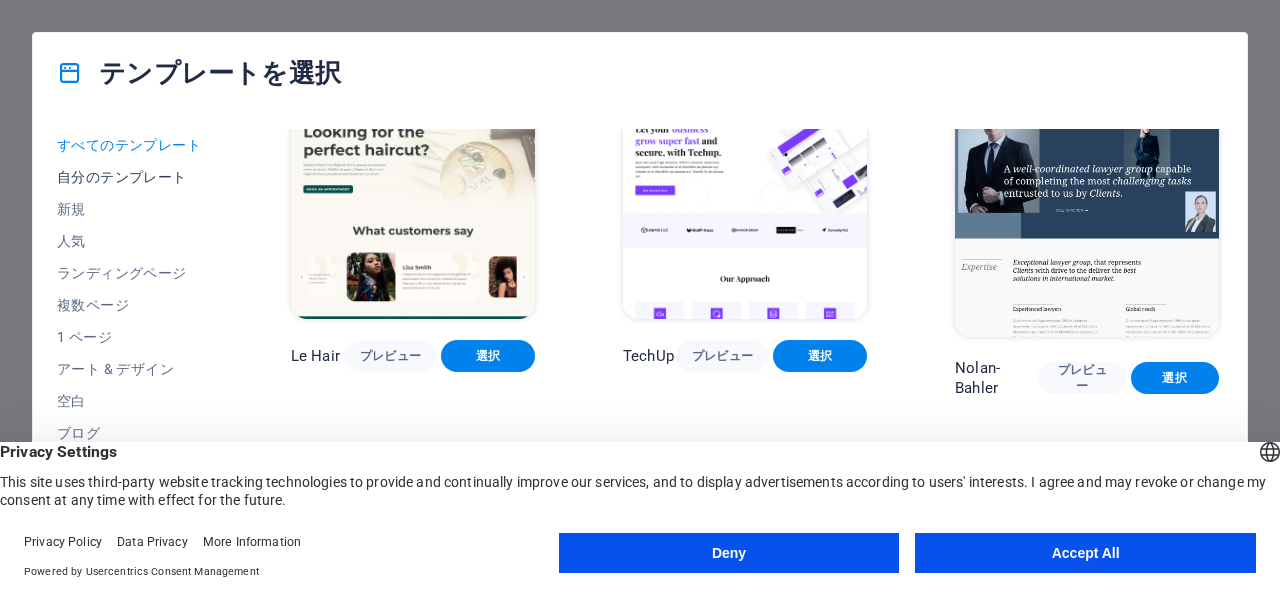 click on "自分のテンプレート" at bounding box center (130, 177) 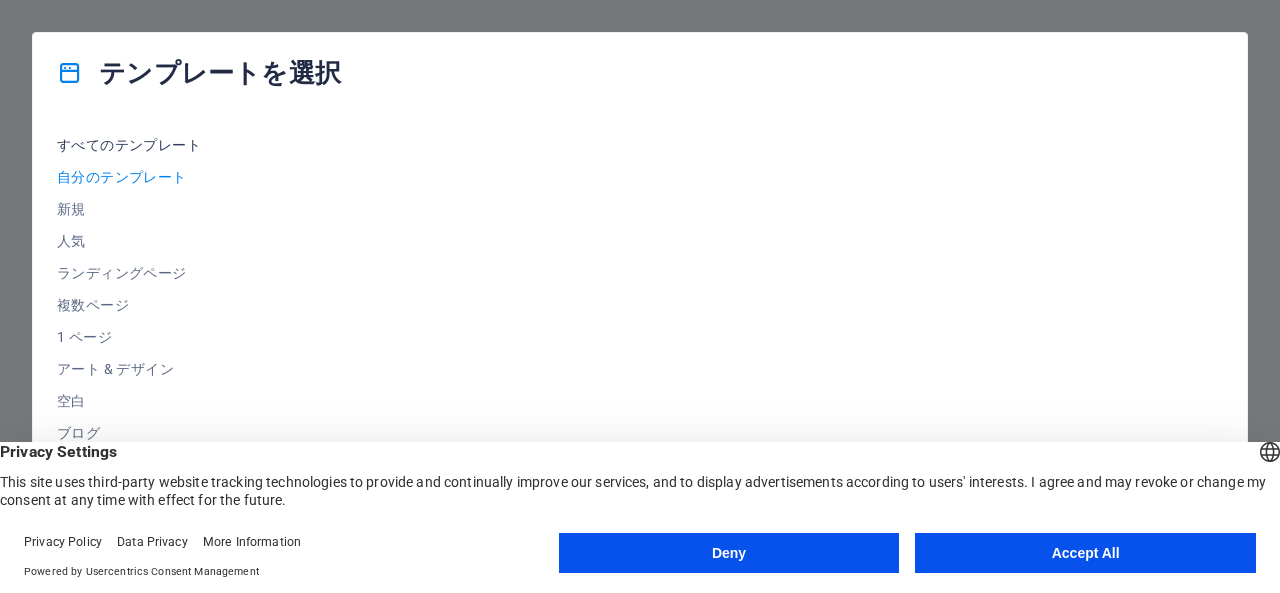 click on "すべてのテンプレート" at bounding box center (130, 145) 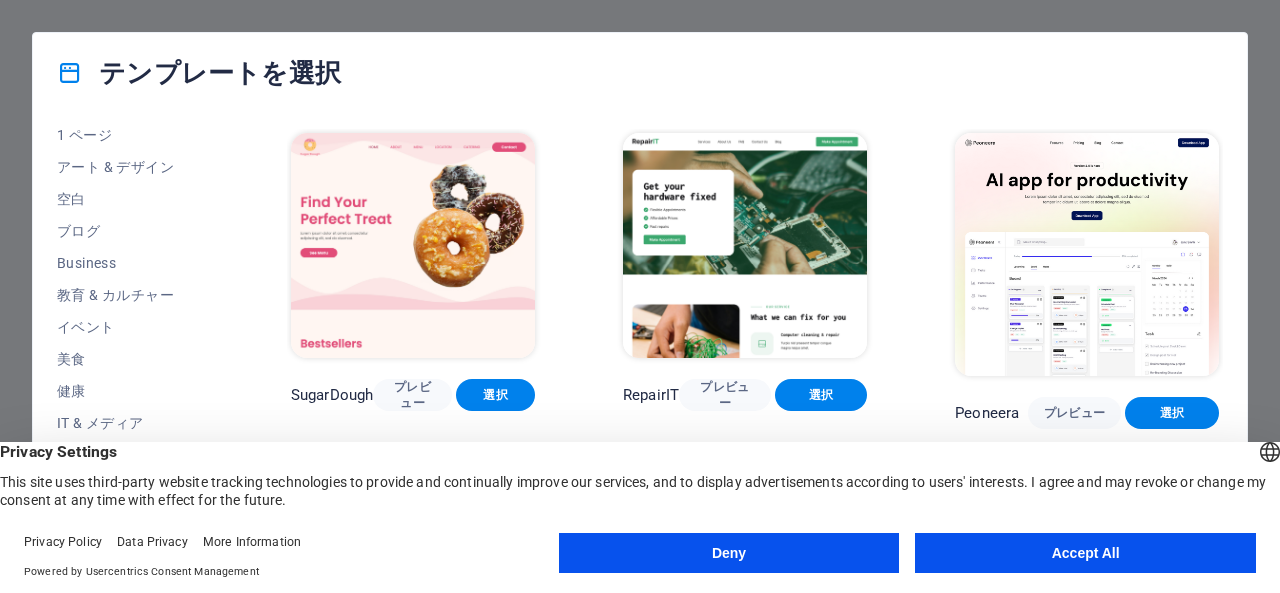 scroll, scrollTop: 193, scrollLeft: 0, axis: vertical 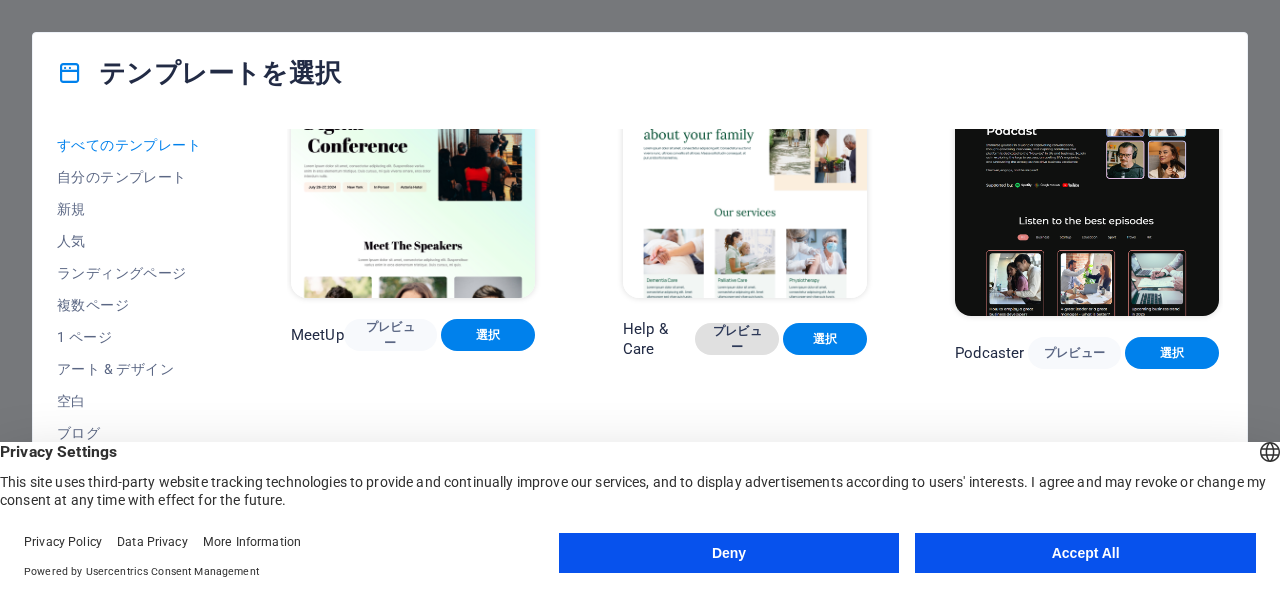 click on "プレビュー" at bounding box center (737, 339) 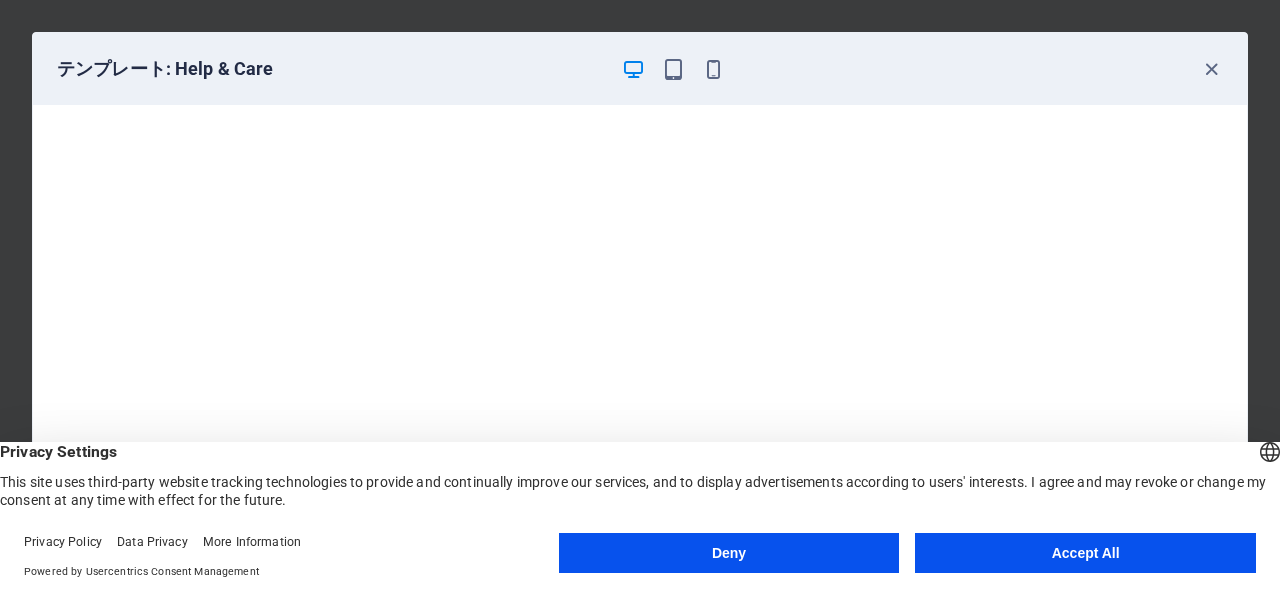scroll, scrollTop: 4, scrollLeft: 0, axis: vertical 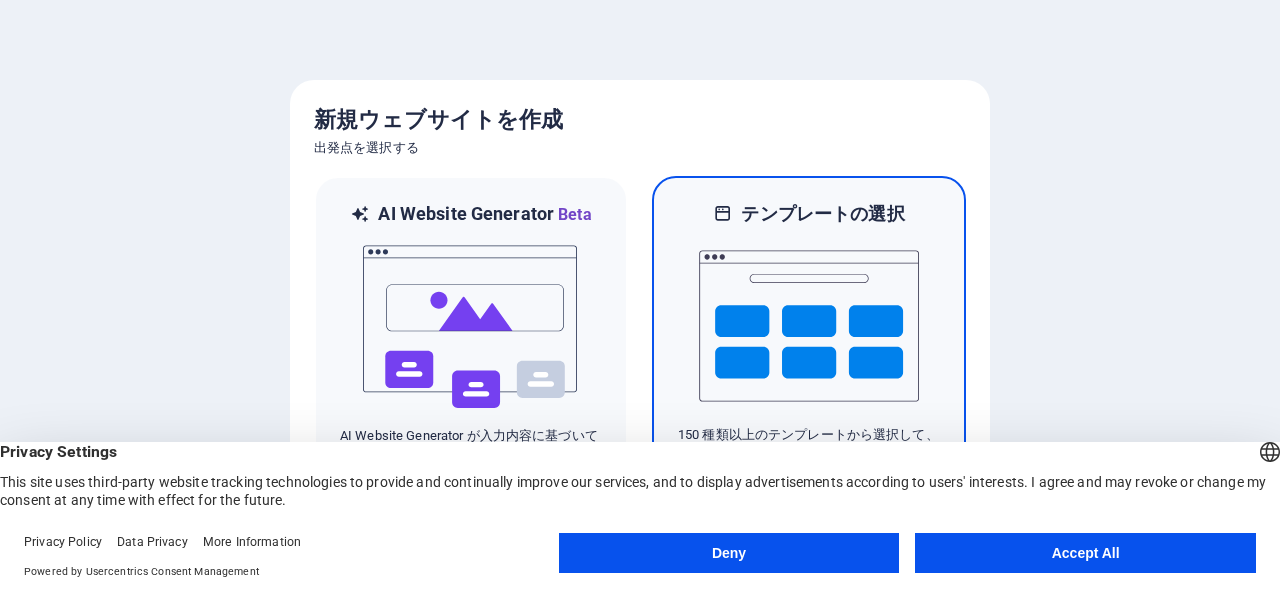 click at bounding box center [809, 326] 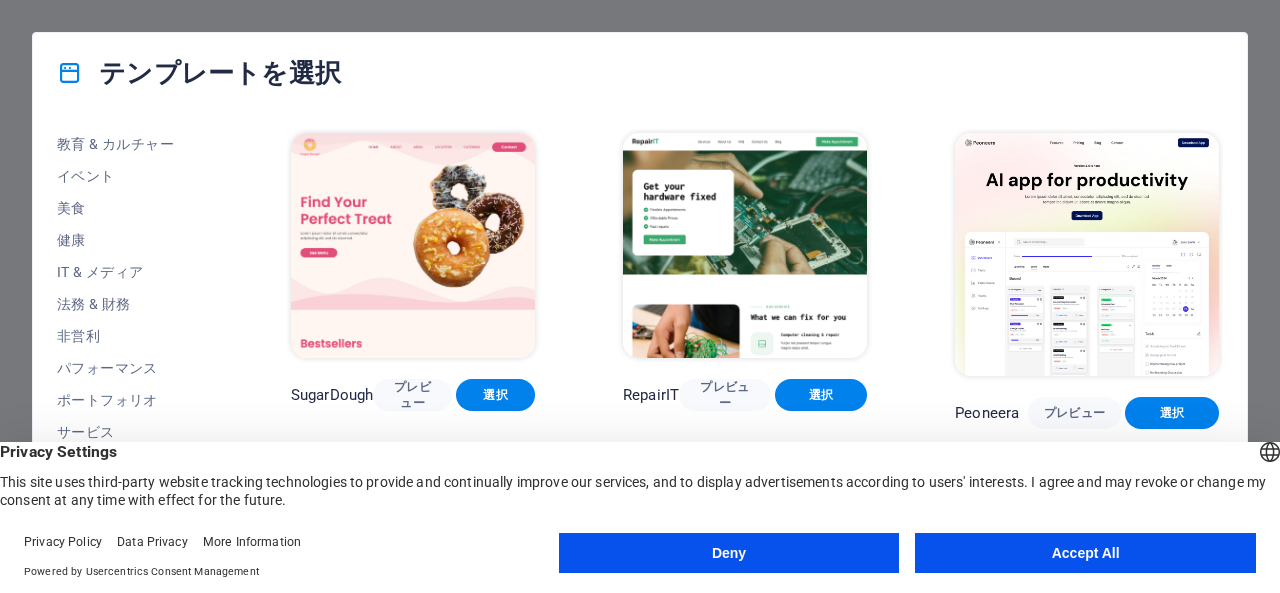 scroll, scrollTop: 393, scrollLeft: 0, axis: vertical 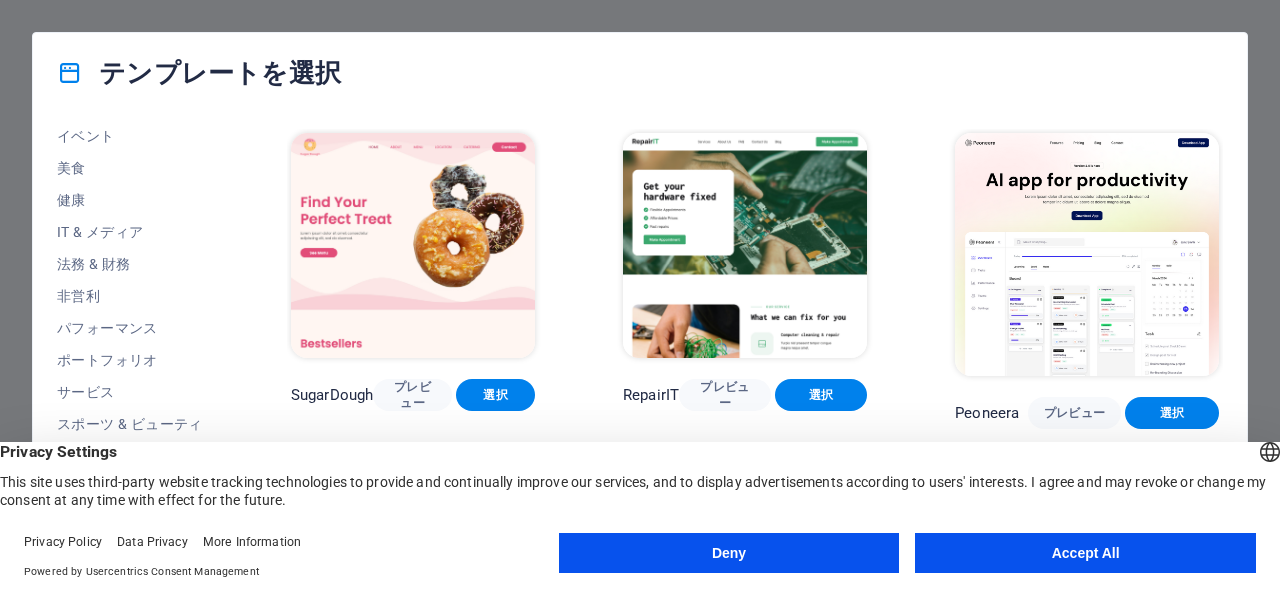 click on "English
Deutsch" at bounding box center (1270, 454) 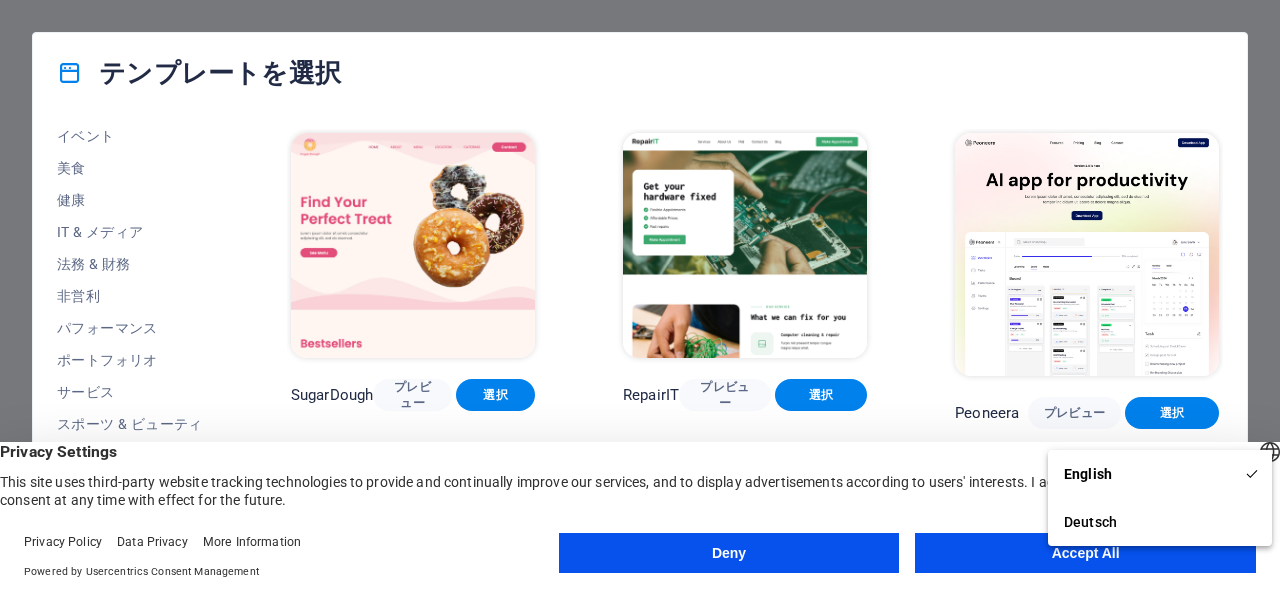 click on "English
Deutsch
Privacy Settings
This site uses third-party website tracking technologies to provide and continually improve our services, and to display advertisements according to users' interests. I agree and may revoke or change my consent at any time with effect for the future." at bounding box center [640, 475] 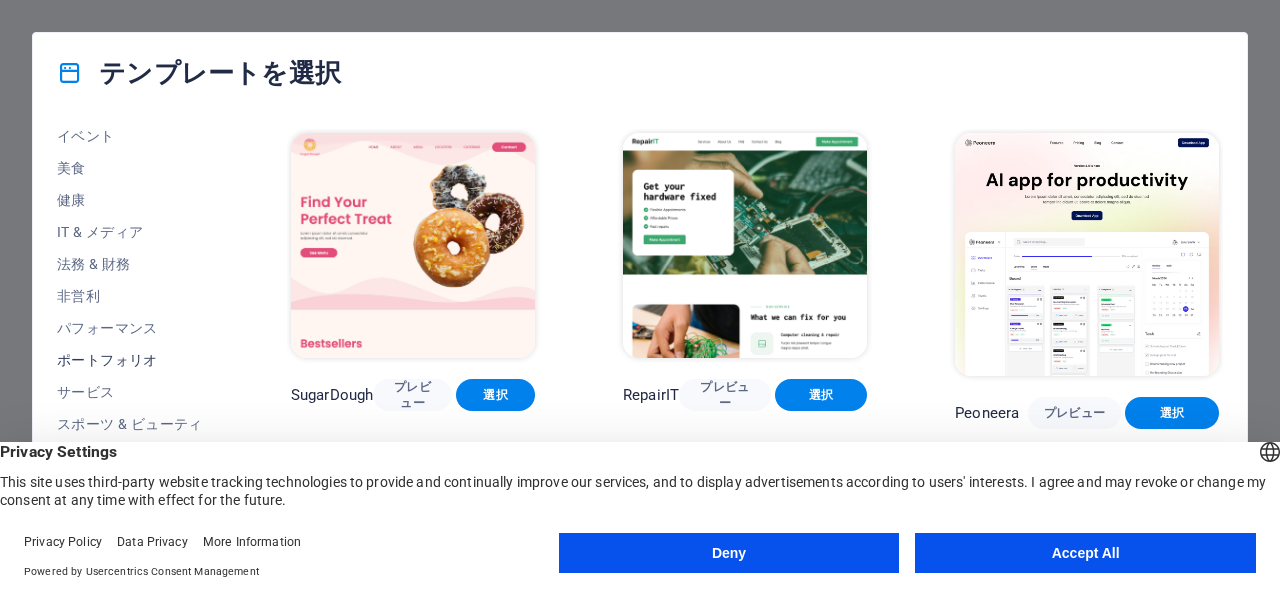 click on "ポートフォリオ" at bounding box center (130, 360) 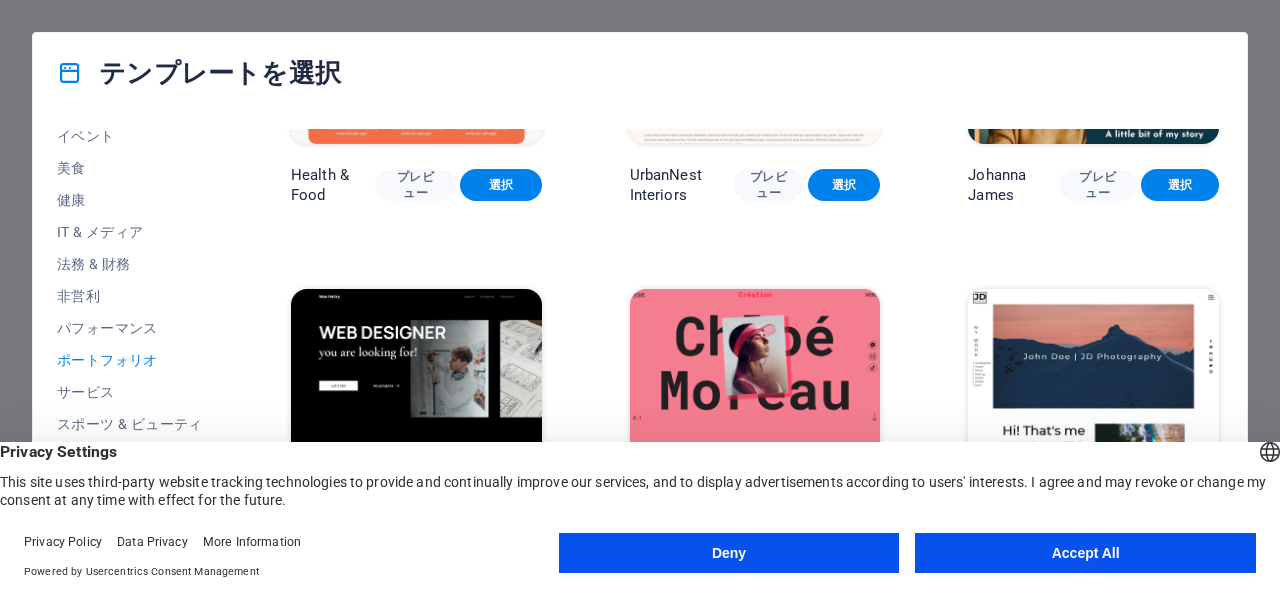 scroll, scrollTop: 200, scrollLeft: 0, axis: vertical 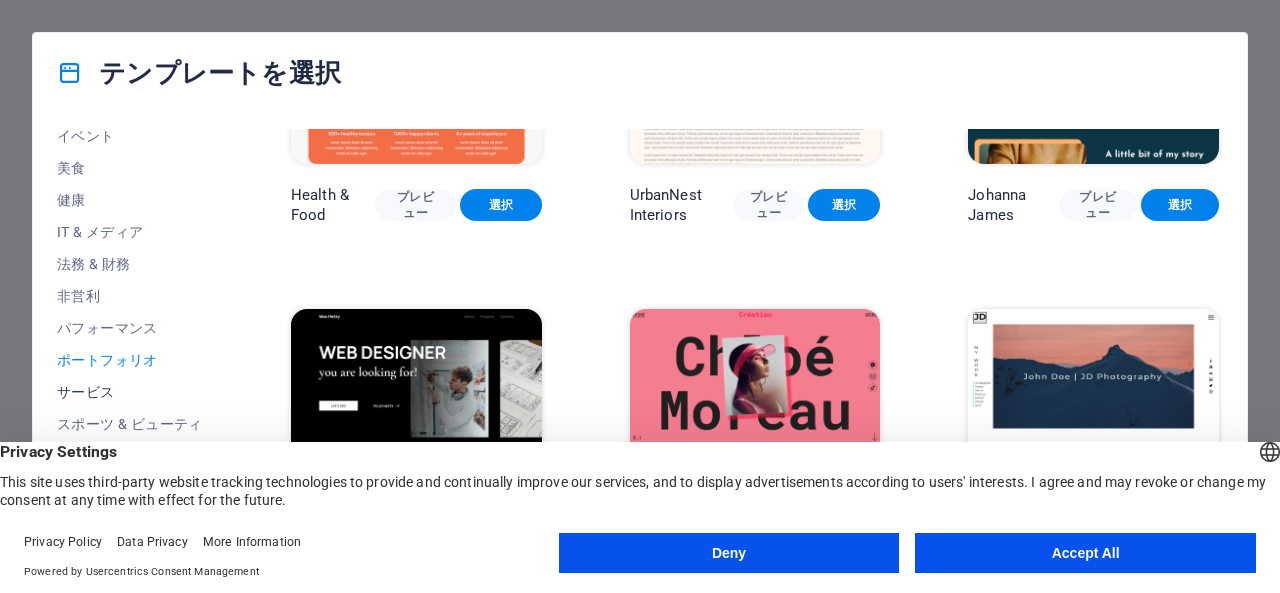 click on "サービス" at bounding box center (130, 392) 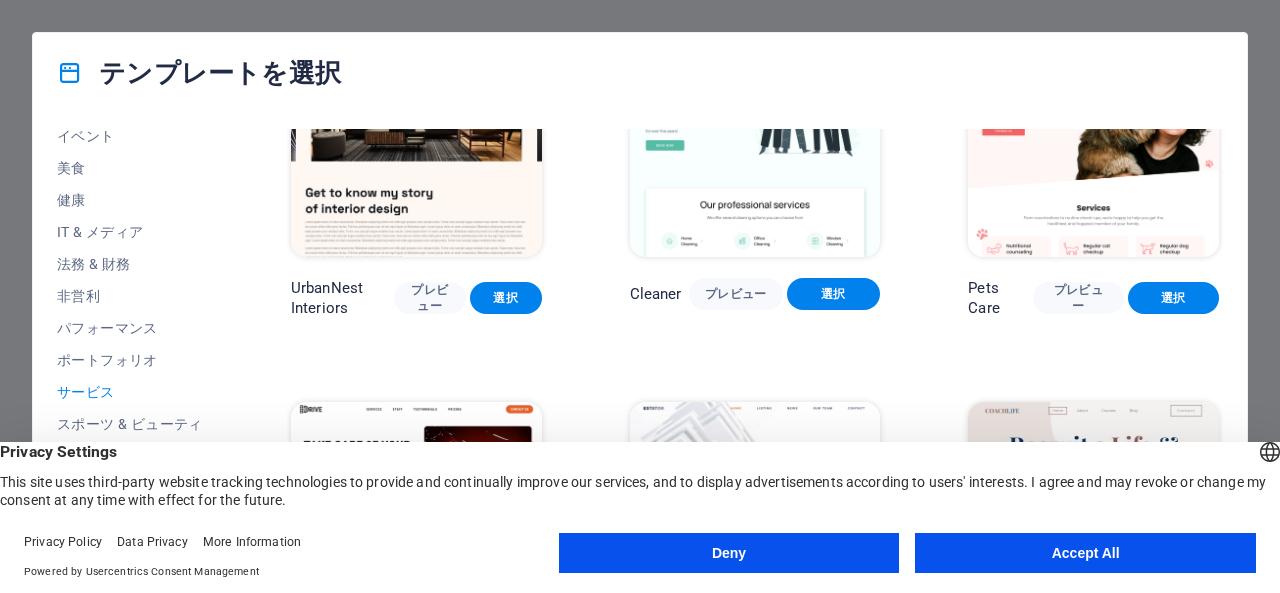 scroll, scrollTop: 500, scrollLeft: 0, axis: vertical 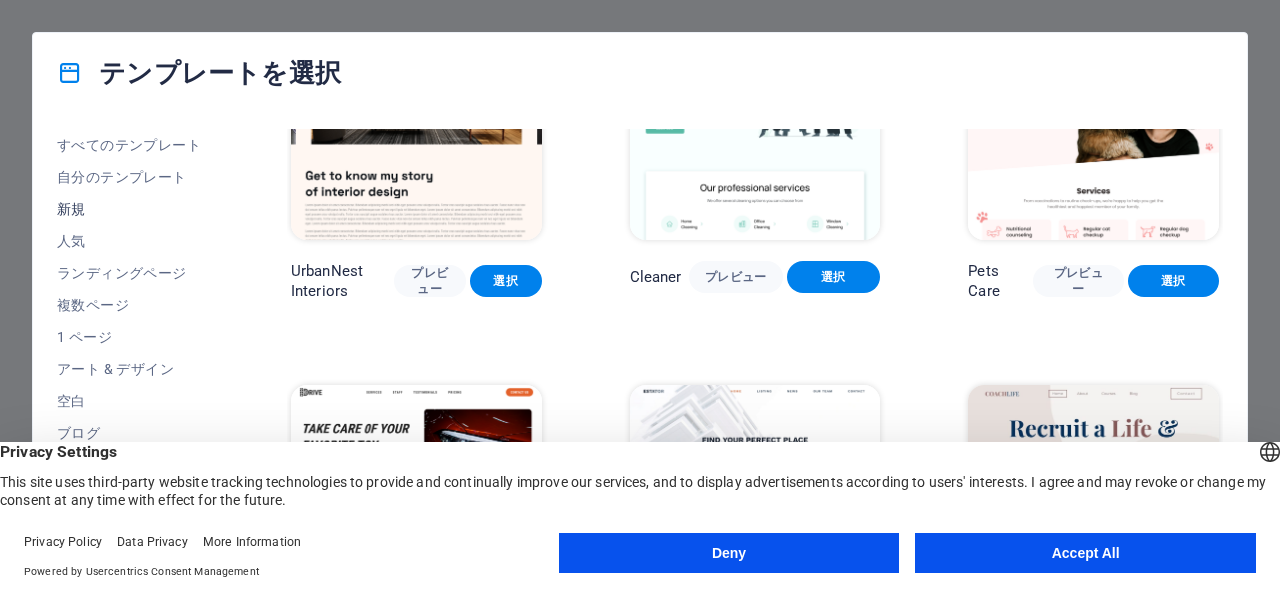click on "新規" at bounding box center [130, 209] 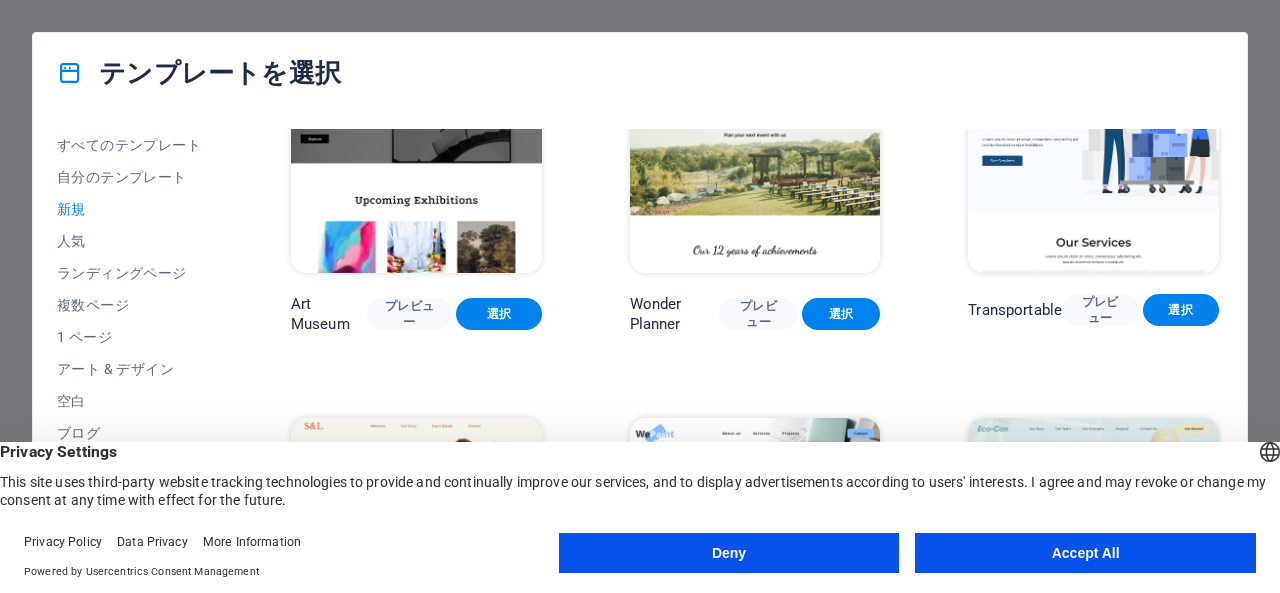scroll, scrollTop: 500, scrollLeft: 0, axis: vertical 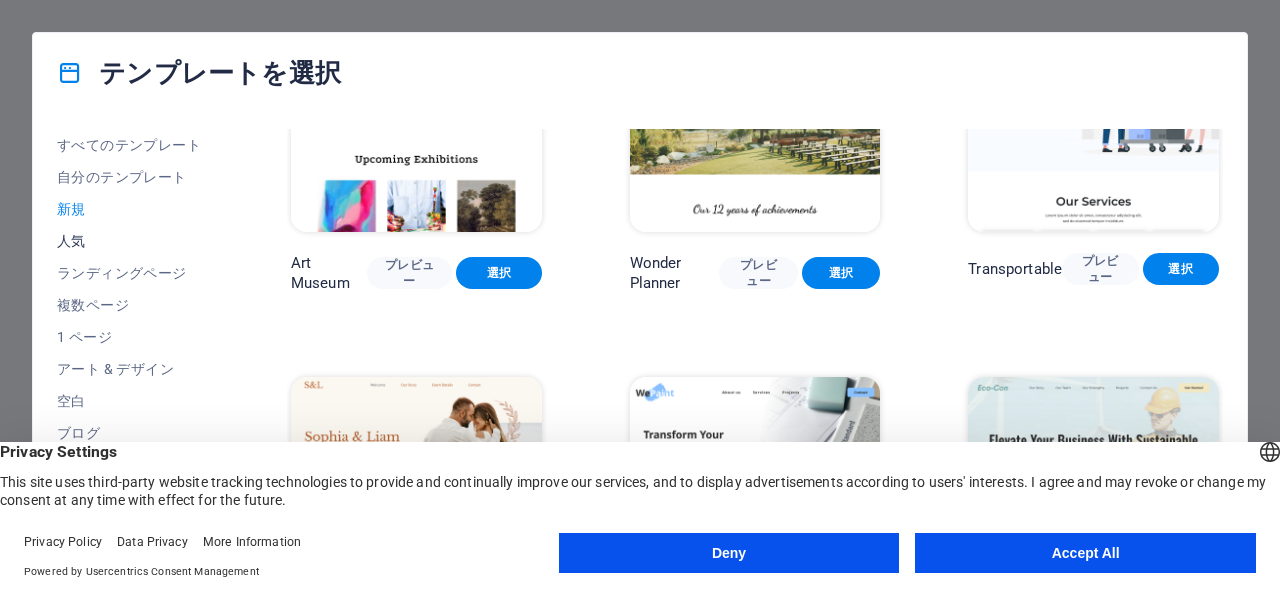 click on "人気" at bounding box center [130, 241] 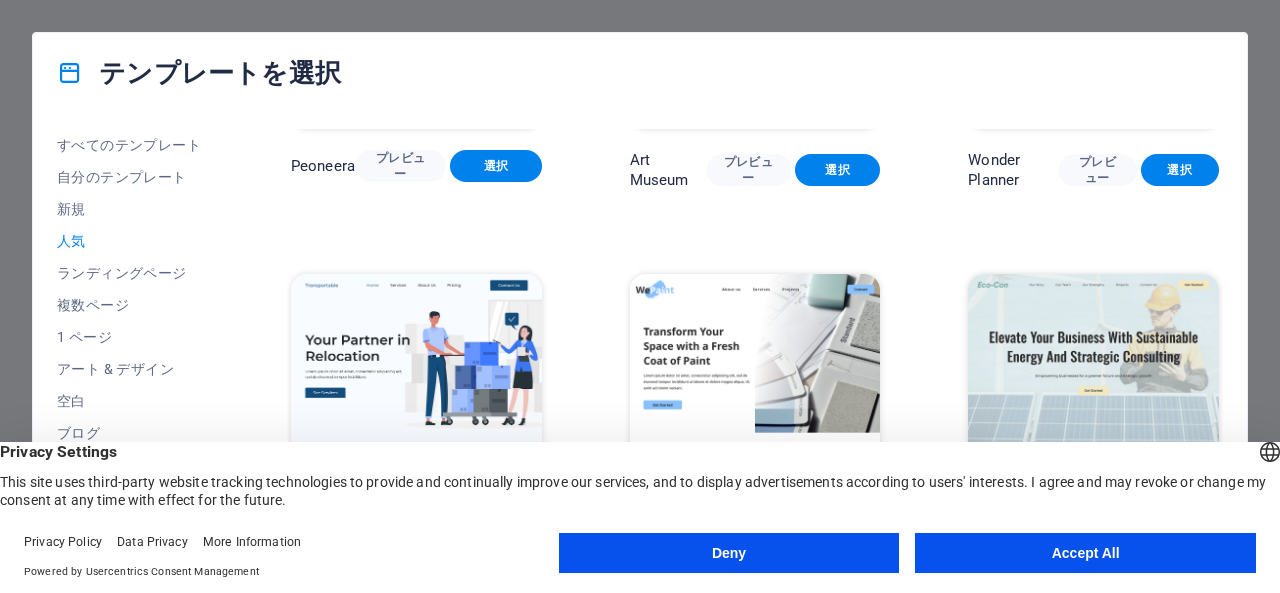 scroll, scrollTop: 35, scrollLeft: 0, axis: vertical 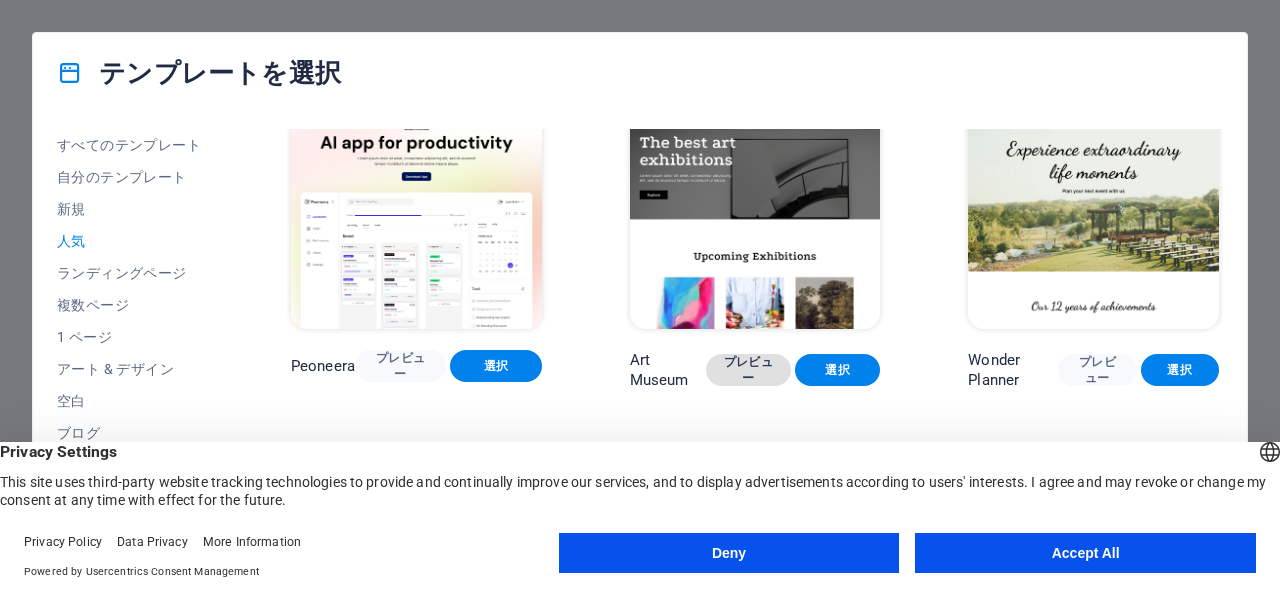 click on "プレビュー" at bounding box center [748, 370] 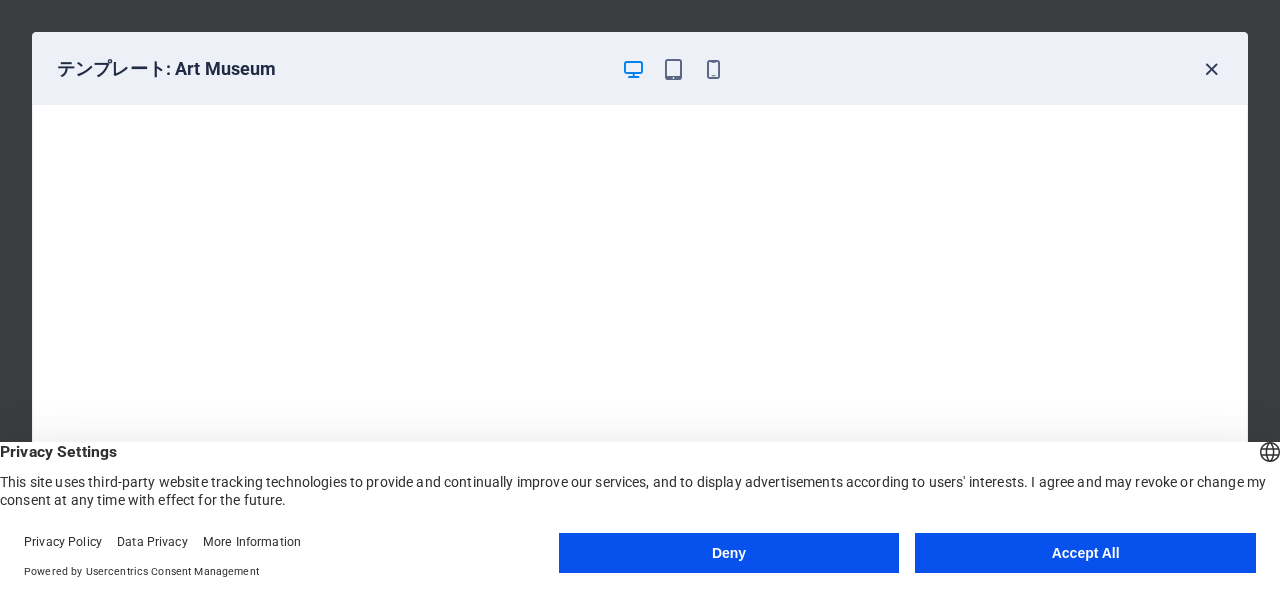 click at bounding box center [1211, 69] 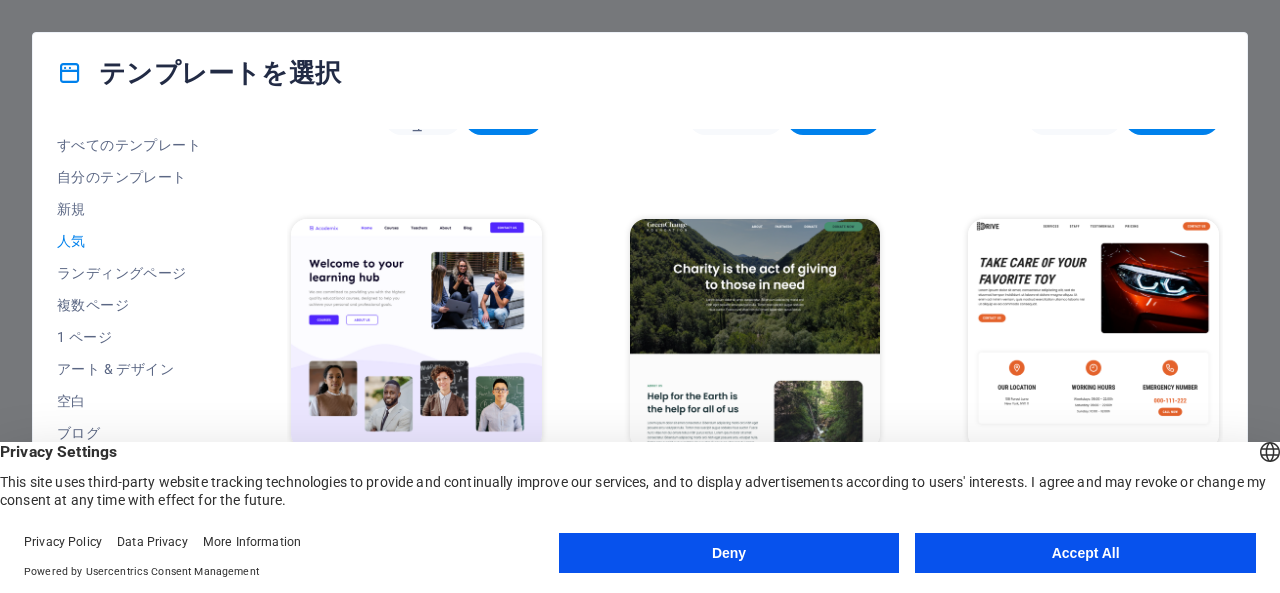 scroll, scrollTop: 835, scrollLeft: 0, axis: vertical 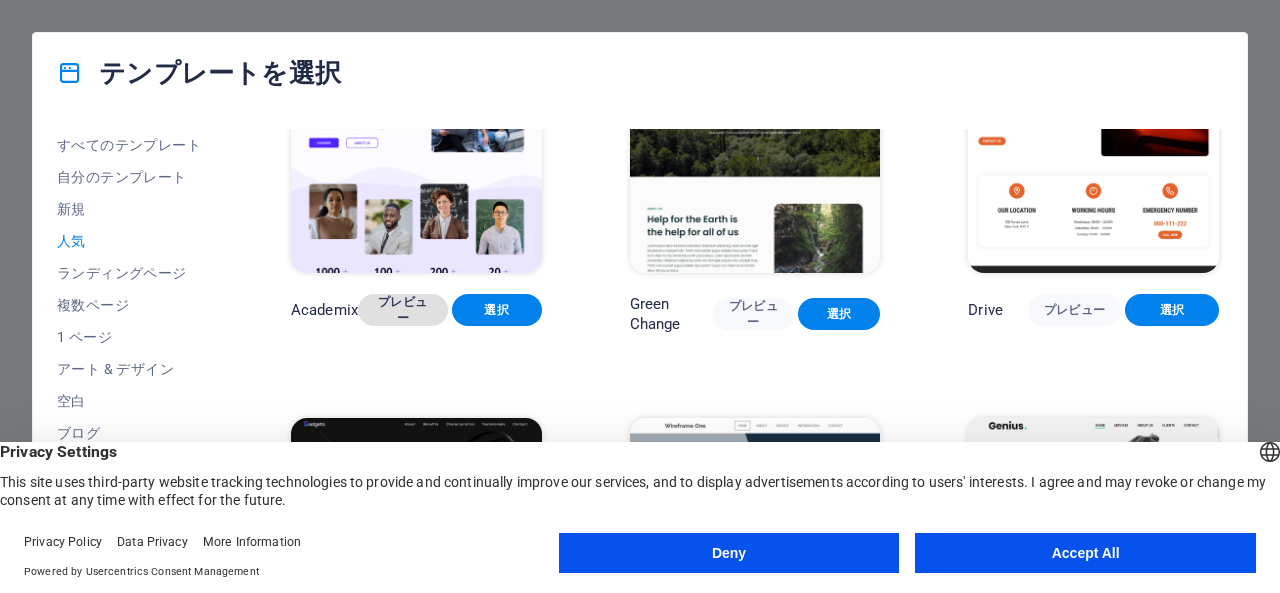 click on "プレビュー" at bounding box center [403, 310] 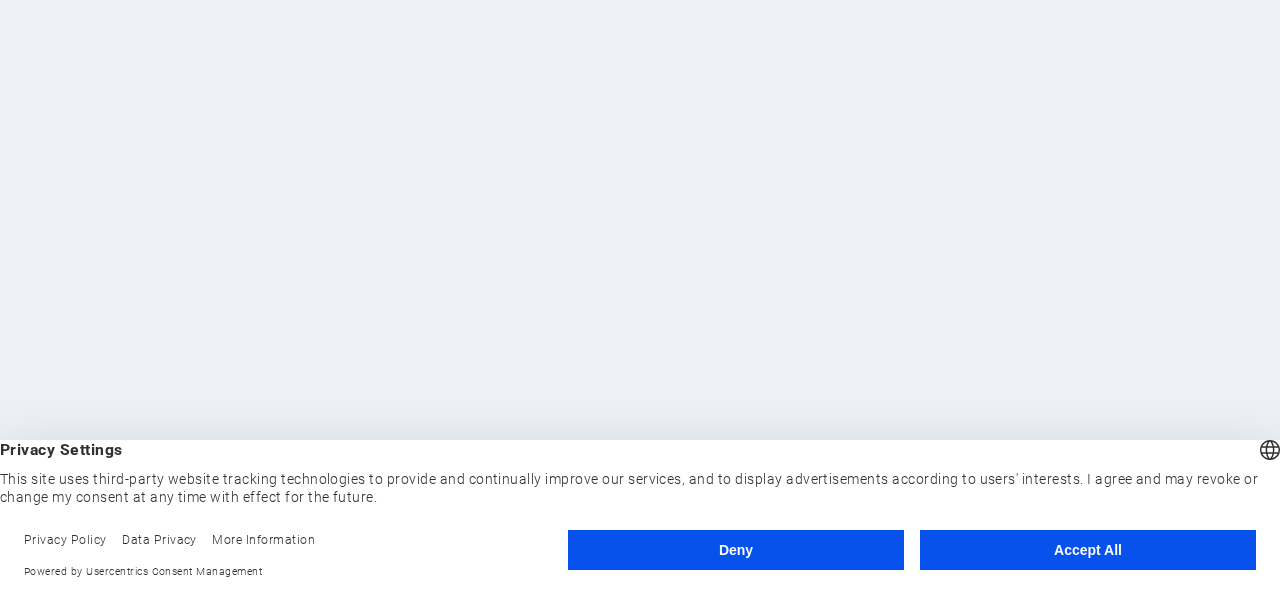 scroll, scrollTop: 0, scrollLeft: 0, axis: both 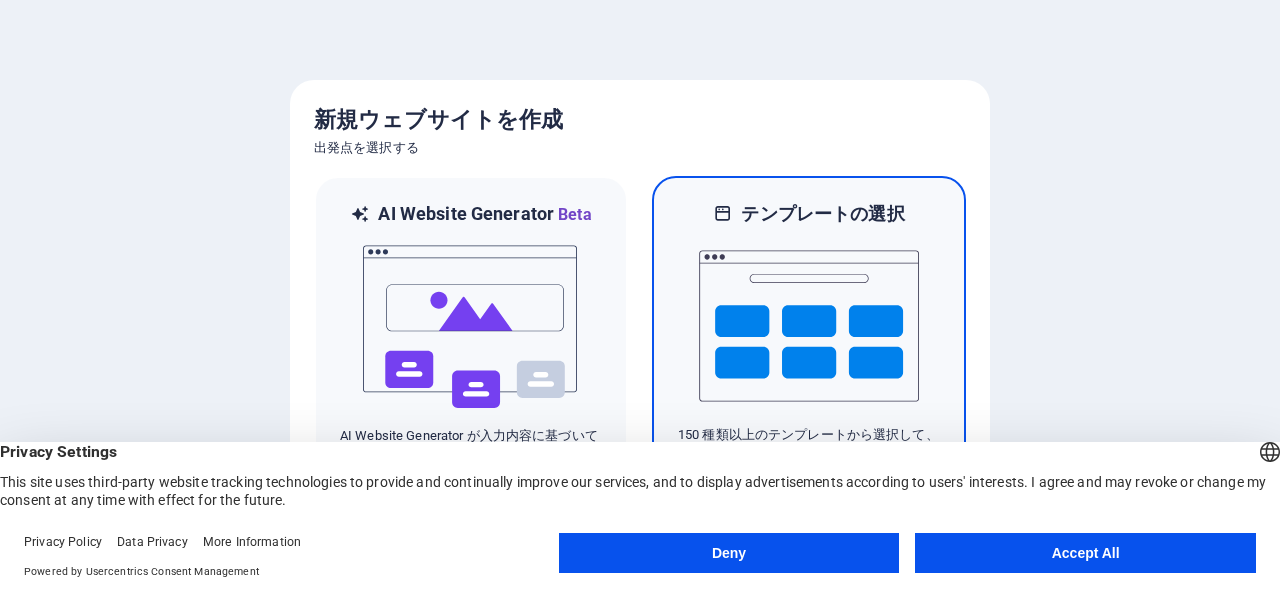 click at bounding box center (809, 326) 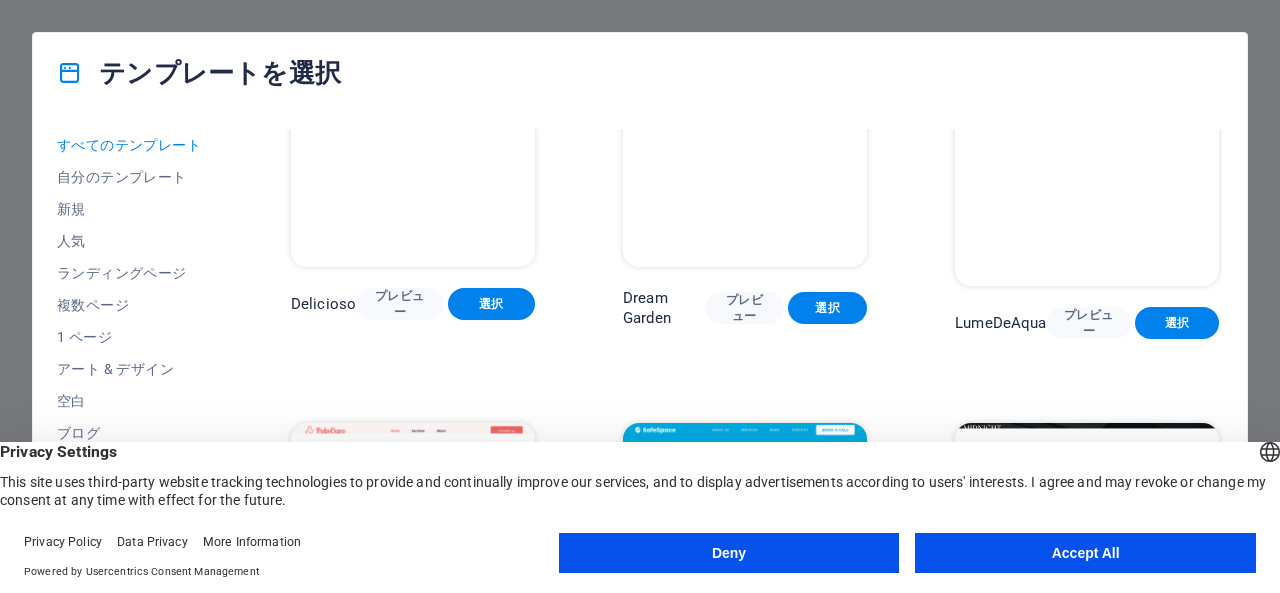 scroll, scrollTop: 2800, scrollLeft: 0, axis: vertical 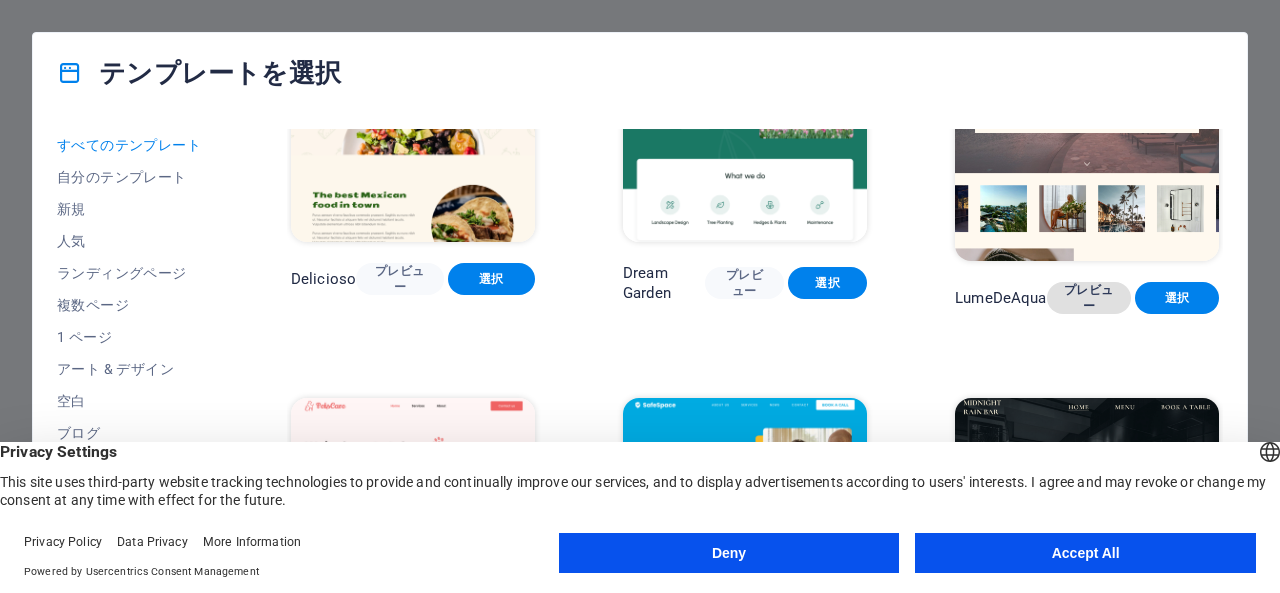 click on "プレビュー" at bounding box center (1089, 298) 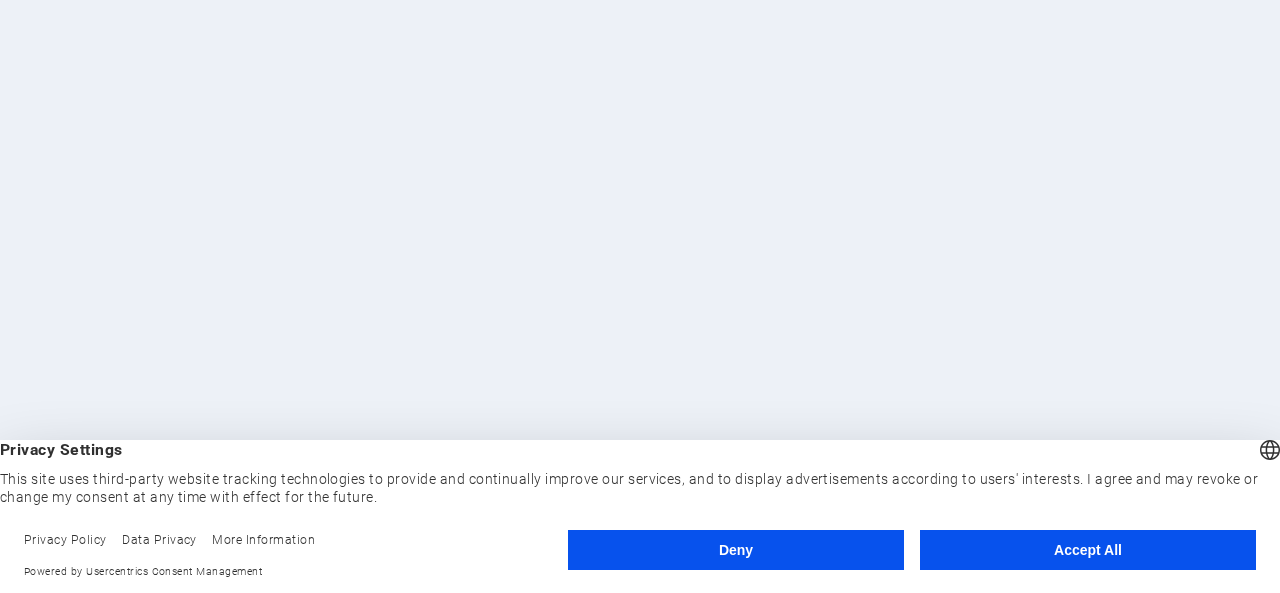 scroll, scrollTop: 0, scrollLeft: 0, axis: both 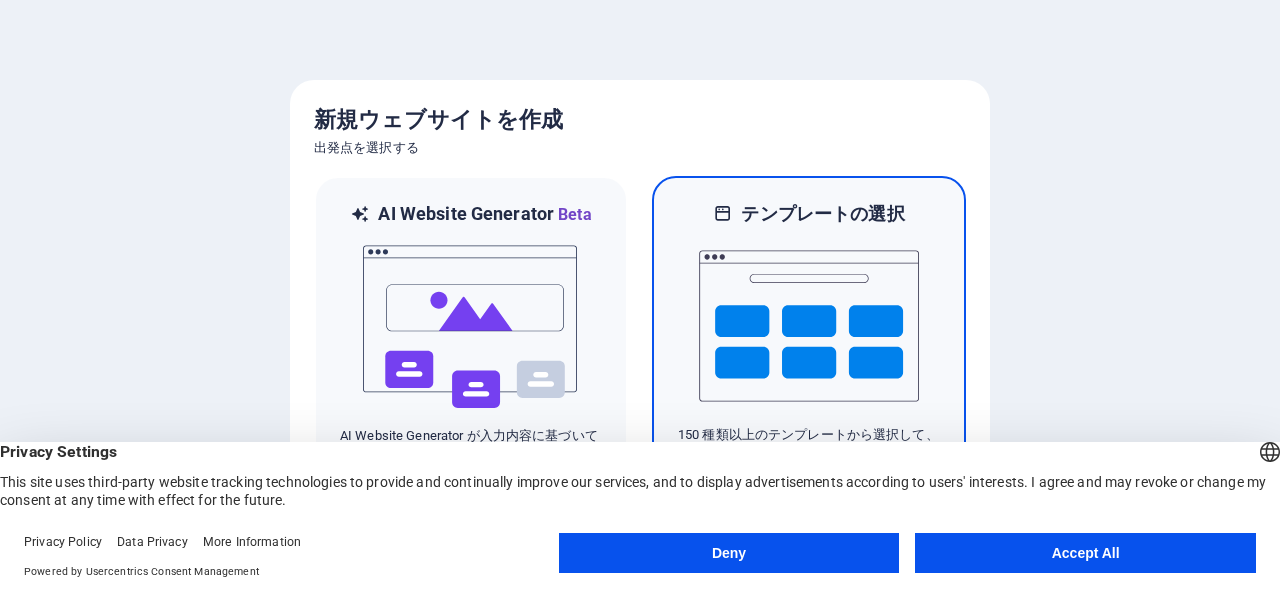 click at bounding box center [809, 326] 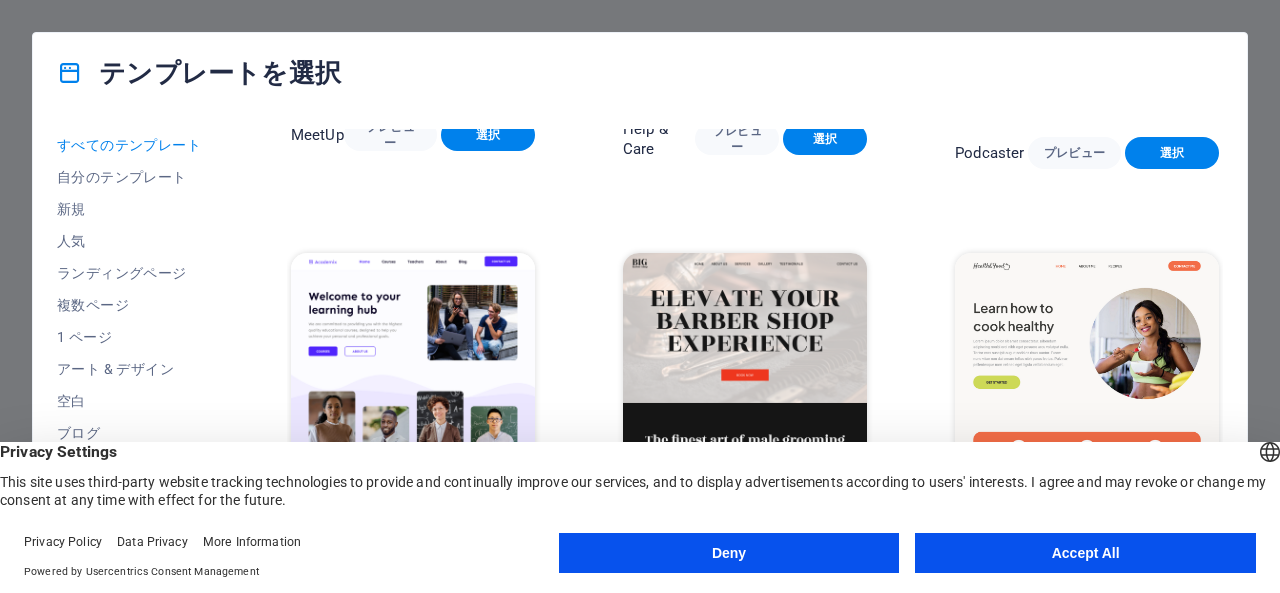 scroll, scrollTop: 1700, scrollLeft: 0, axis: vertical 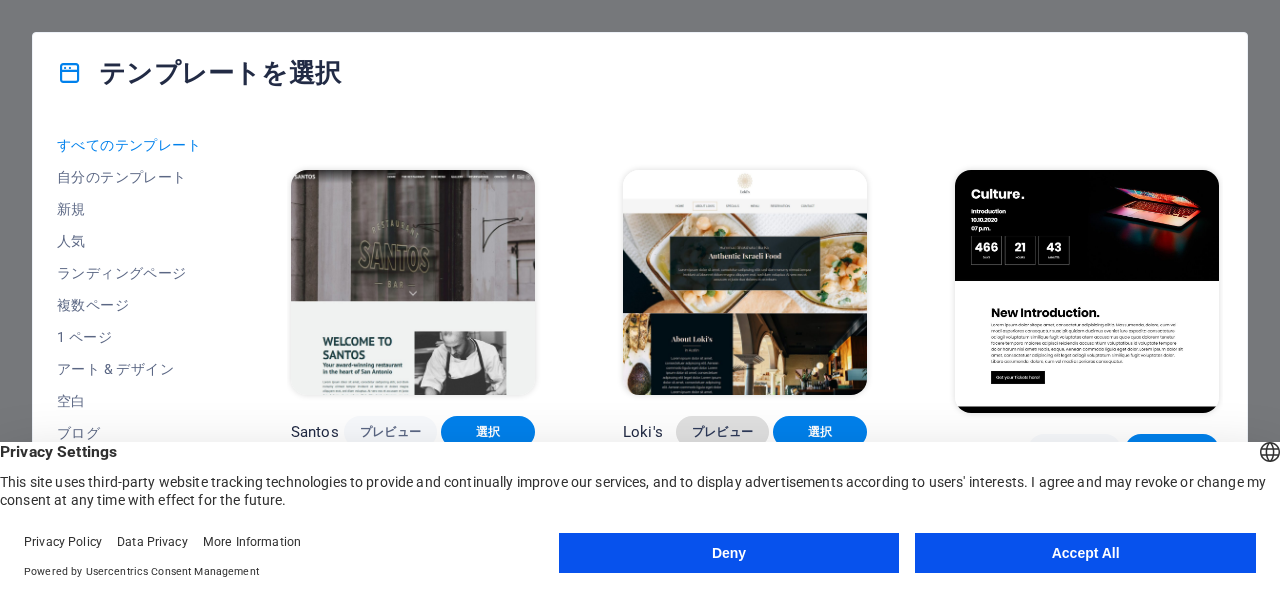 click on "プレビュー" at bounding box center [723, 432] 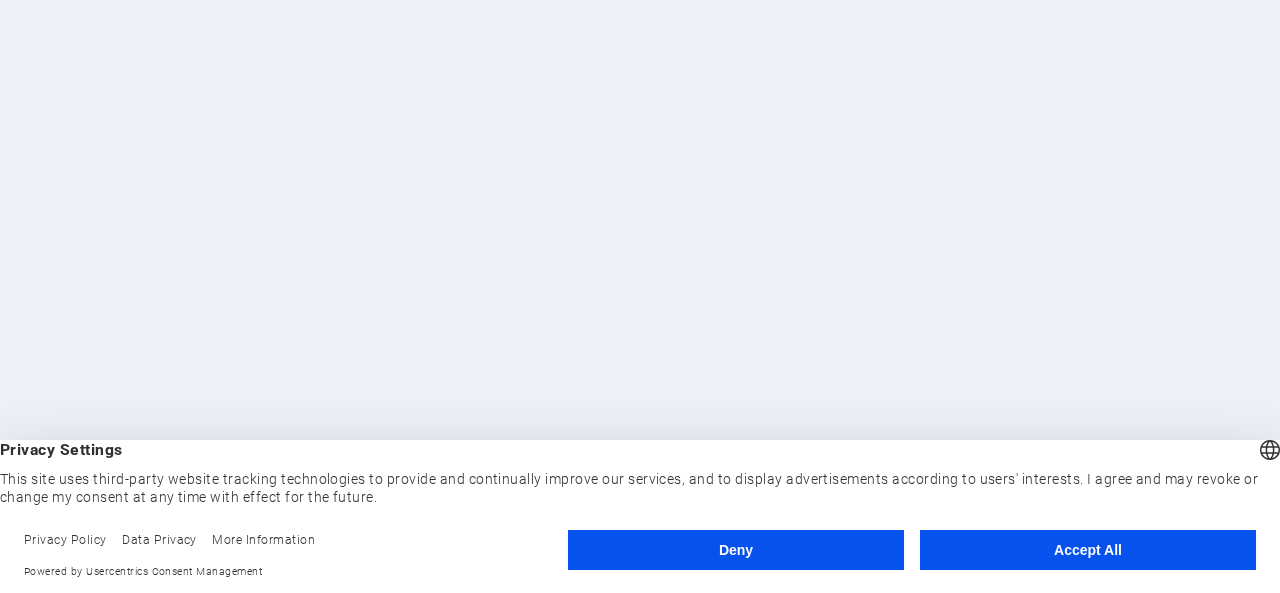 scroll, scrollTop: 0, scrollLeft: 0, axis: both 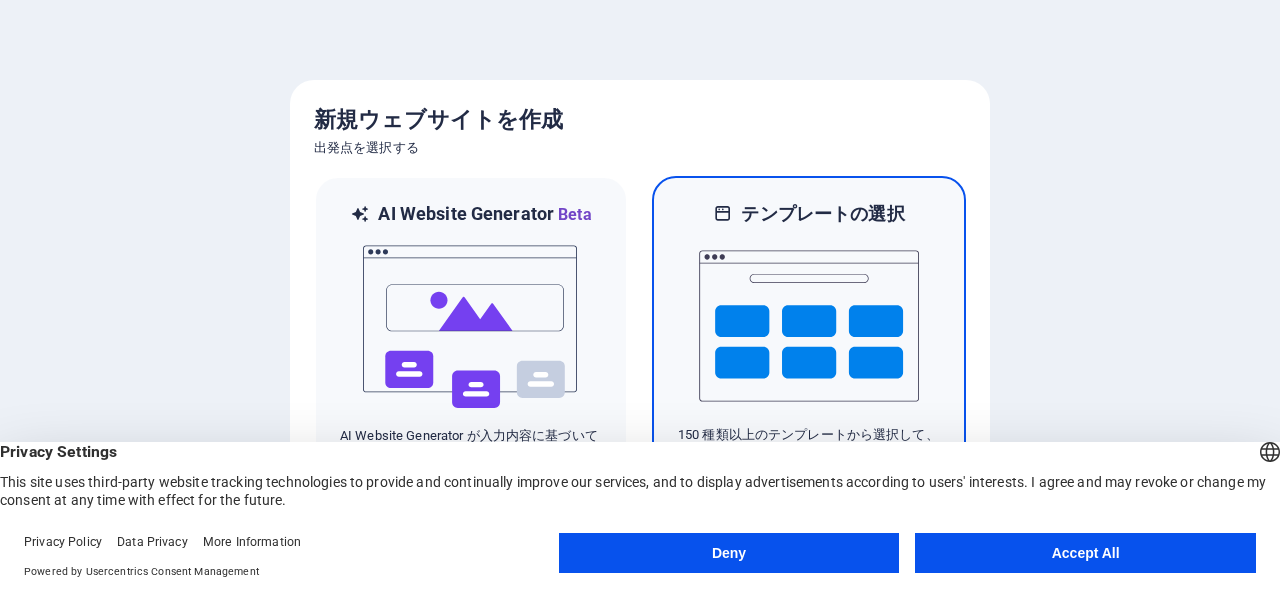 click at bounding box center (809, 326) 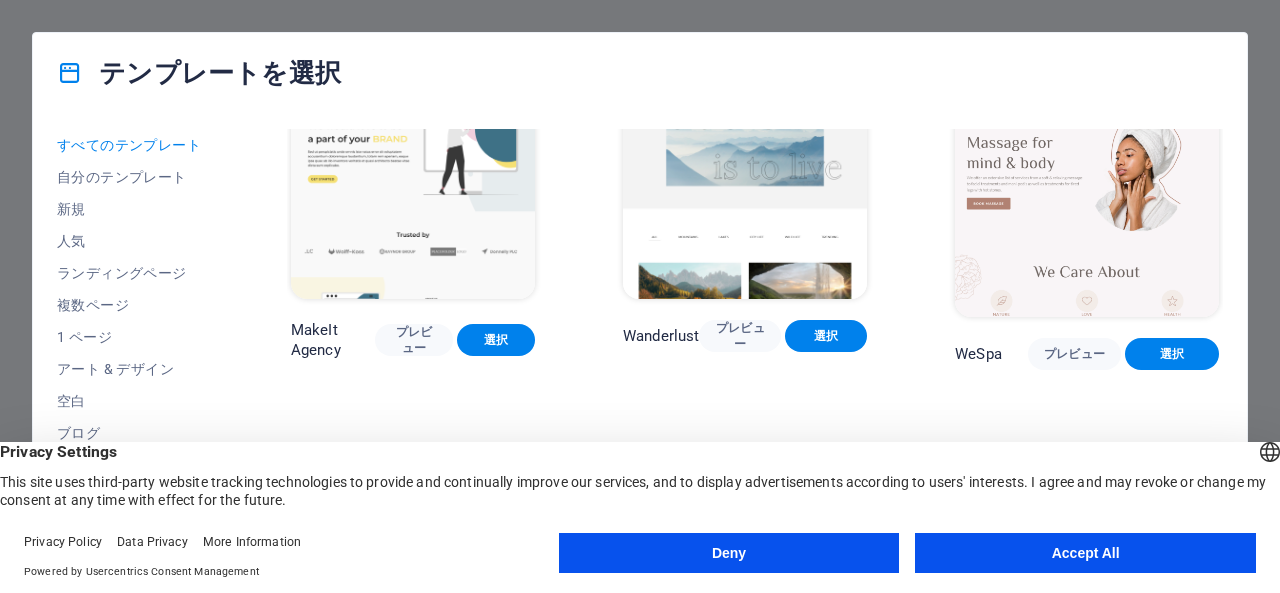 scroll, scrollTop: 4200, scrollLeft: 0, axis: vertical 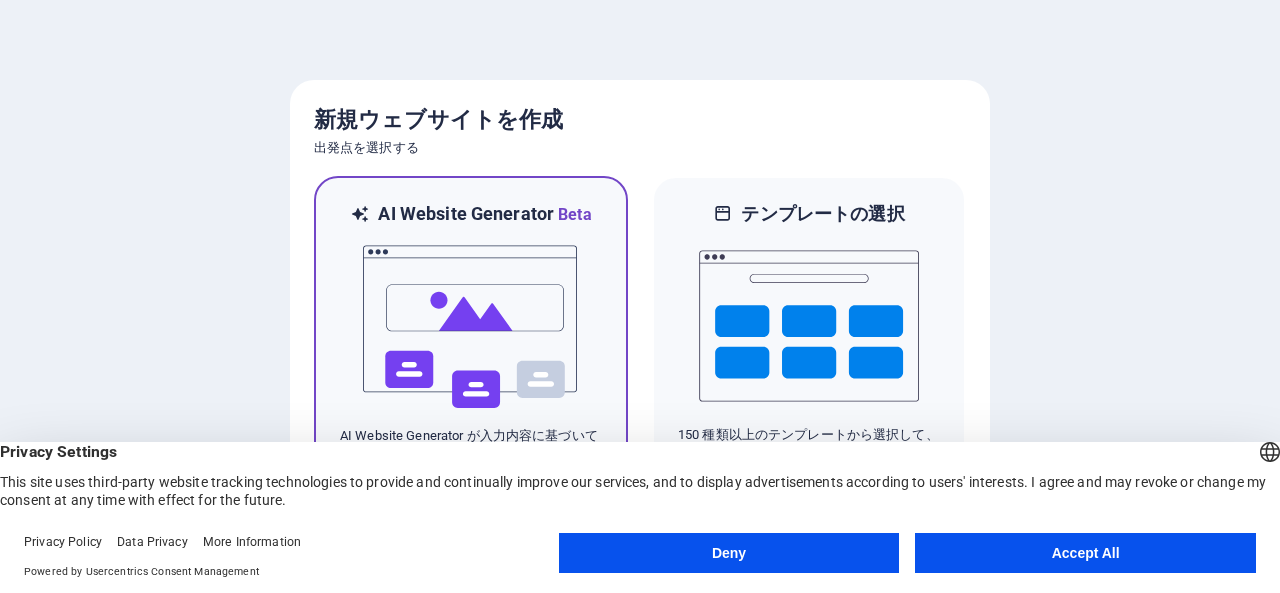 click at bounding box center [471, 327] 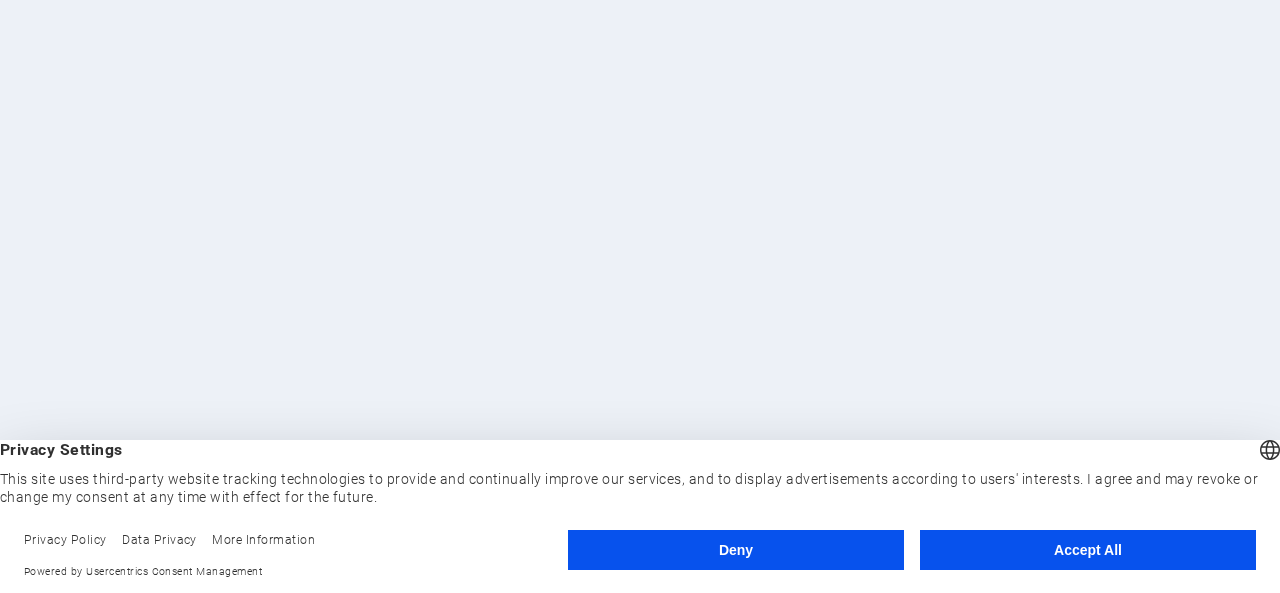 scroll, scrollTop: 0, scrollLeft: 0, axis: both 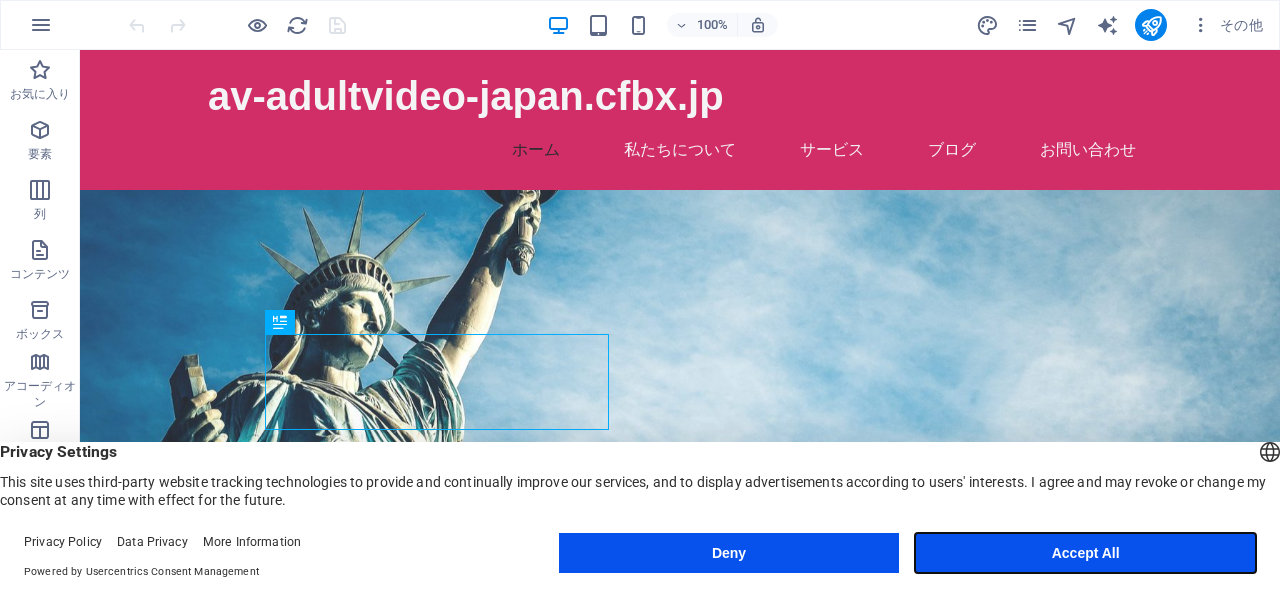 click on "Accept All" at bounding box center (1085, 553) 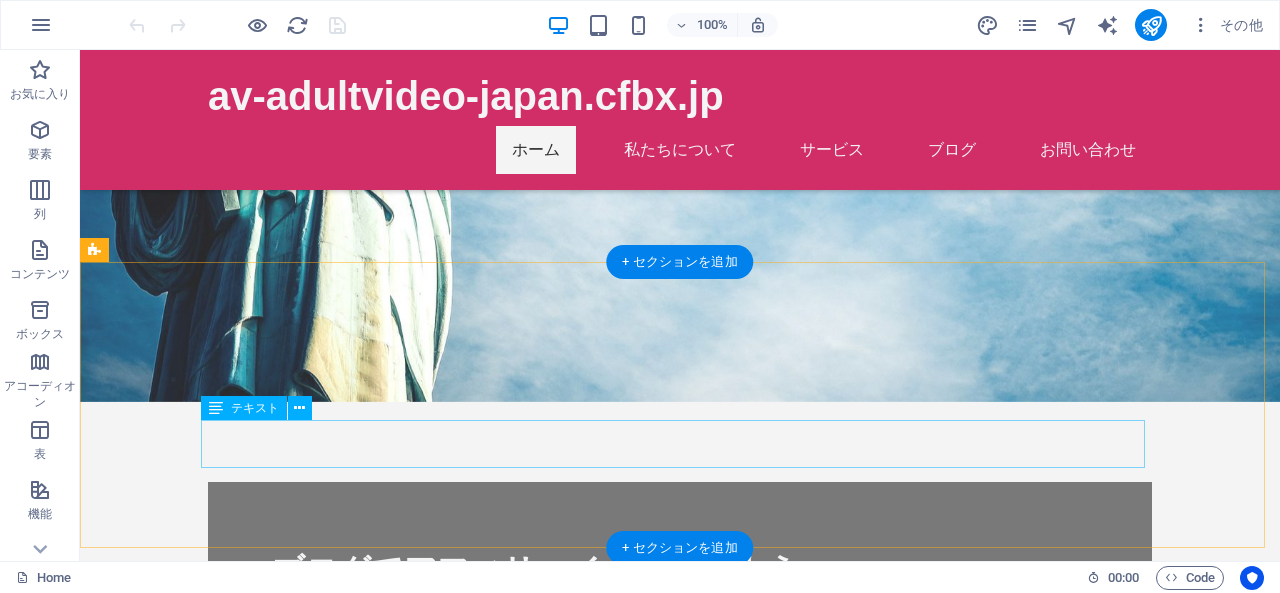 scroll, scrollTop: 0, scrollLeft: 0, axis: both 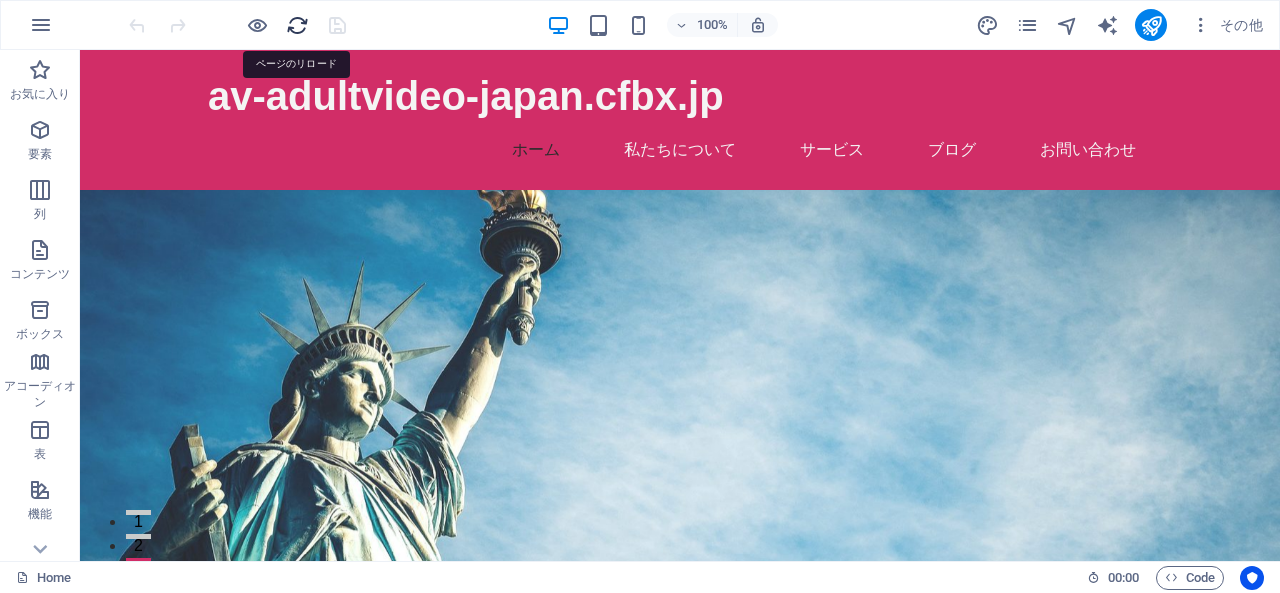 click at bounding box center [297, 25] 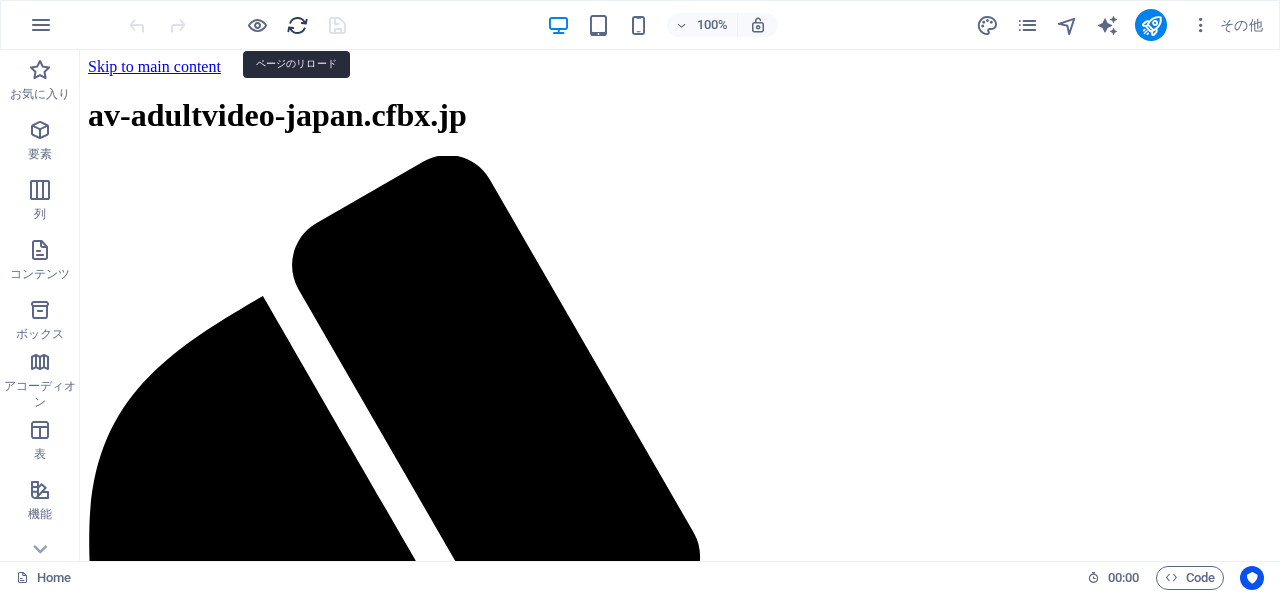 scroll, scrollTop: 0, scrollLeft: 0, axis: both 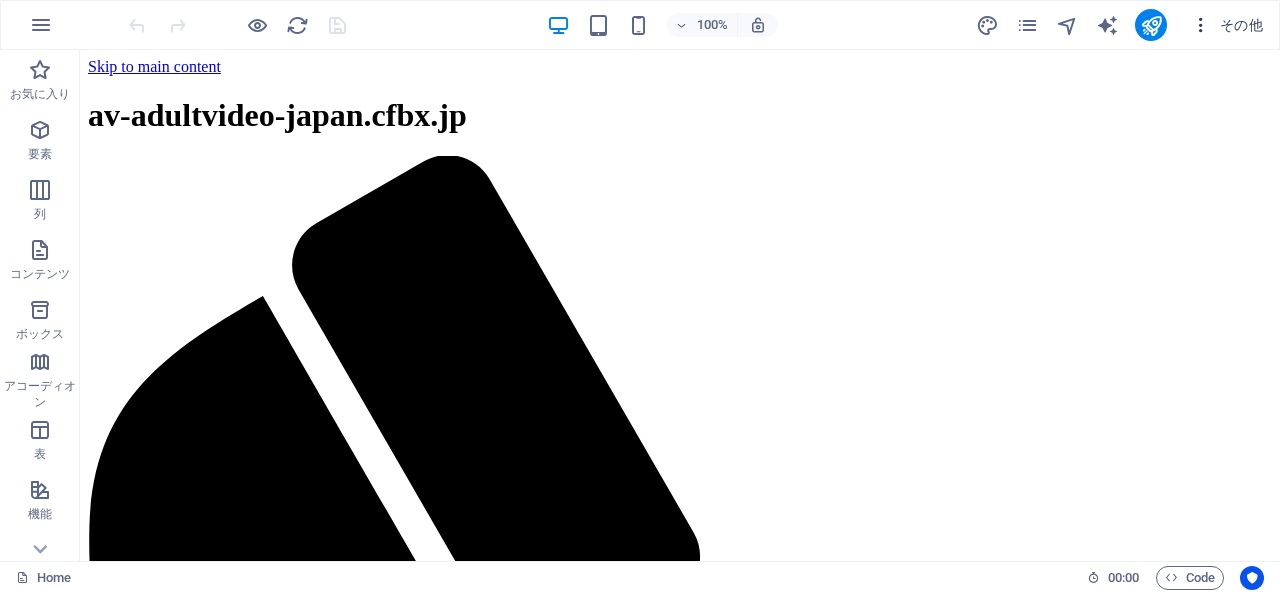 click on "その他" at bounding box center [1227, 25] 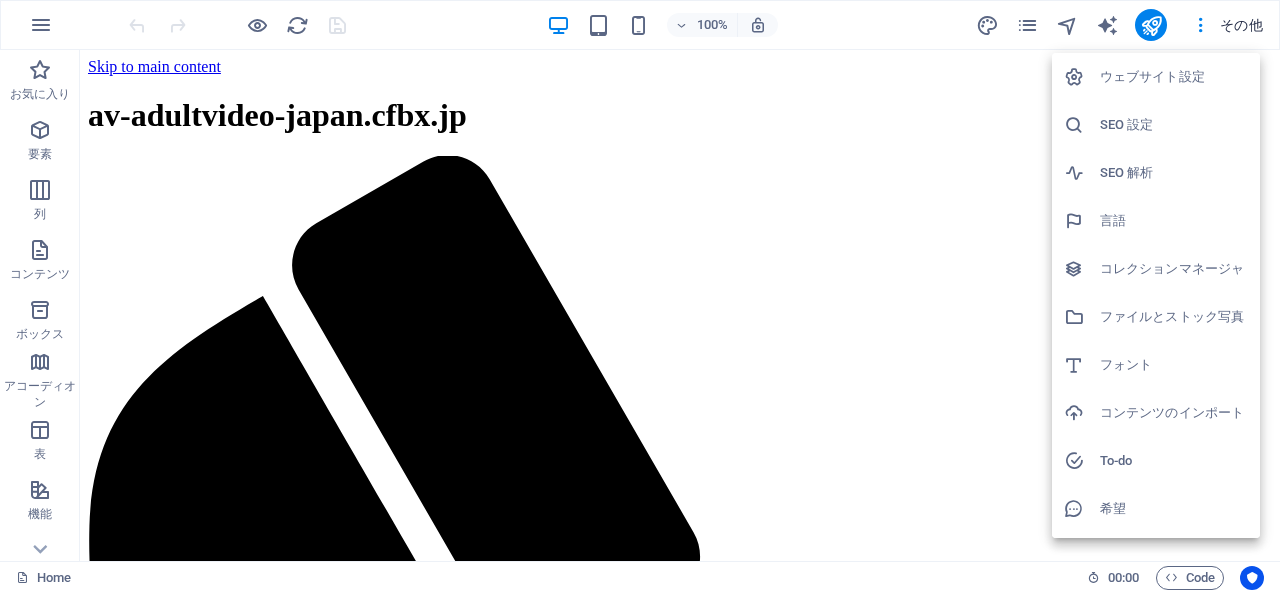 click on "ウェブサイト設定" at bounding box center [1174, 77] 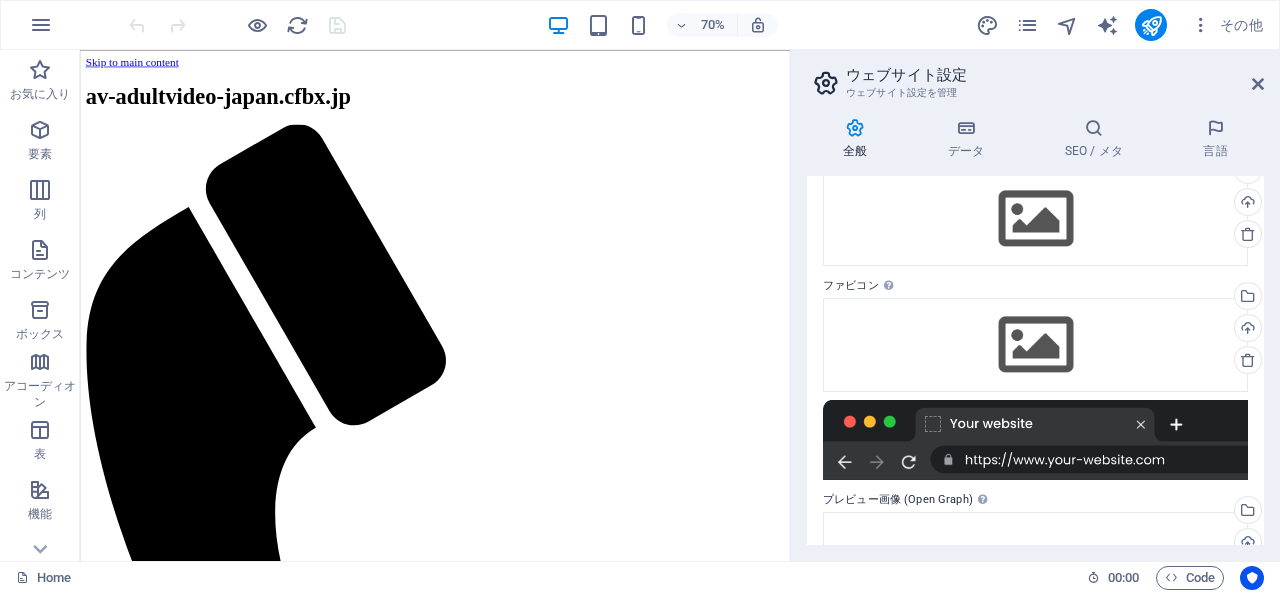 scroll, scrollTop: 312, scrollLeft: 0, axis: vertical 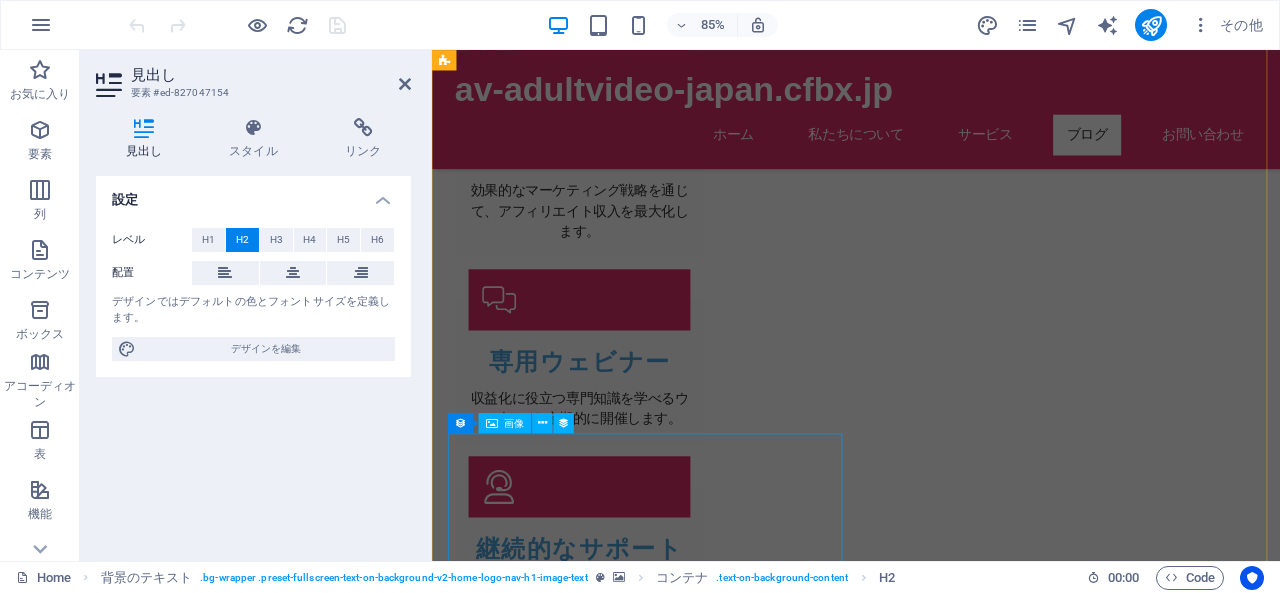 click at bounding box center [920, 2507] 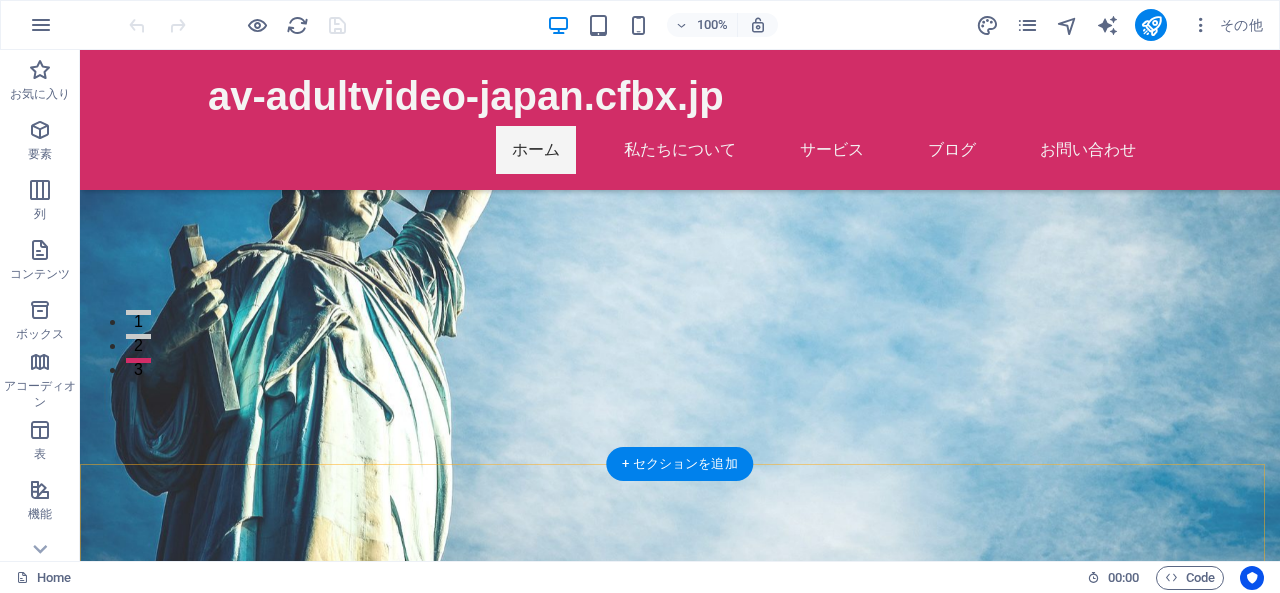 scroll, scrollTop: 0, scrollLeft: 0, axis: both 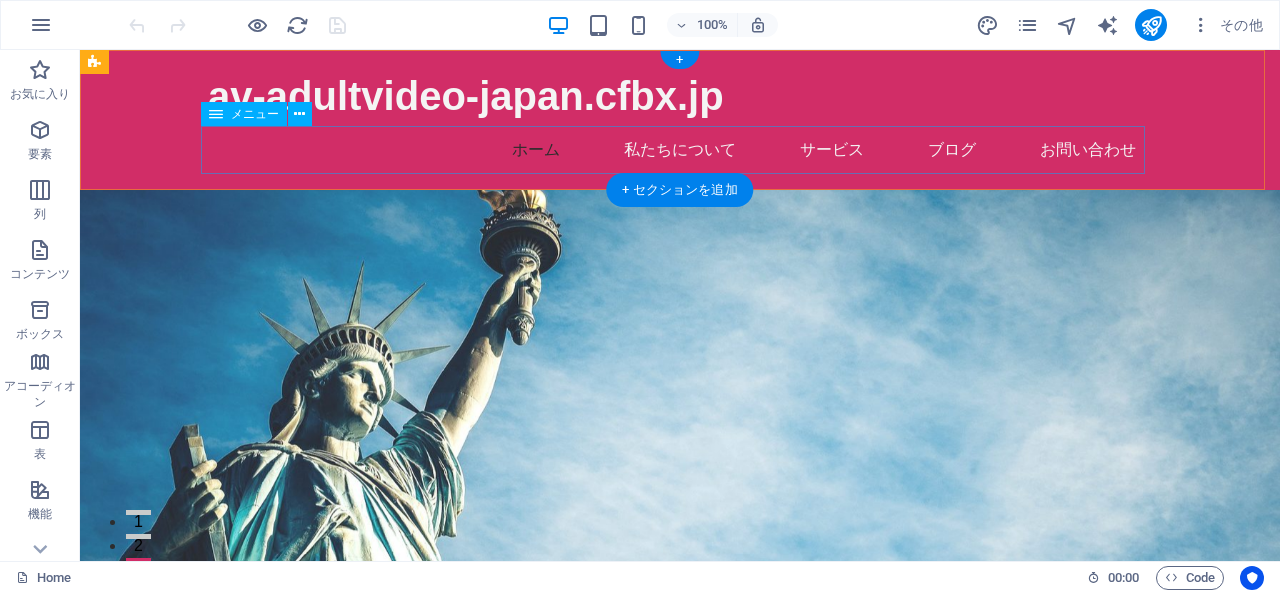 click on "ホーム 私たちについて サービス ブログ お問い合わせ" at bounding box center [680, 150] 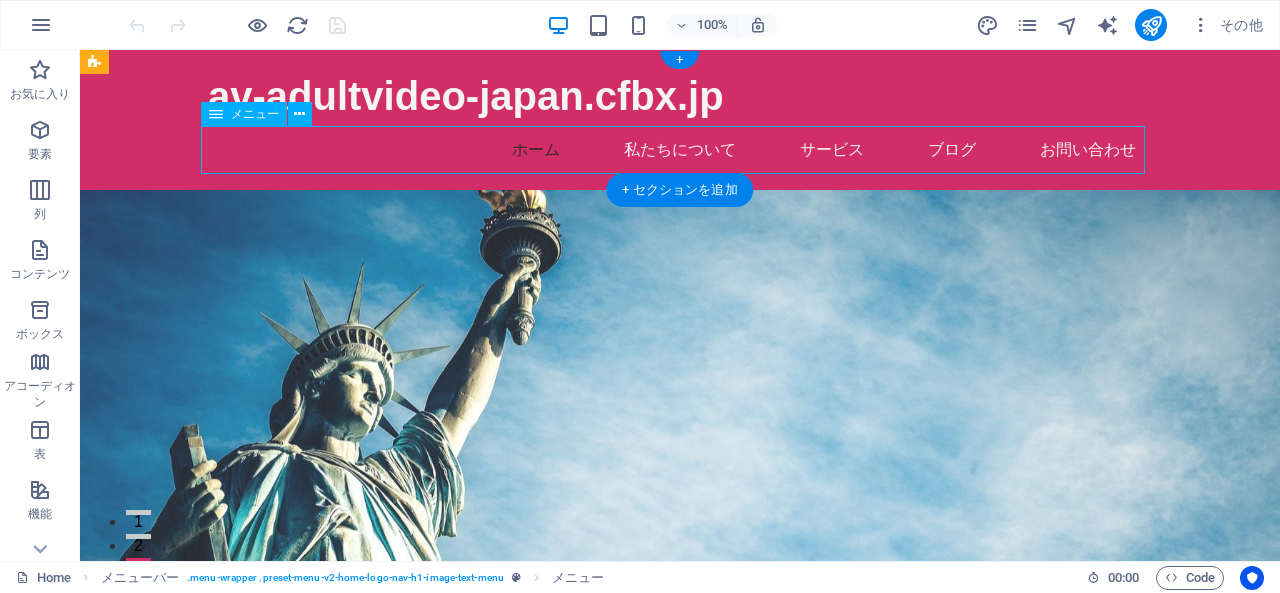 click on "ホーム 私たちについて サービス ブログ お問い合わせ" at bounding box center [680, 150] 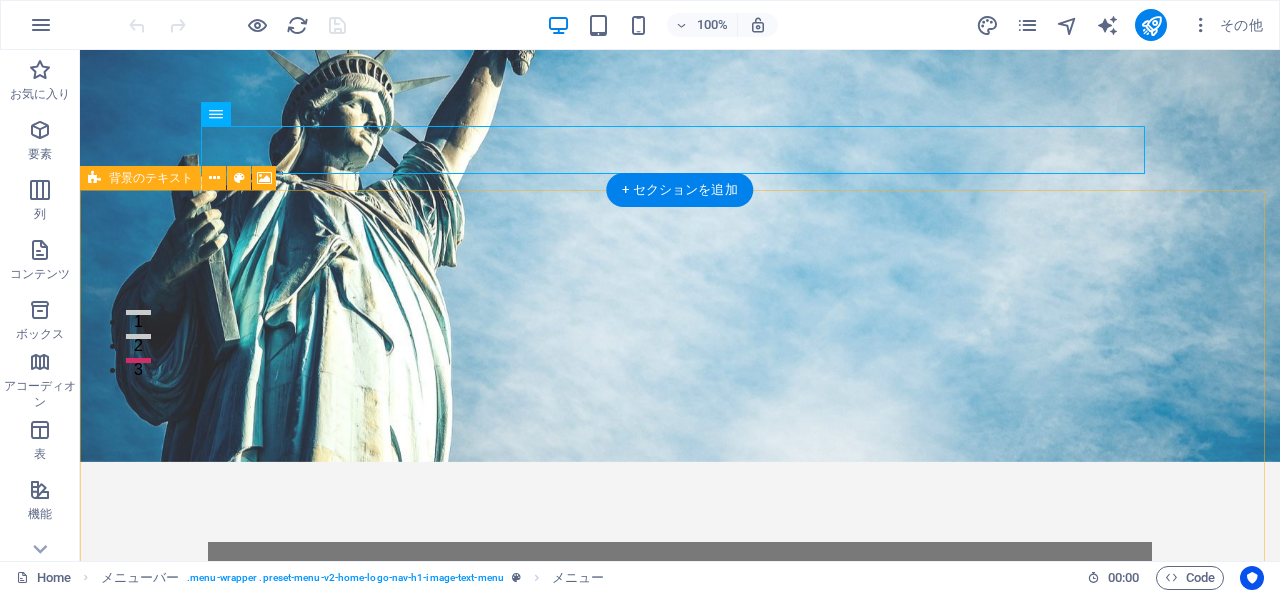 scroll, scrollTop: 0, scrollLeft: 0, axis: both 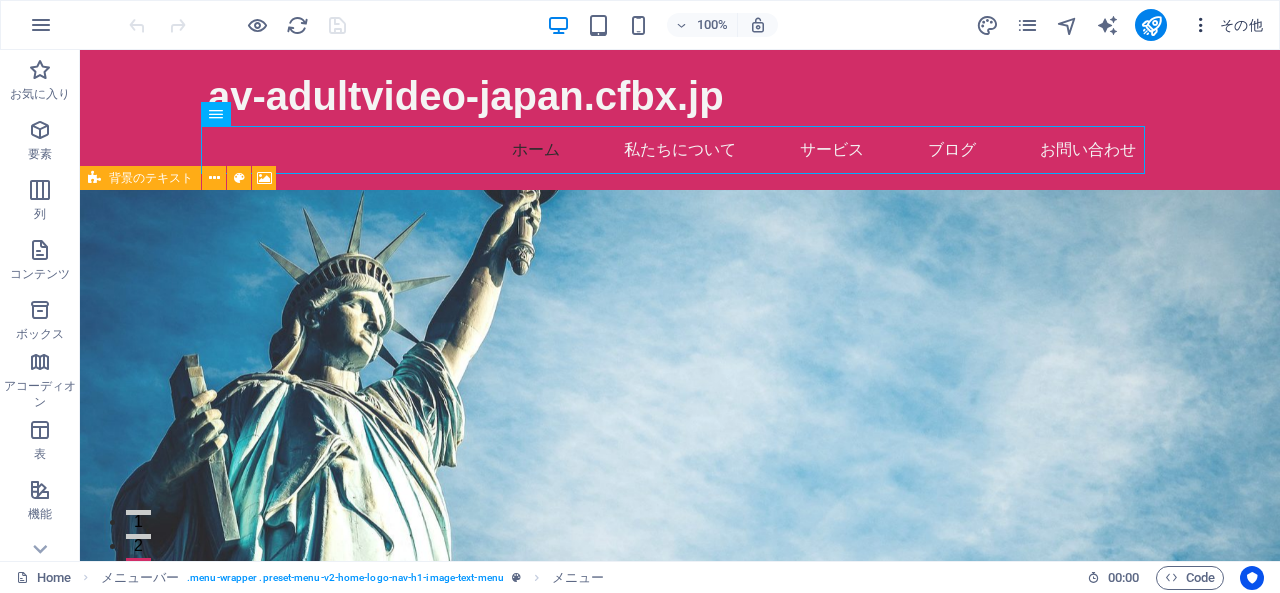 click on "その他" at bounding box center (1227, 25) 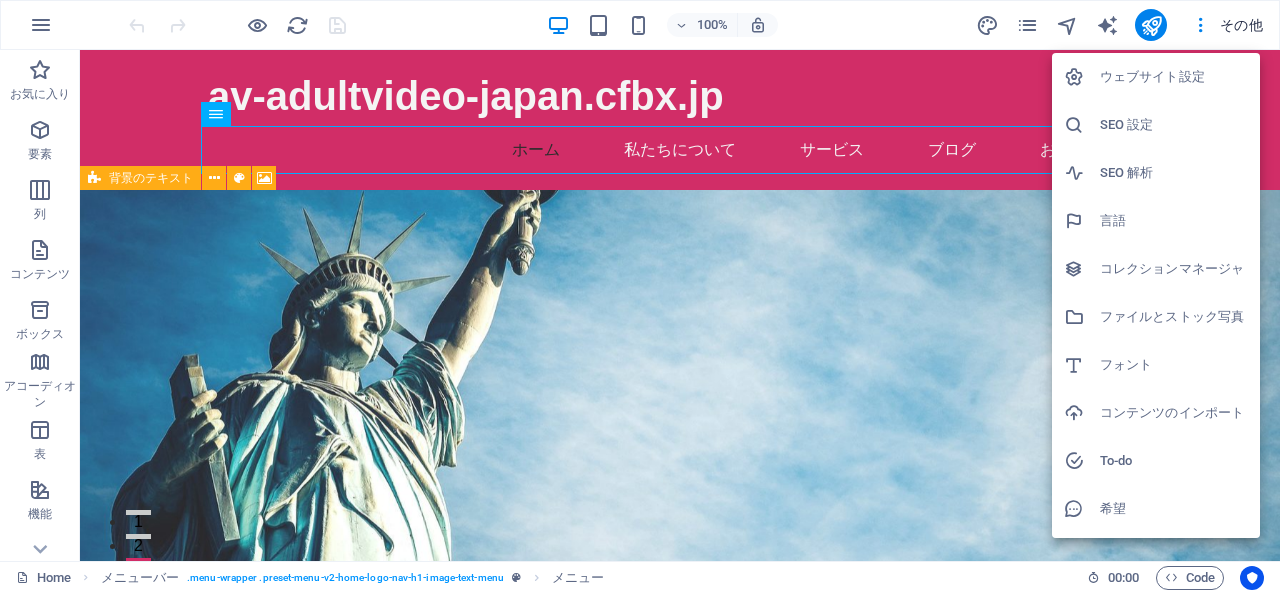 click on "ウェブサイト設定" at bounding box center (1174, 77) 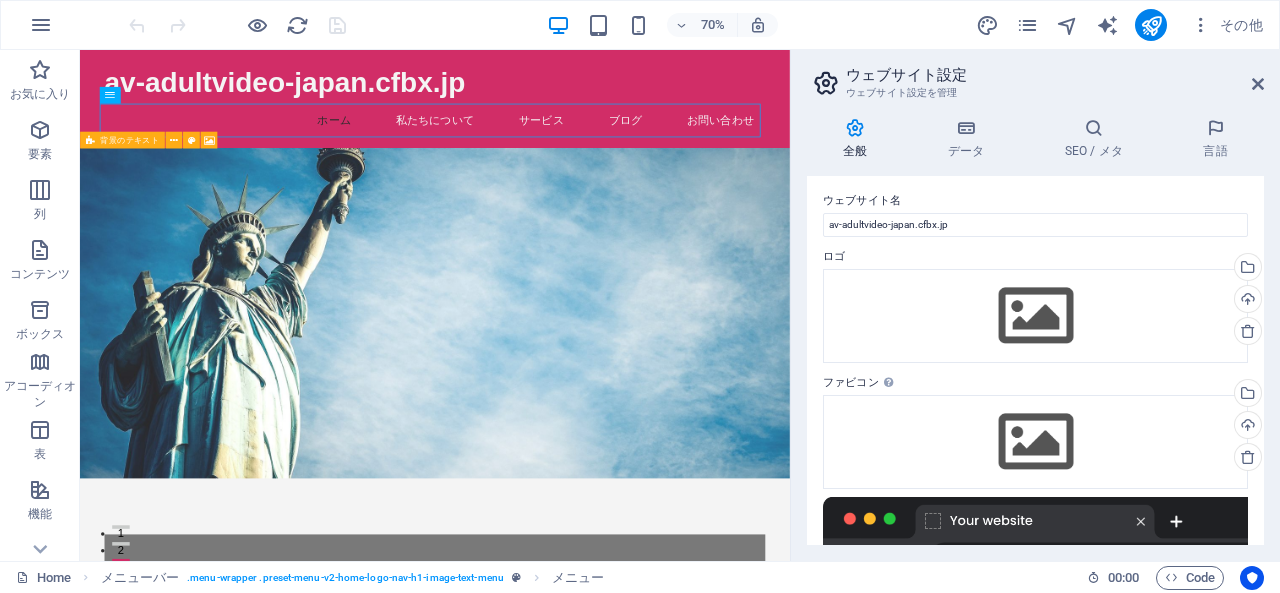 scroll, scrollTop: 0, scrollLeft: 0, axis: both 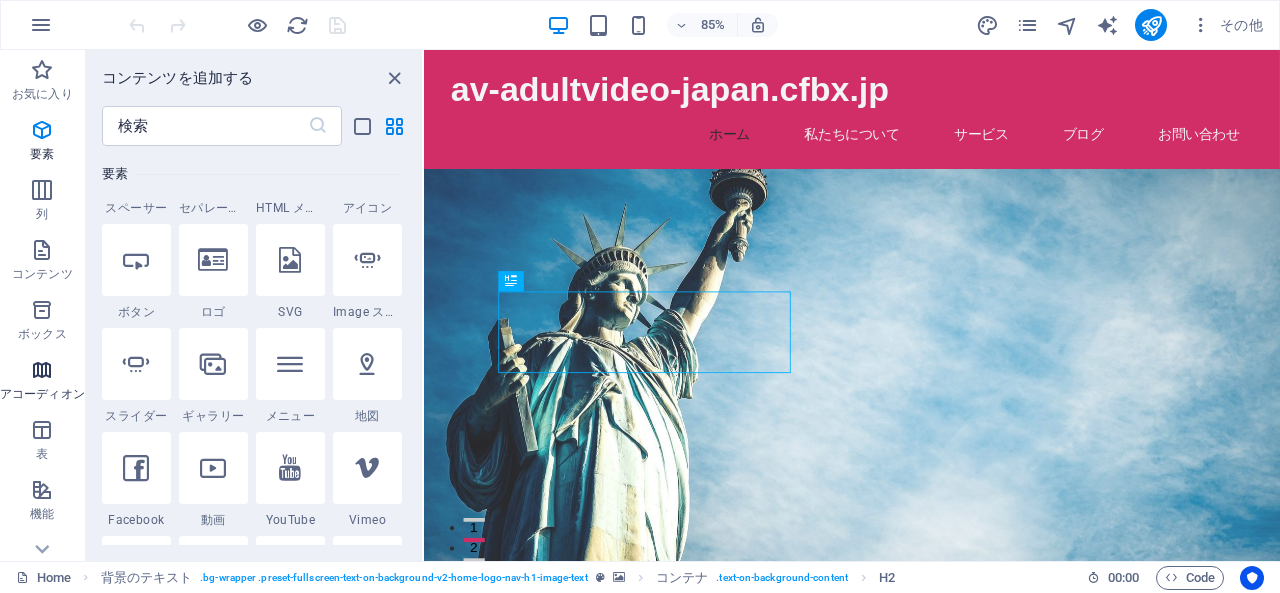 click at bounding box center [42, 370] 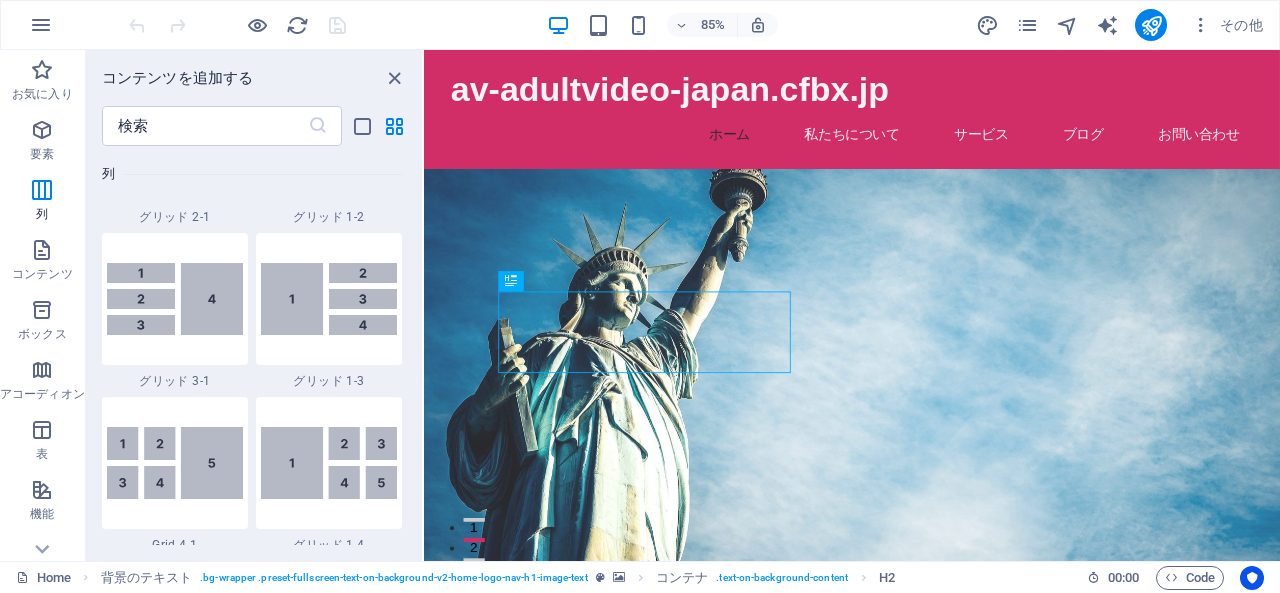 scroll, scrollTop: 2700, scrollLeft: 0, axis: vertical 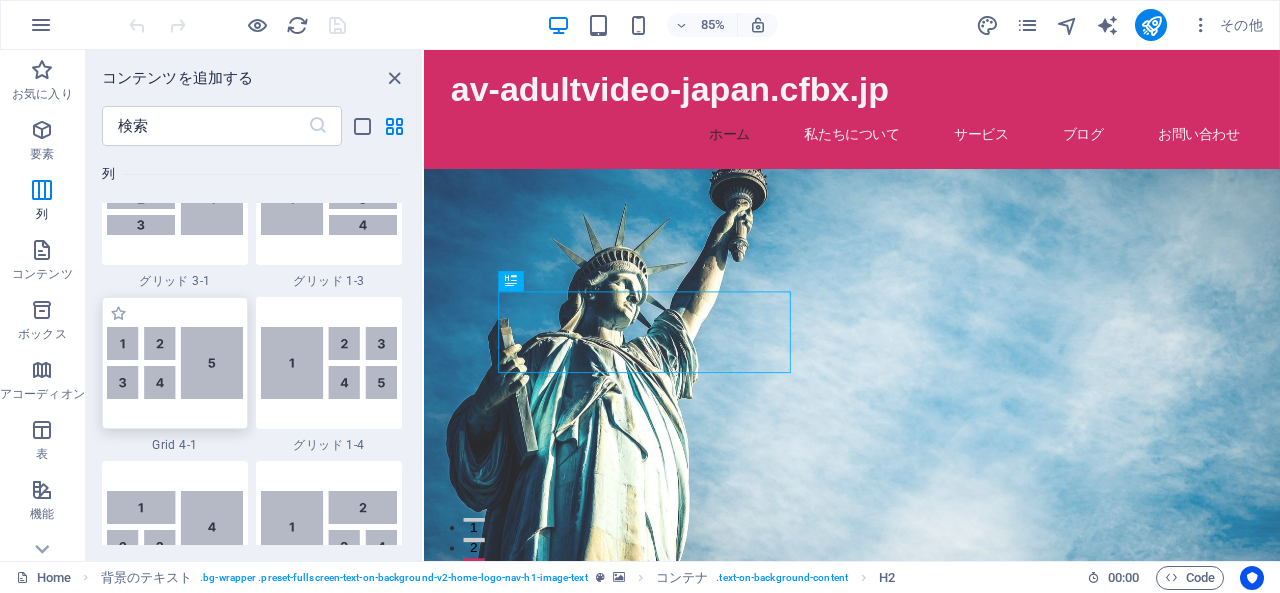 click at bounding box center [175, 363] 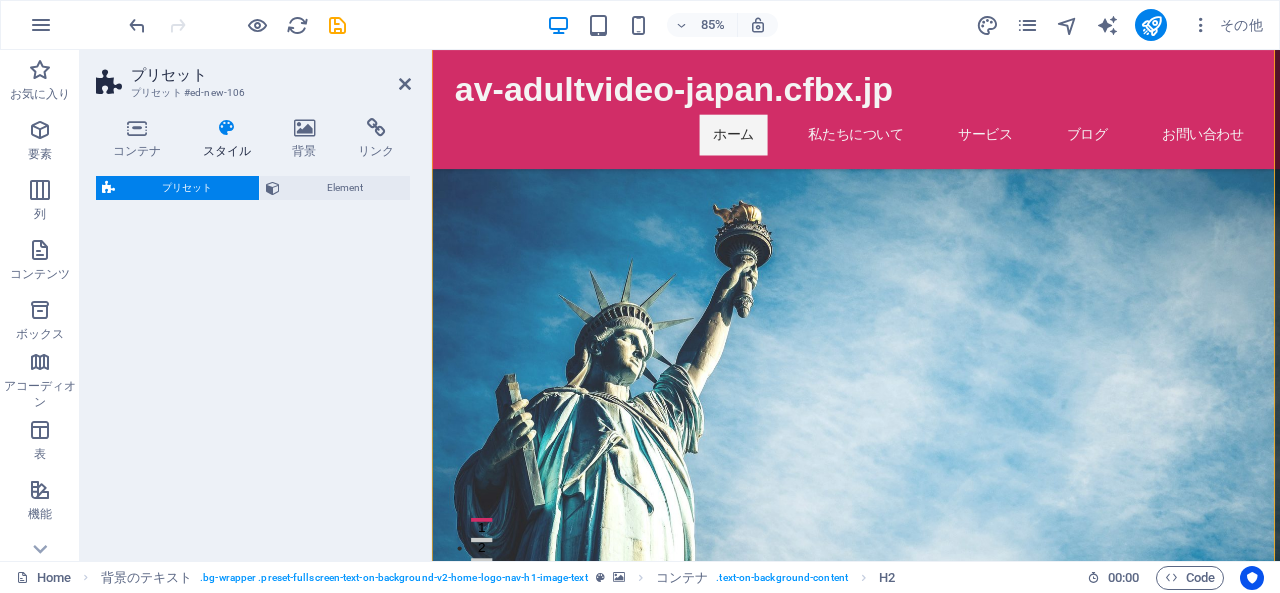 select on "rem" 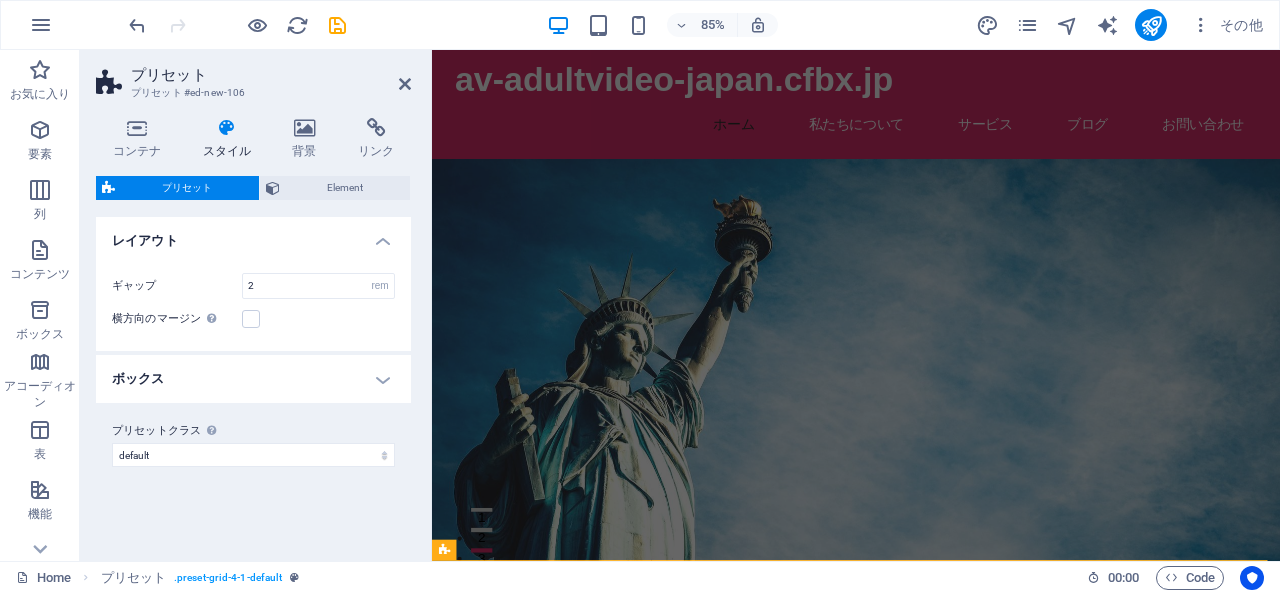 scroll, scrollTop: 0, scrollLeft: 0, axis: both 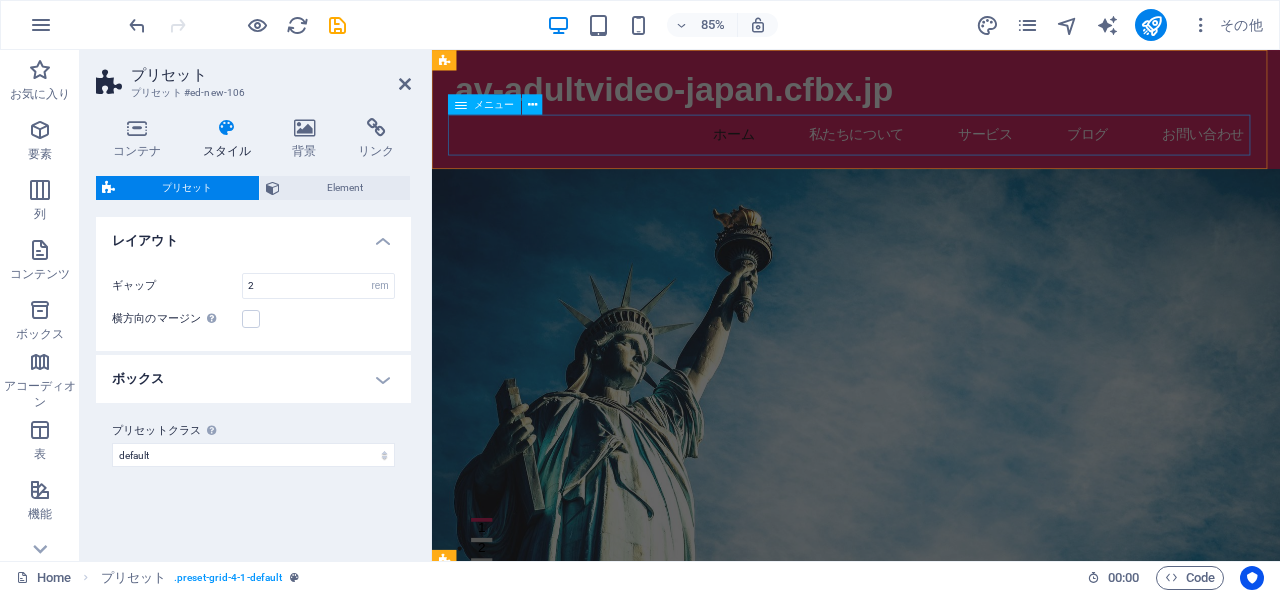 click on "ホーム 私たちについて サービス ブログ お問い合わせ" at bounding box center (931, 150) 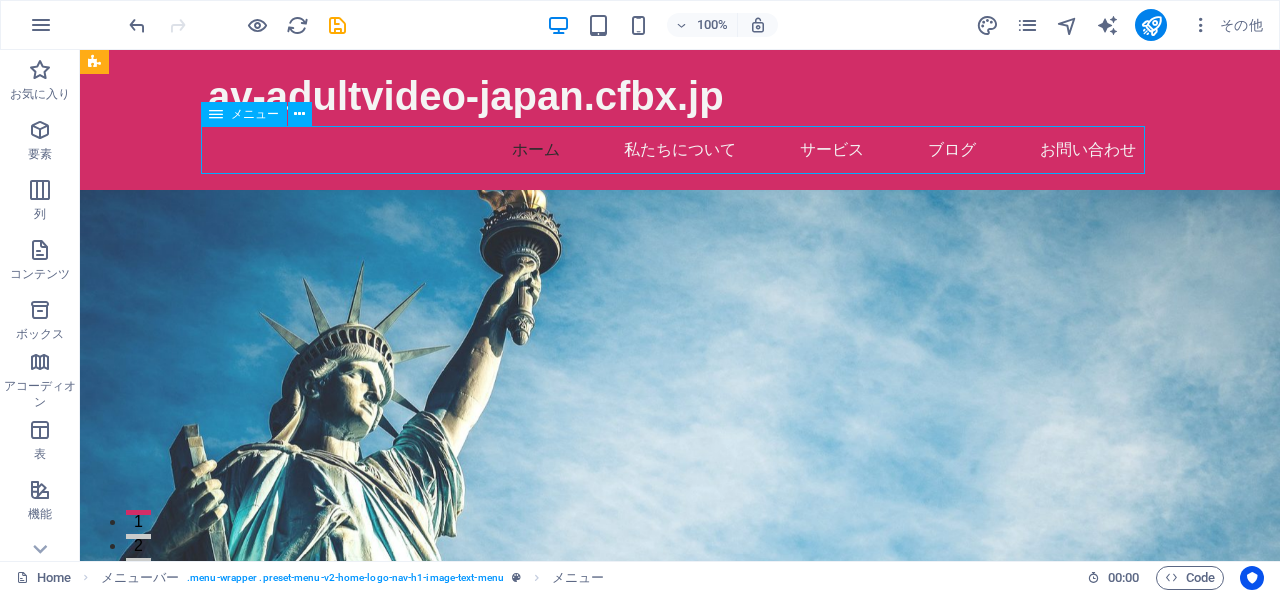 click on "ホーム 私たちについて サービス ブログ お問い合わせ" at bounding box center (680, 150) 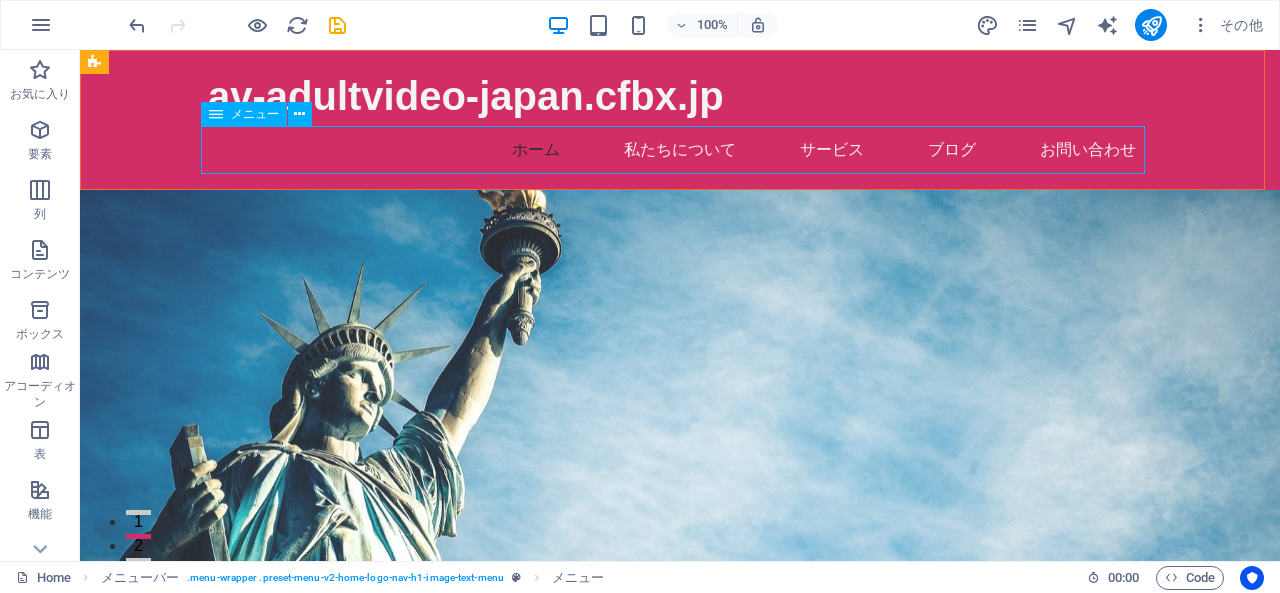 click at bounding box center (216, 114) 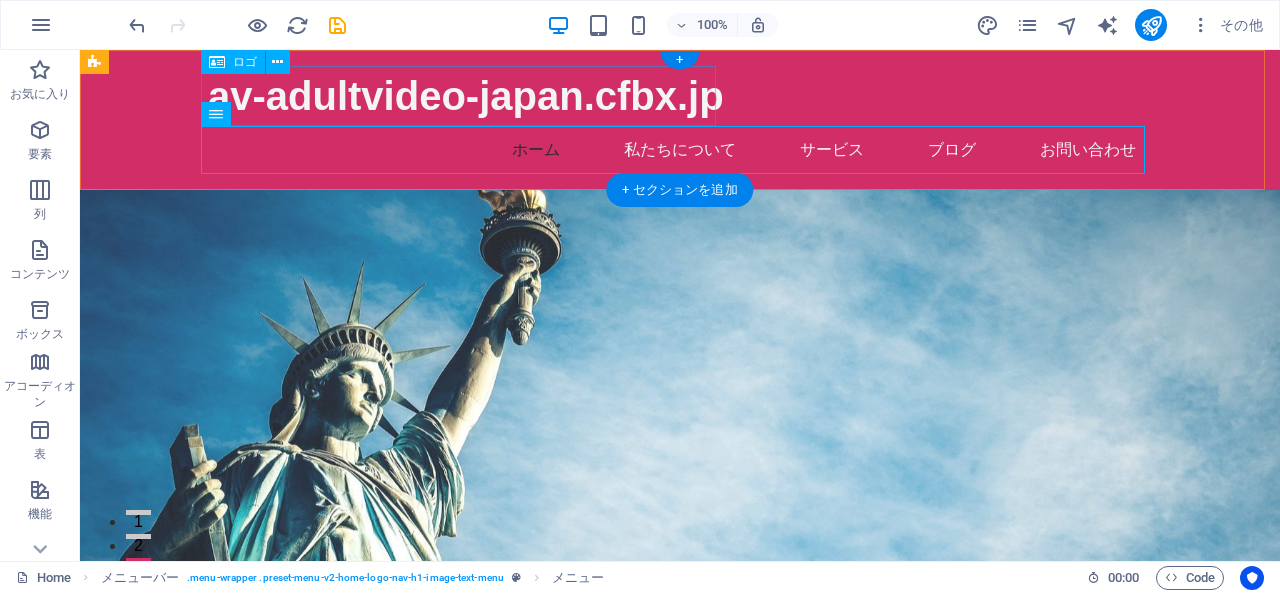 click on "av-adultvideo-japan.cfbx.jp" at bounding box center (680, 96) 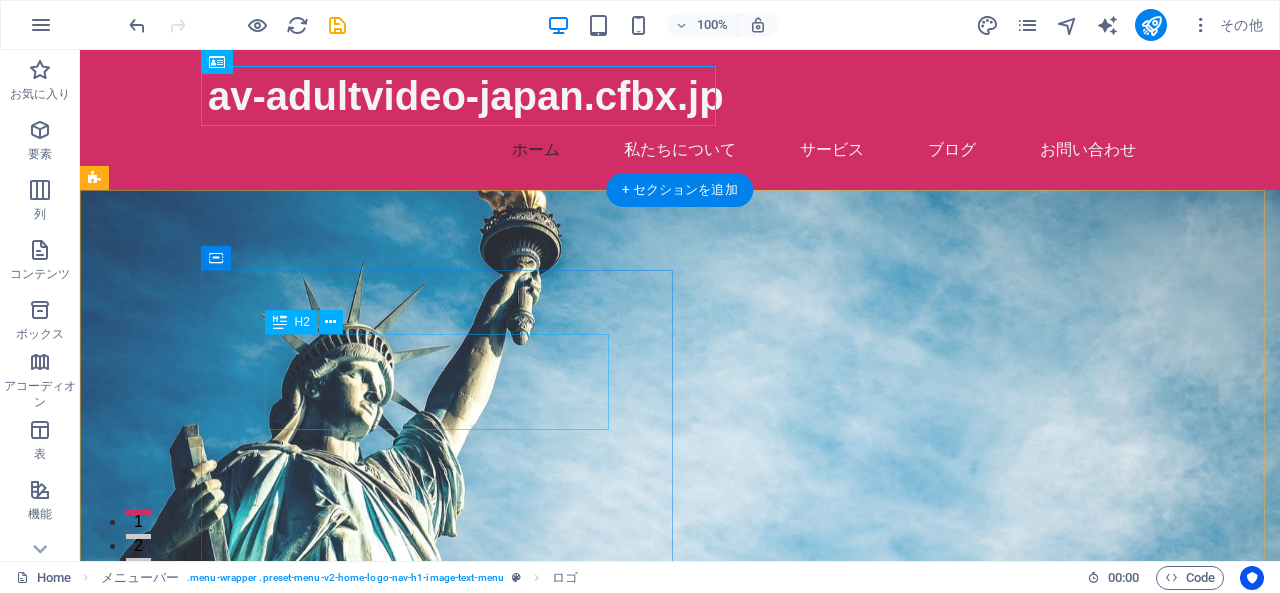 click on "ブログでアフィリエイトを始めよう" at bounding box center [680, 970] 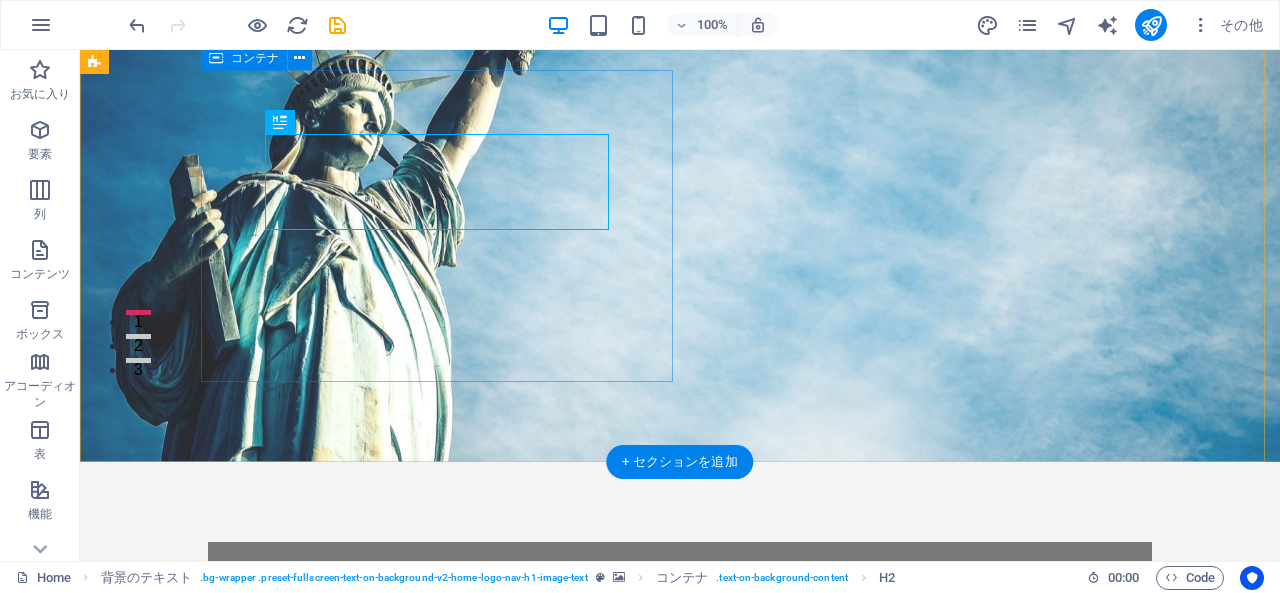 scroll, scrollTop: 0, scrollLeft: 0, axis: both 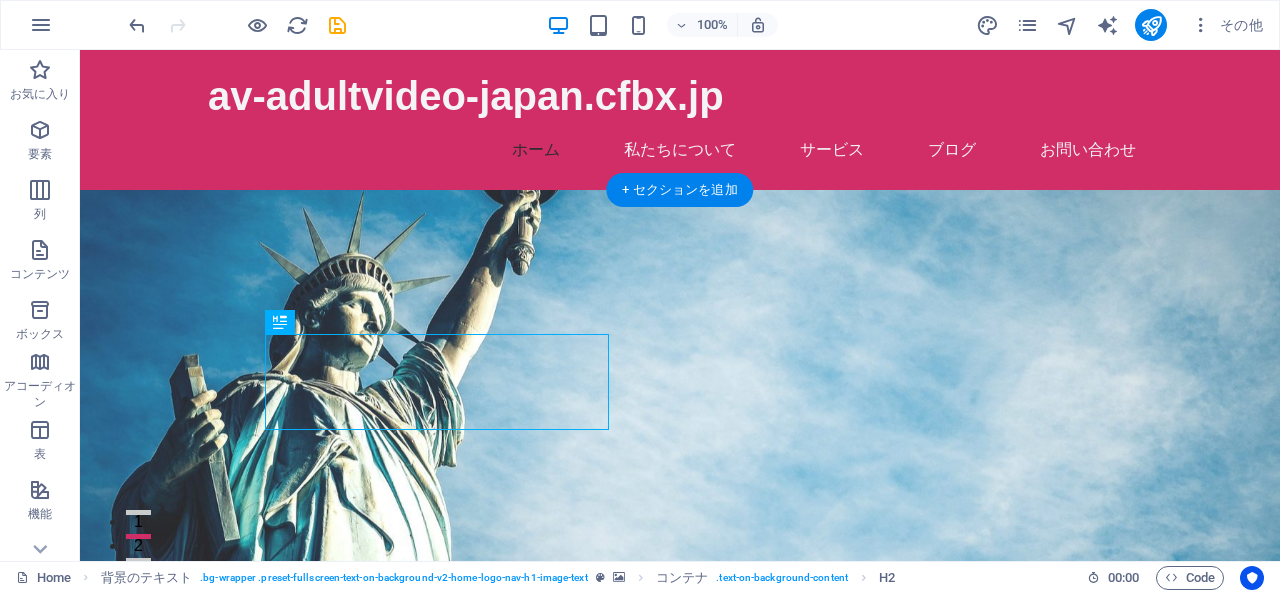 click at bounding box center (680, 426) 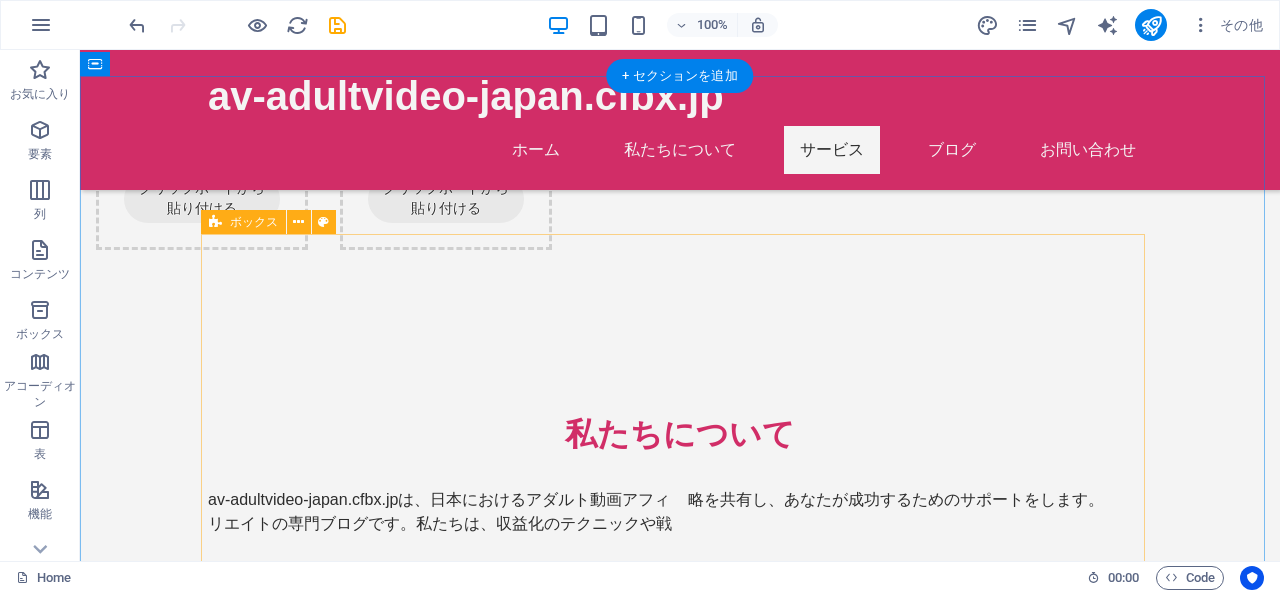 scroll, scrollTop: 1700, scrollLeft: 0, axis: vertical 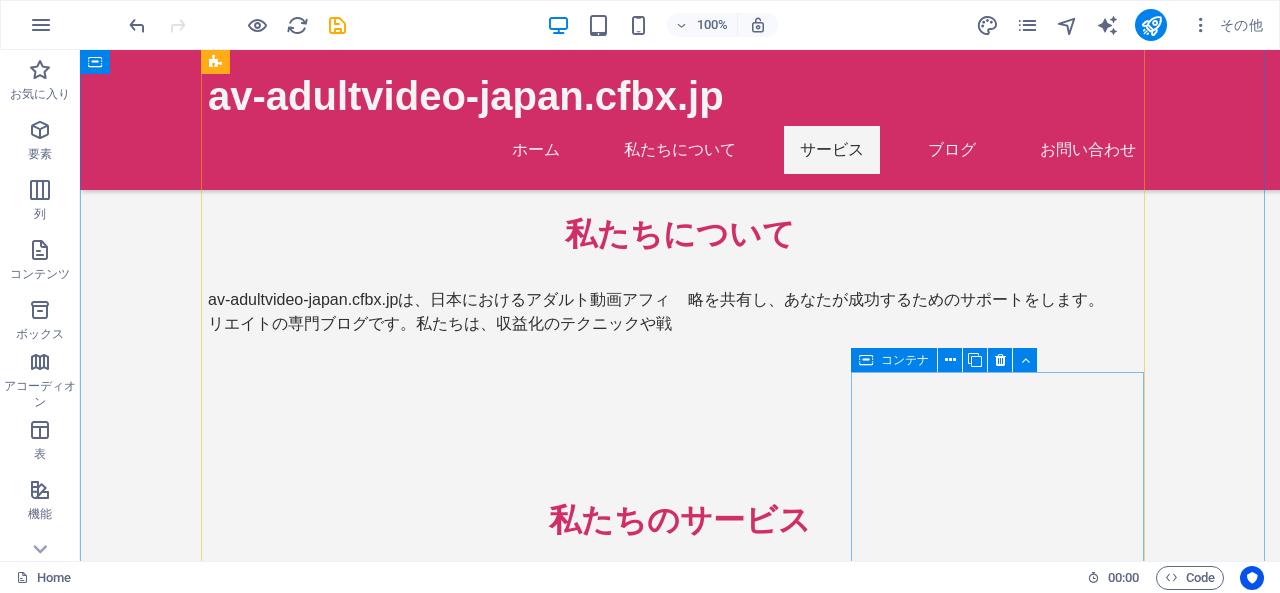 click on "継続的なサポート アフィリエイト運営において常にサポートを提供し、あなたの成功に寄与します。" at bounding box center (354, 2028) 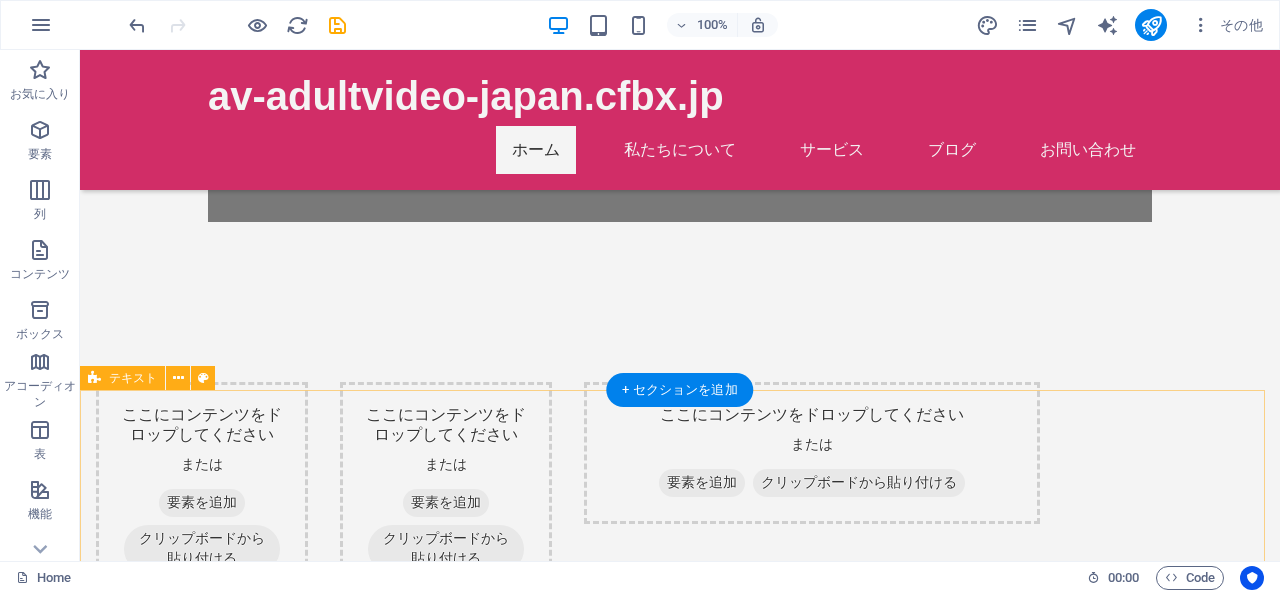 scroll, scrollTop: 1200, scrollLeft: 0, axis: vertical 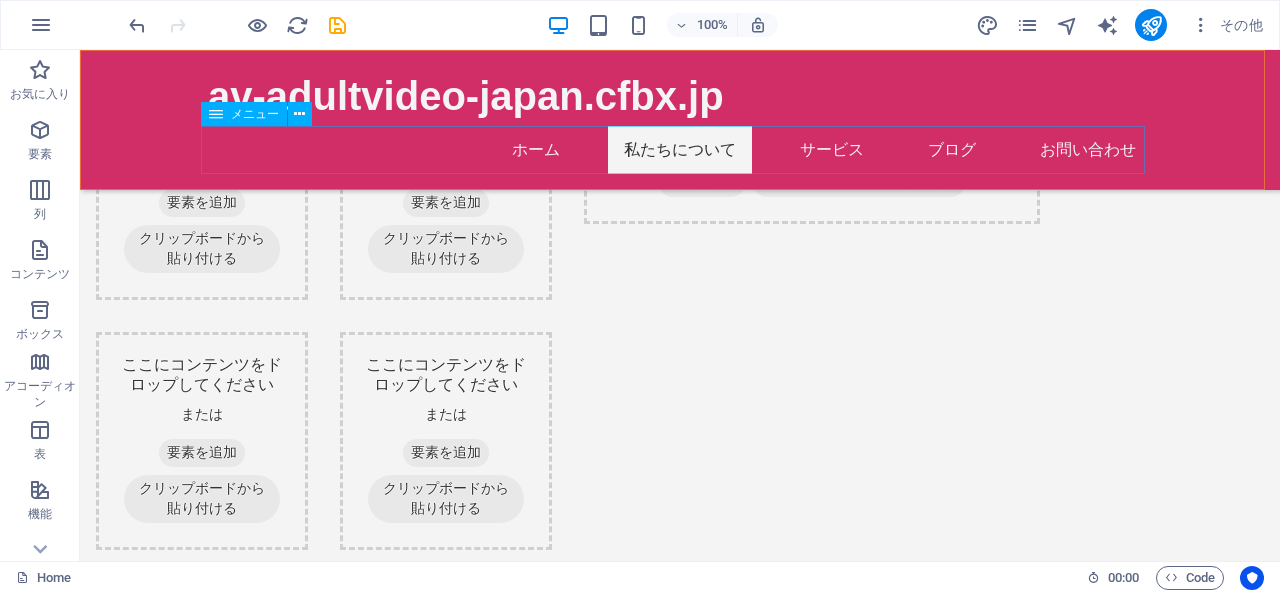 click on "ホーム 私たちについて サービス ブログ お問い合わせ" at bounding box center (680, 150) 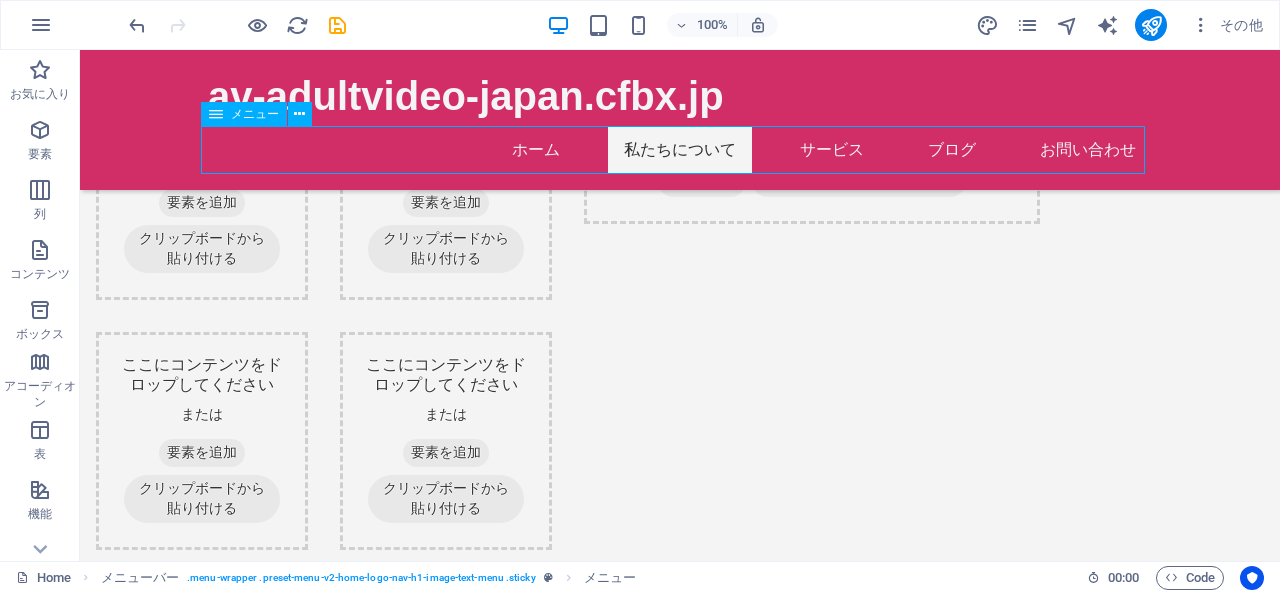 drag, startPoint x: 680, startPoint y: 150, endPoint x: 974, endPoint y: 144, distance: 294.06122 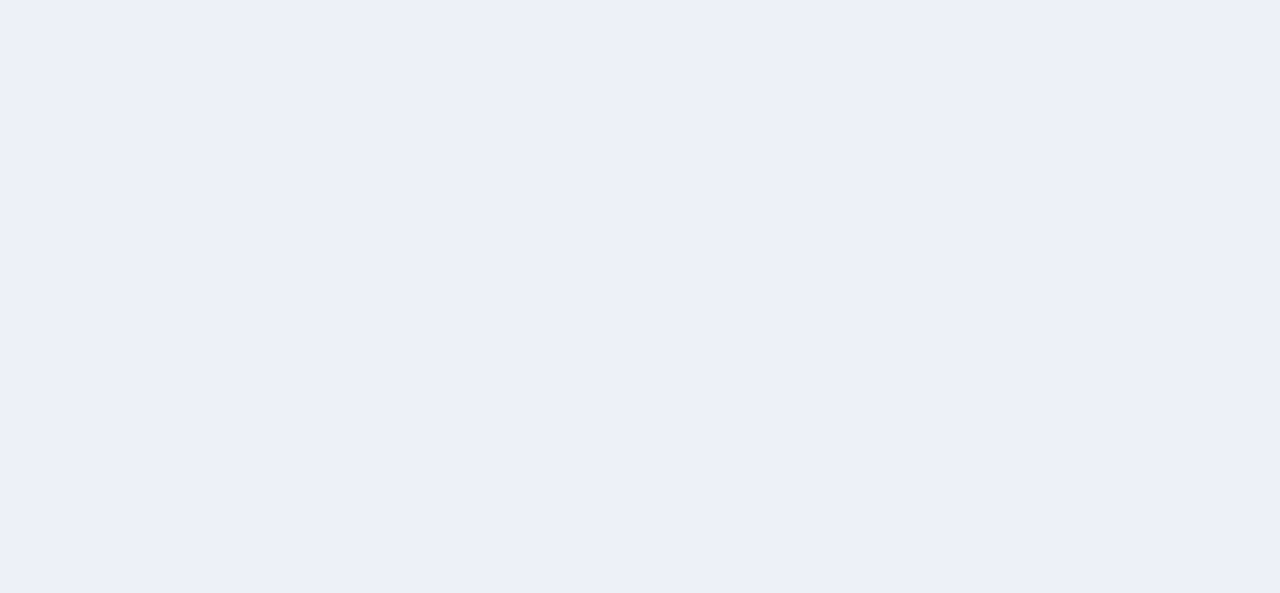 scroll, scrollTop: 0, scrollLeft: 0, axis: both 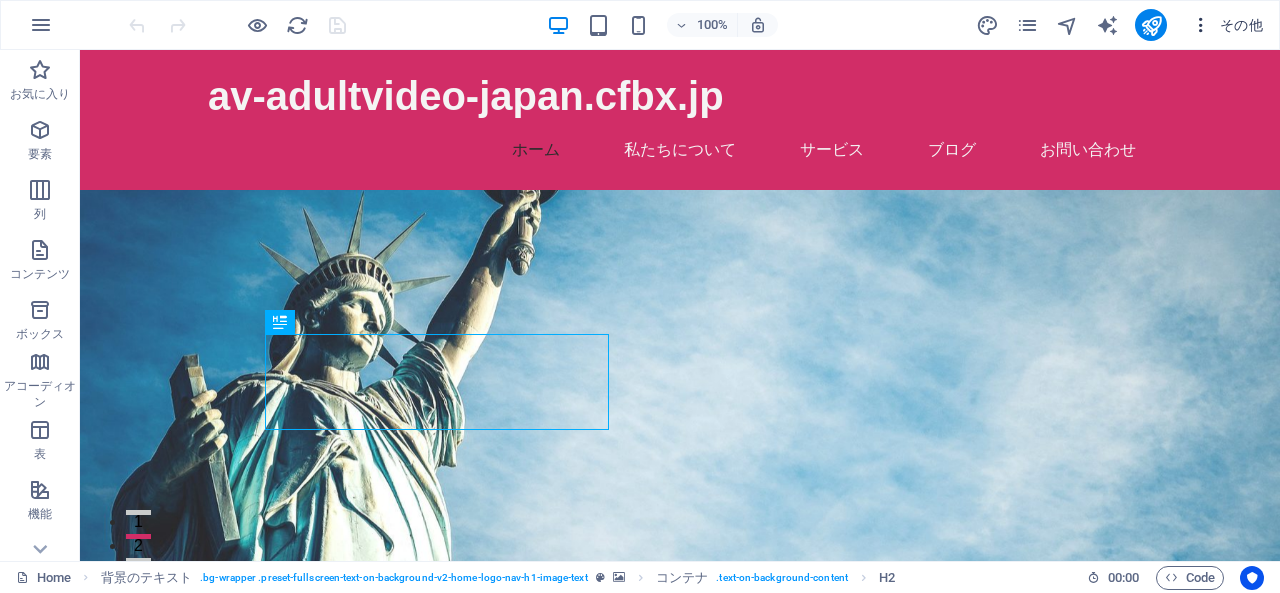 click at bounding box center (1201, 25) 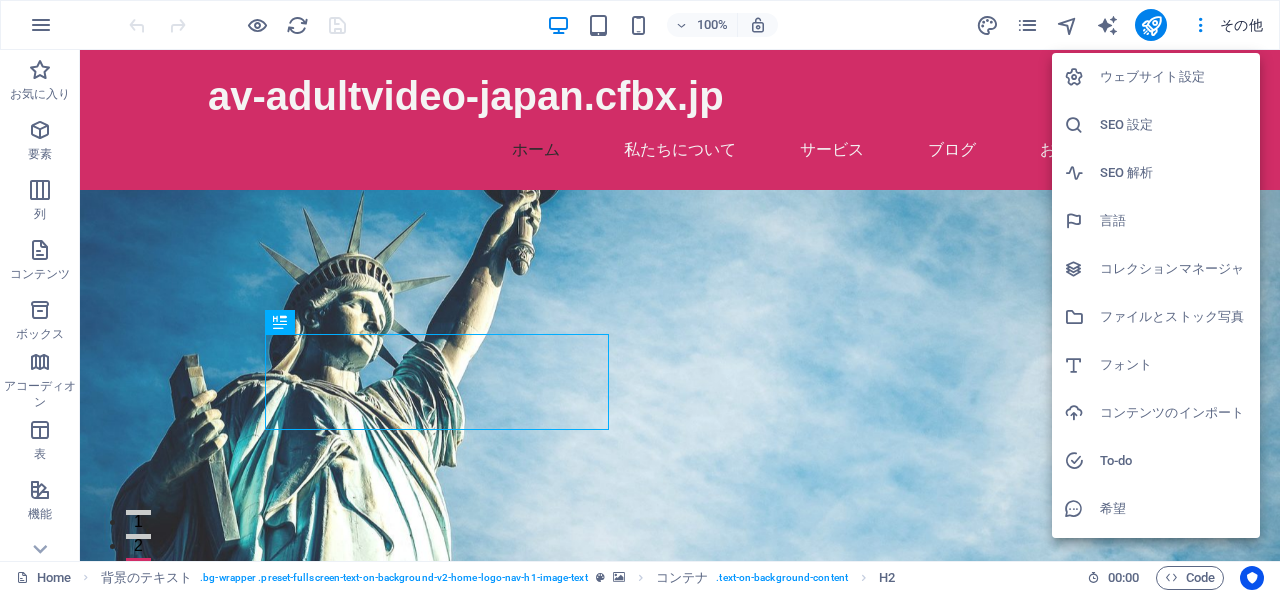 drag, startPoint x: 1193, startPoint y: 41, endPoint x: 816, endPoint y: 124, distance: 386.0285 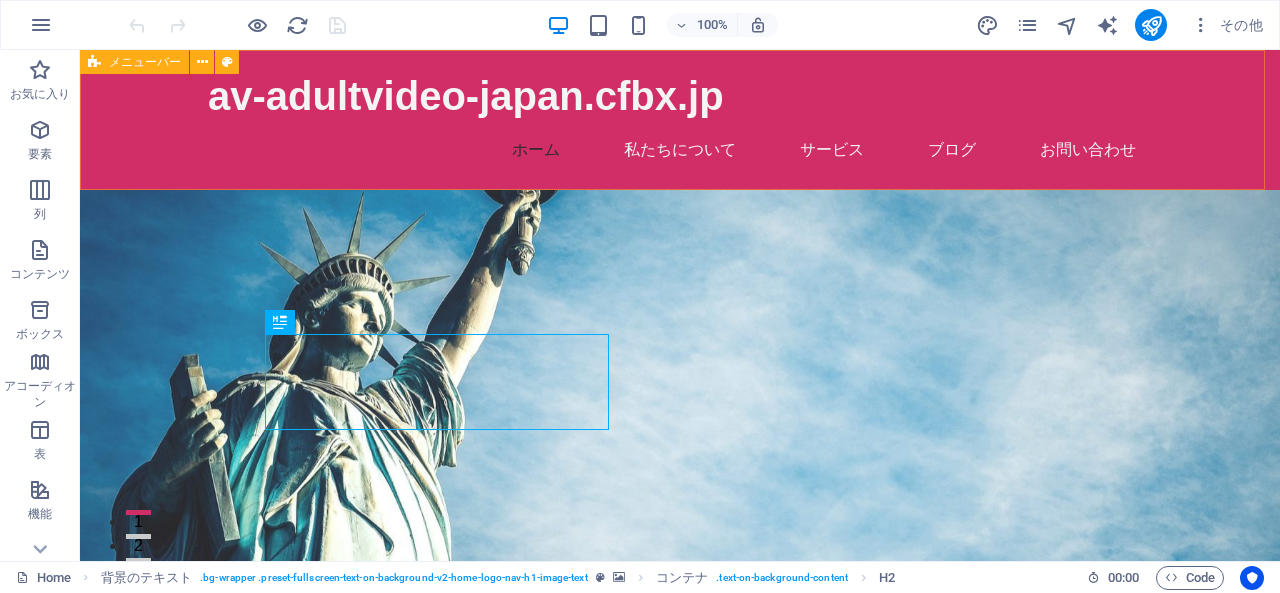 click on "メニューバー" at bounding box center (145, 62) 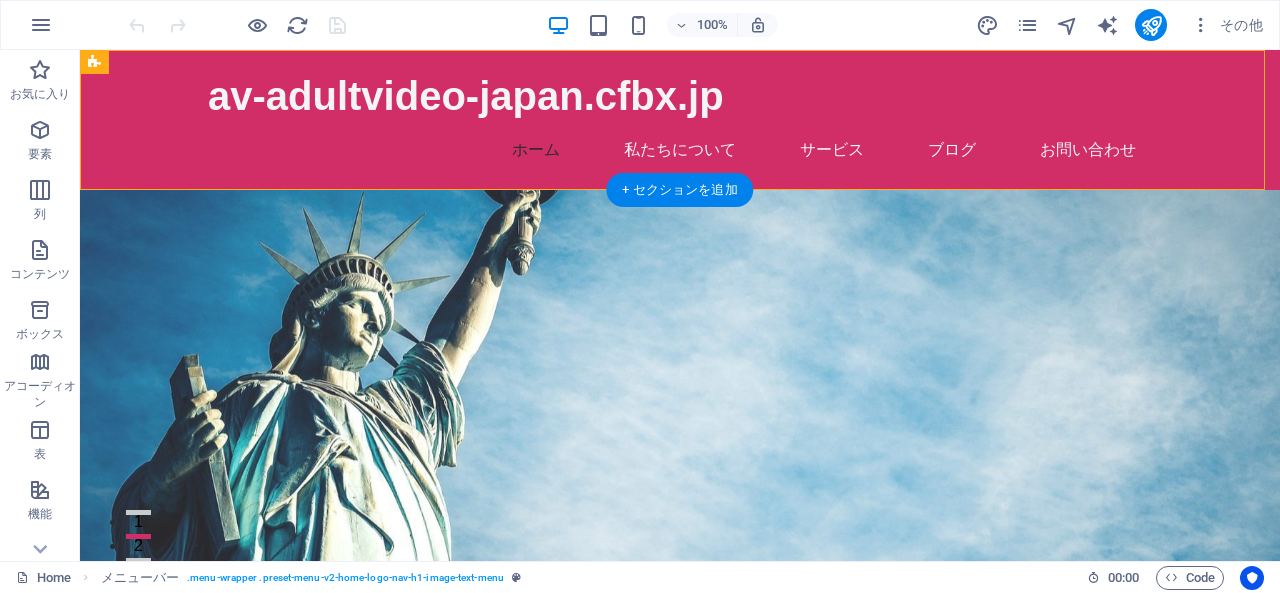 click at bounding box center [680, 426] 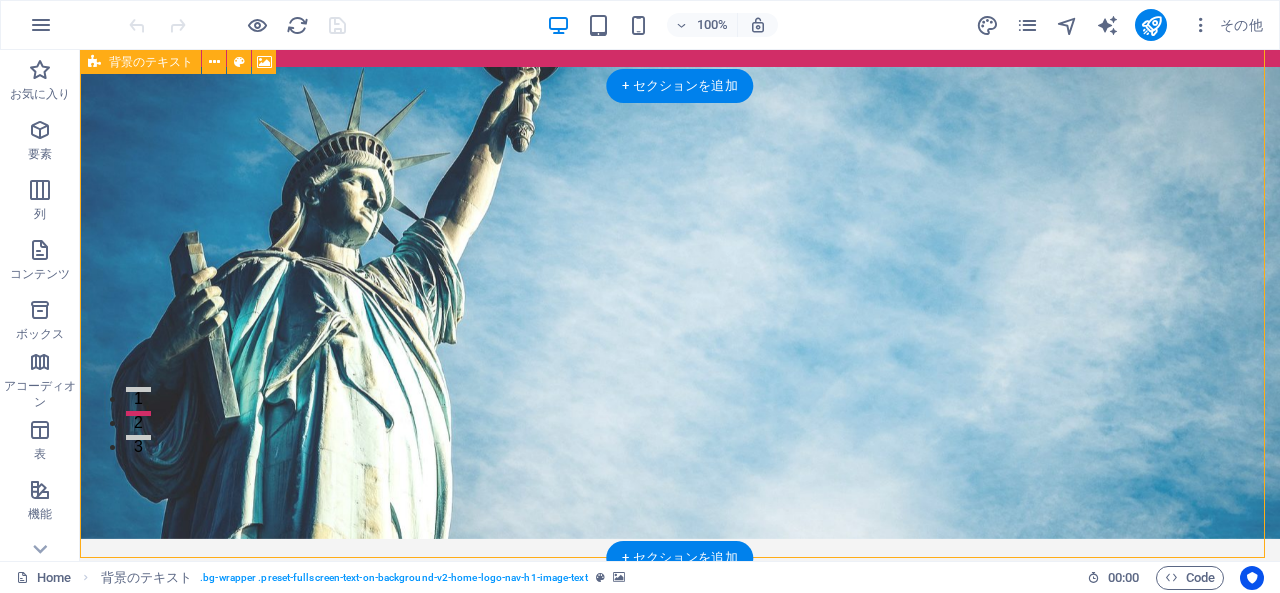 scroll, scrollTop: 100, scrollLeft: 0, axis: vertical 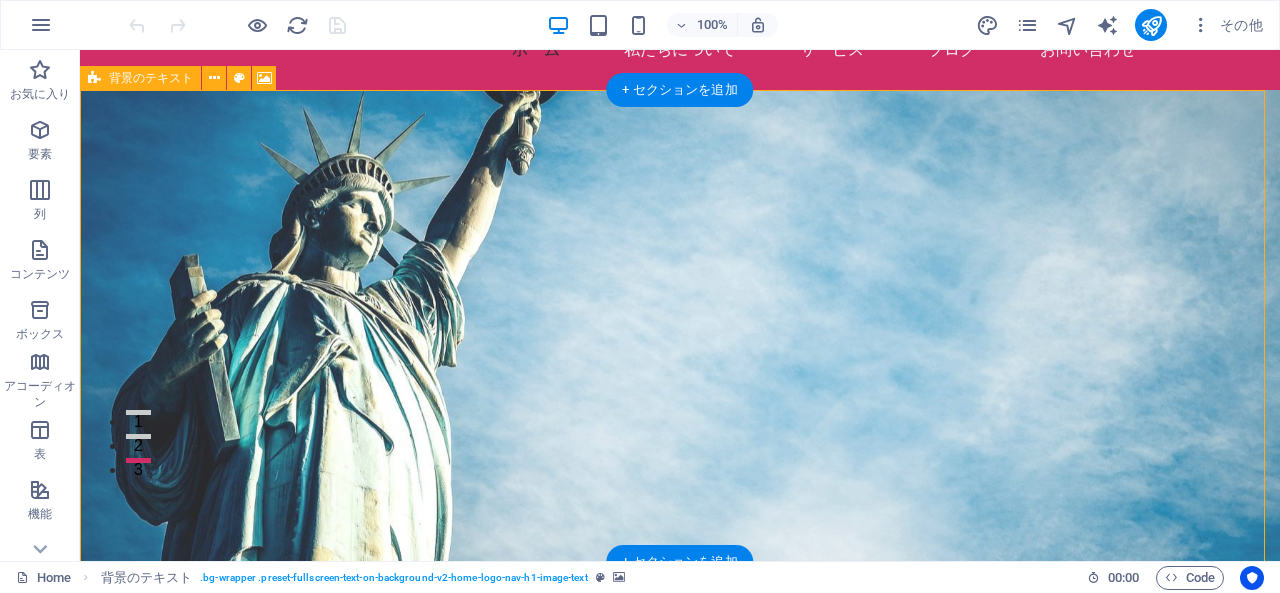 click at bounding box center [680, 326] 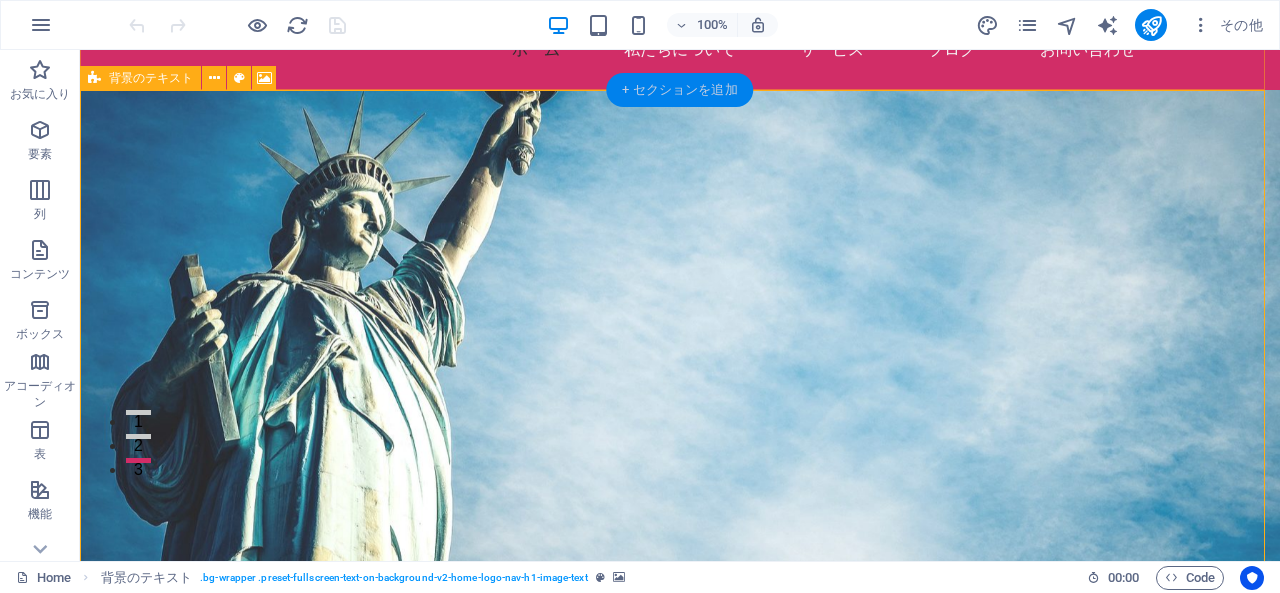 click on "+ セクションを追加" at bounding box center [679, 90] 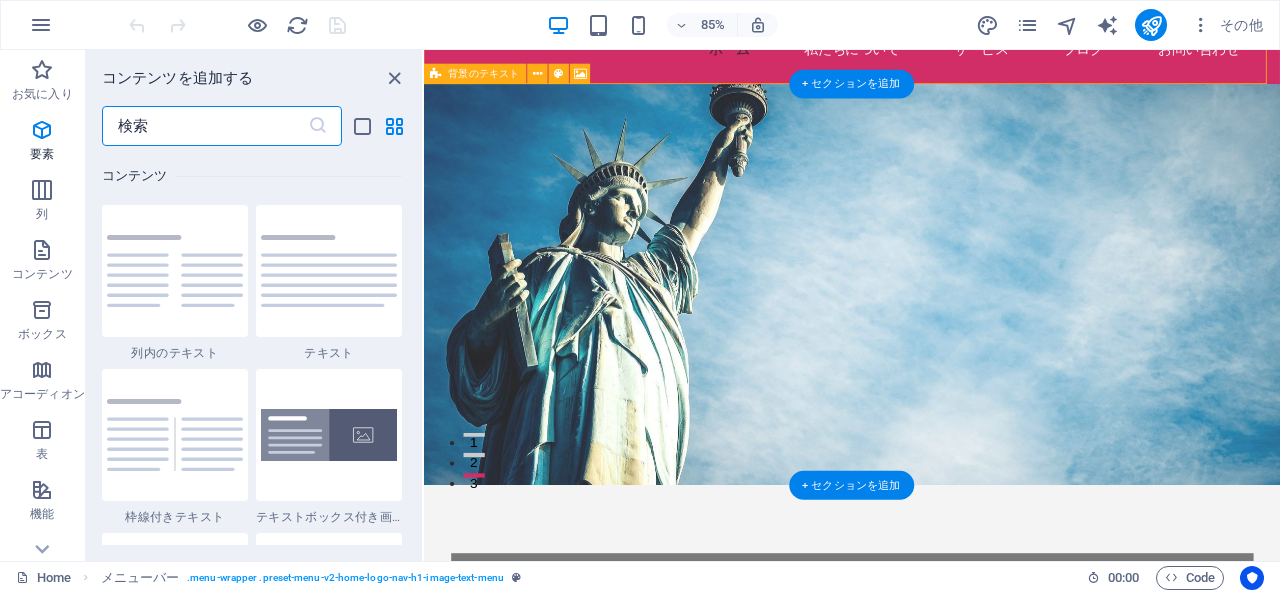 scroll, scrollTop: 3499, scrollLeft: 0, axis: vertical 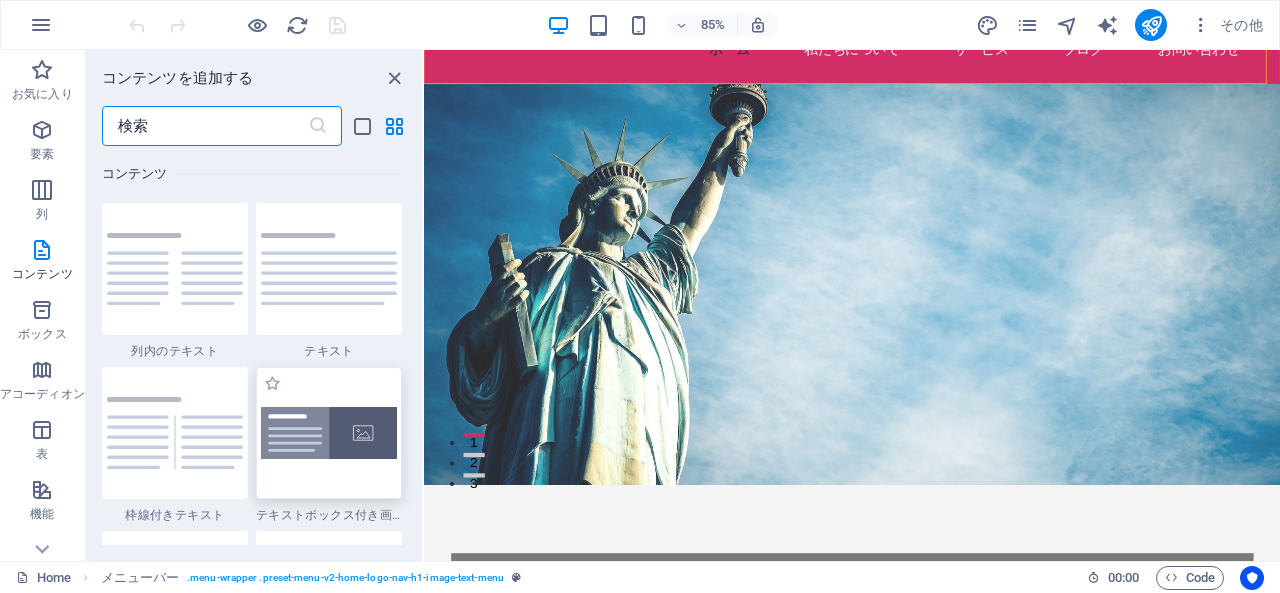 click at bounding box center (329, 433) 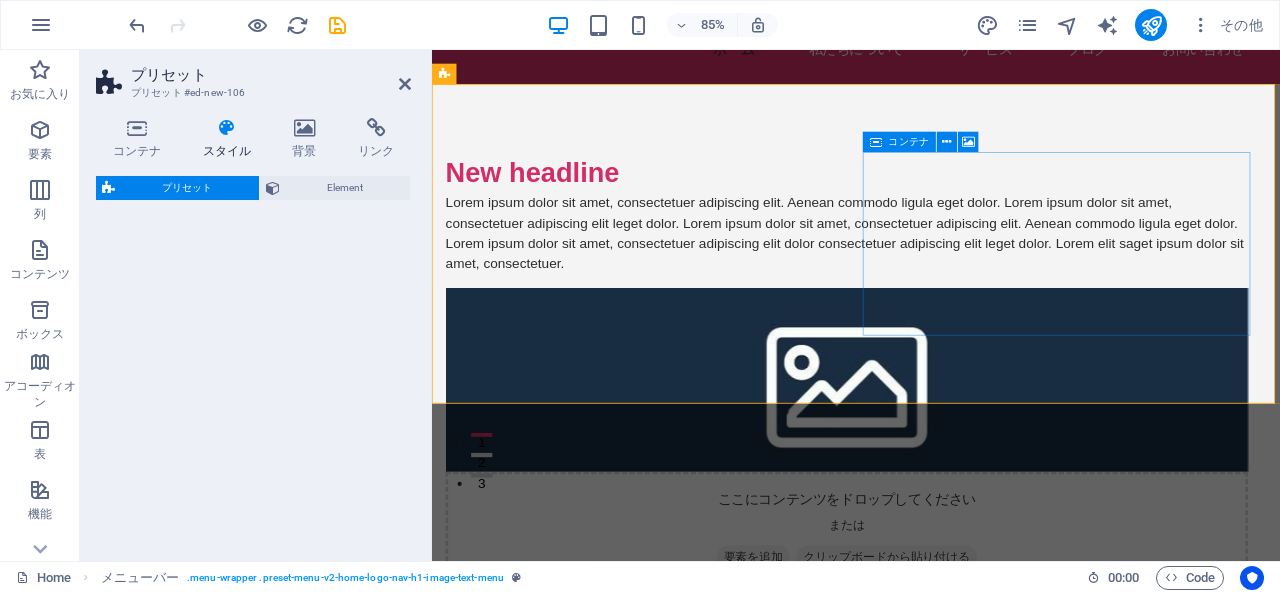 select on "rem" 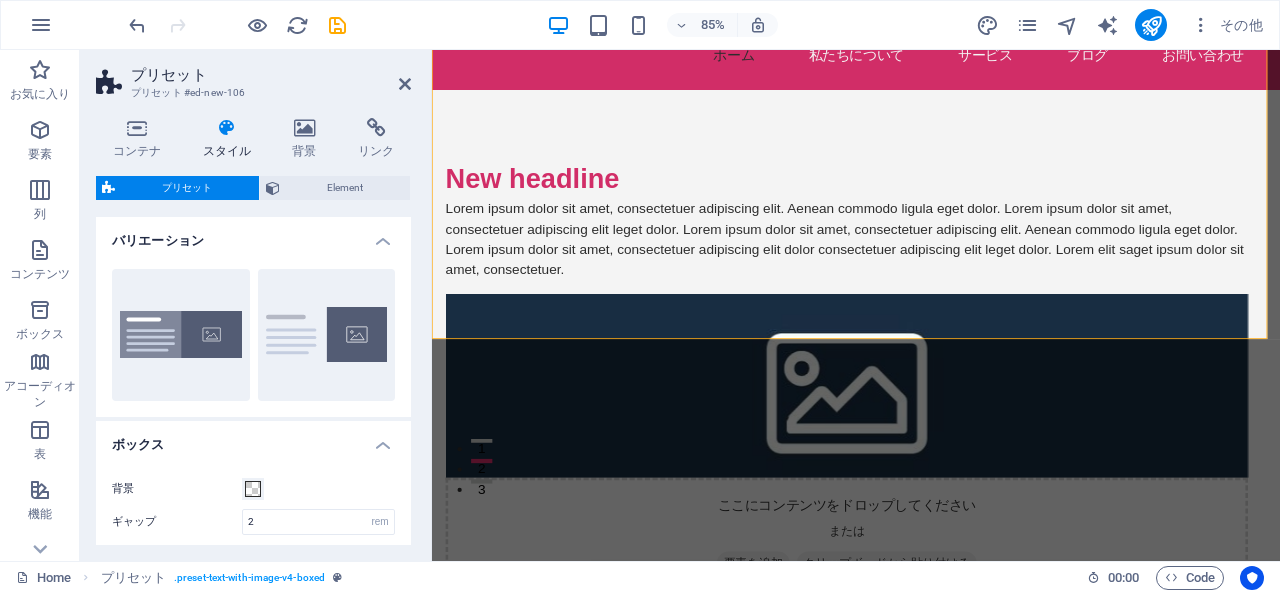 scroll, scrollTop: 0, scrollLeft: 0, axis: both 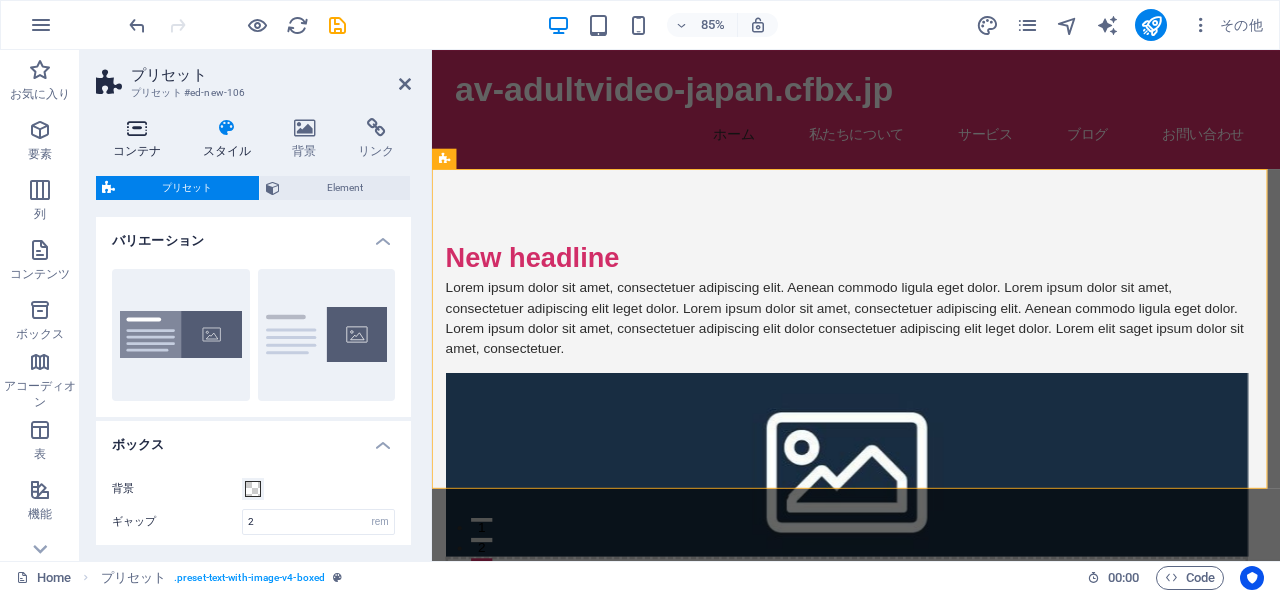 click at bounding box center [137, 128] 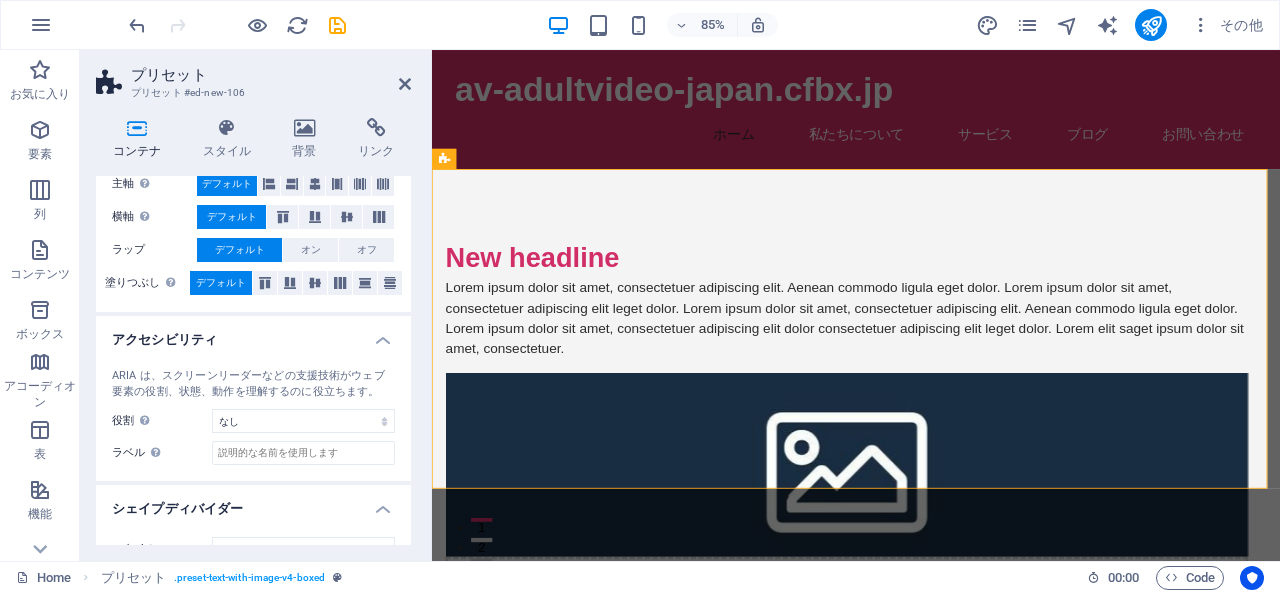 scroll, scrollTop: 389, scrollLeft: 0, axis: vertical 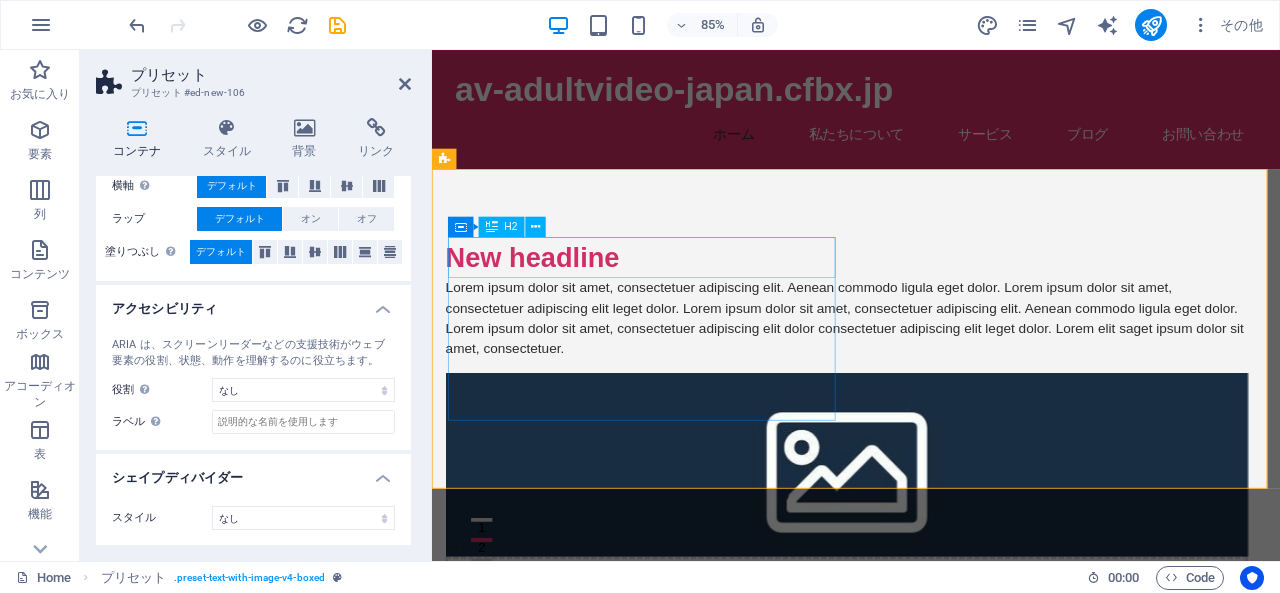 click on "New headline" at bounding box center [920, 294] 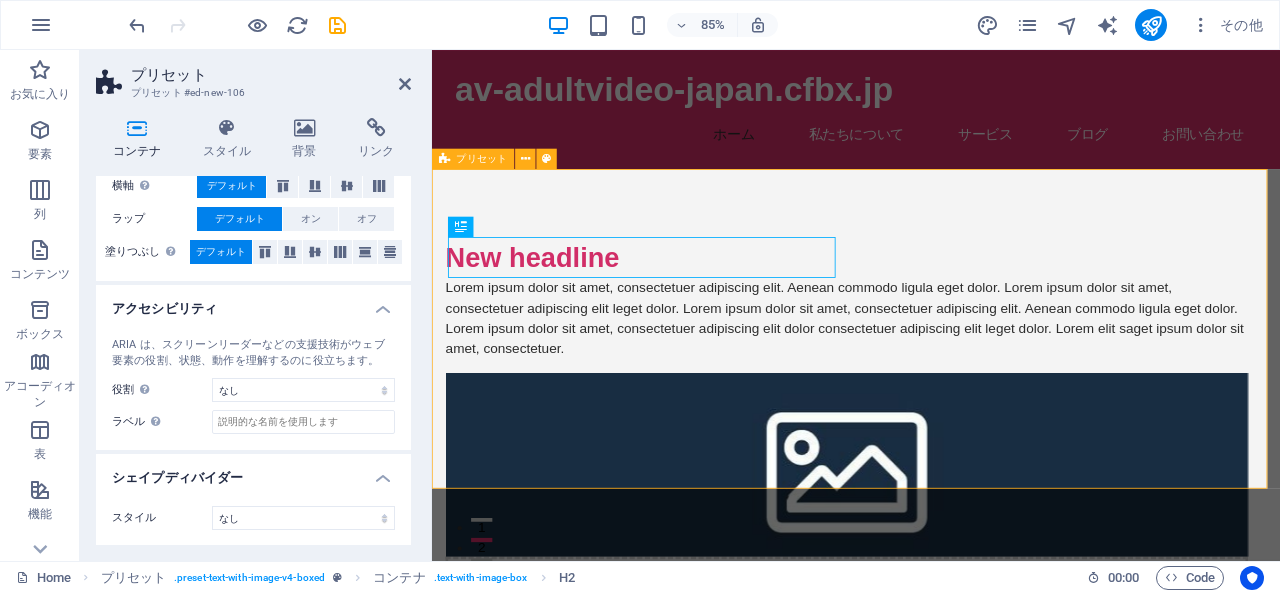 click on "New headline Lorem ipsum dolor sit amet, consectetuer adipiscing elit. Aenean commodo ligula eget dolor. Lorem ipsum dolor sit amet, consectetuer adipiscing elit leget dolor. Lorem ipsum dolor sit amet, consectetuer adipiscing elit. Aenean commodo ligula eget dolor. Lorem ipsum dolor sit amet, consectetuer adipiscing elit dolor consectetuer adipiscing elit leget dolor. Lorem elit saget ipsum dolor sit amet, consectetuer. ここにコンテンツをドロップしてください または  要素を追加  クリップボードから貼り付ける" at bounding box center (931, 529) 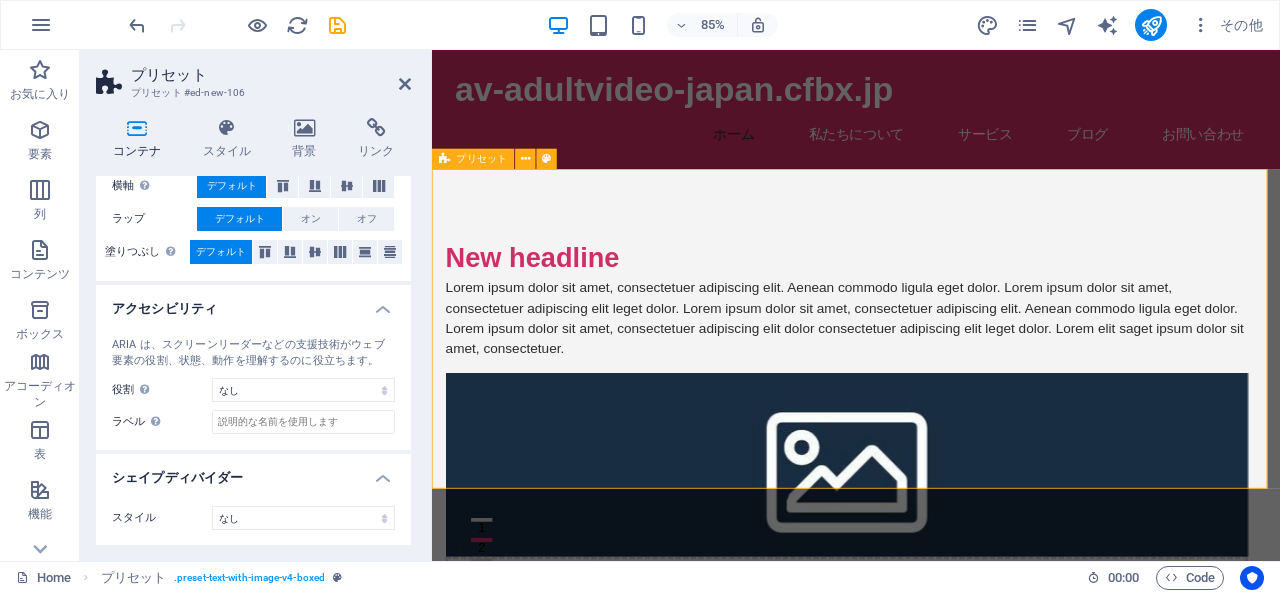 click on "New headline Lorem ipsum dolor sit amet, consectetuer adipiscing elit. Aenean commodo ligula eget dolor. Lorem ipsum dolor sit amet, consectetuer adipiscing elit leget dolor. Lorem ipsum dolor sit amet, consectetuer adipiscing elit. Aenean commodo ligula eget dolor. Lorem ipsum dolor sit amet, consectetuer adipiscing elit dolor consectetuer adipiscing elit leget dolor. Lorem elit saget ipsum dolor sit amet, consectetuer. ここにコンテンツをドロップしてください または  要素を追加  クリップボードから貼り付ける" at bounding box center (931, 529) 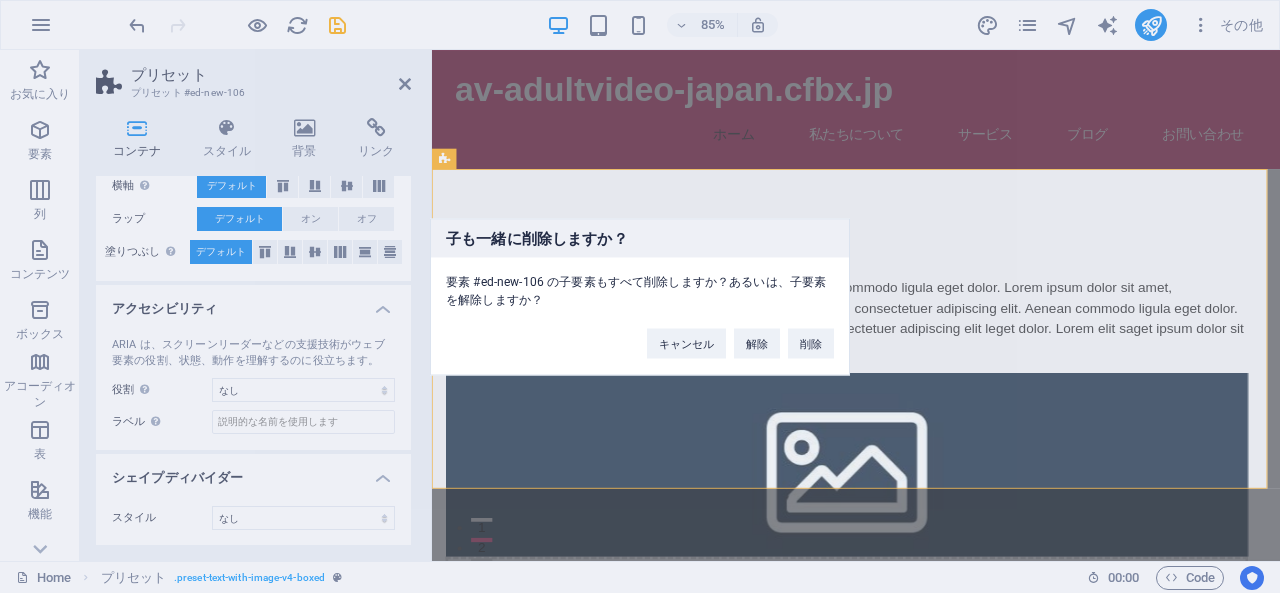 type 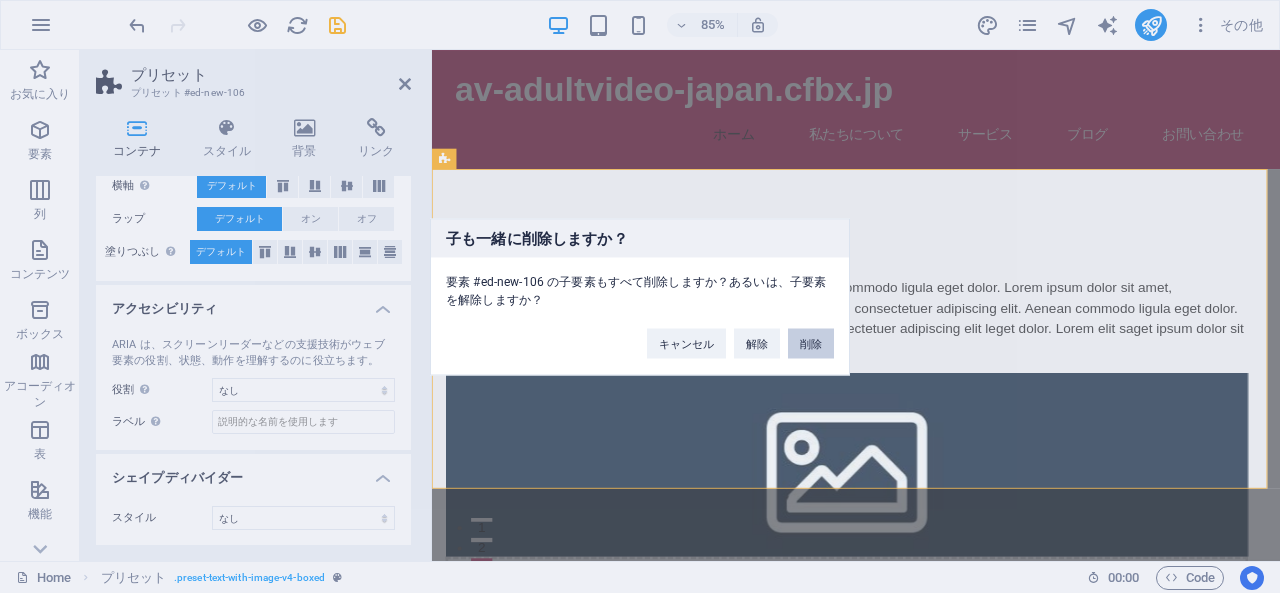 click on "削除" at bounding box center [811, 343] 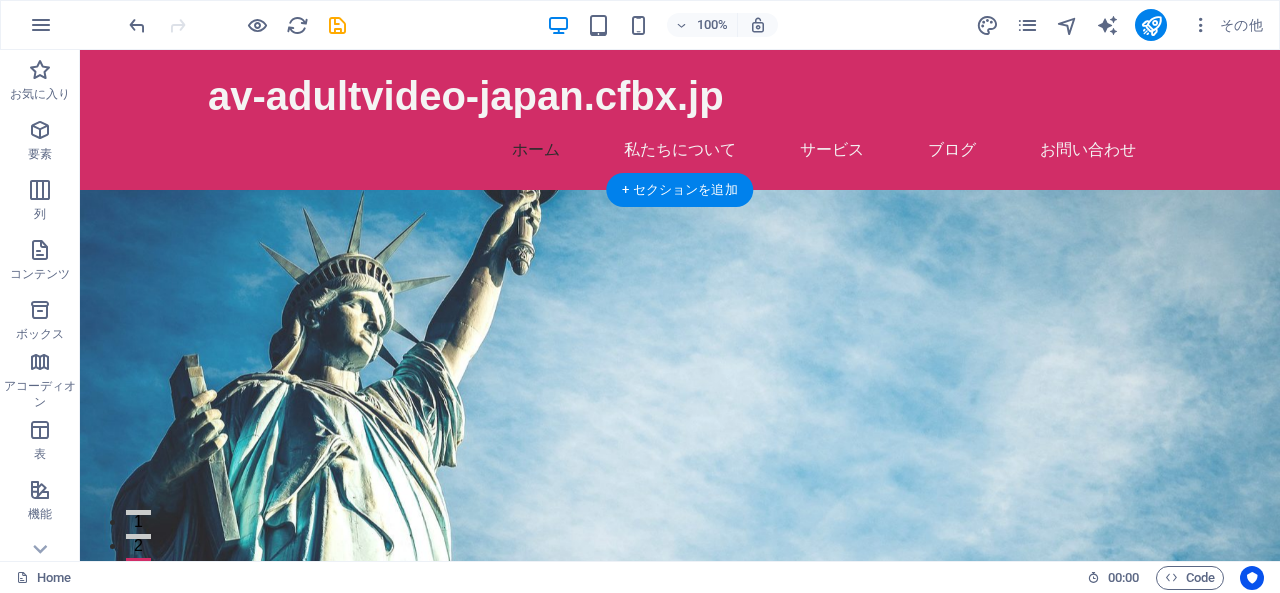 click at bounding box center (680, 426) 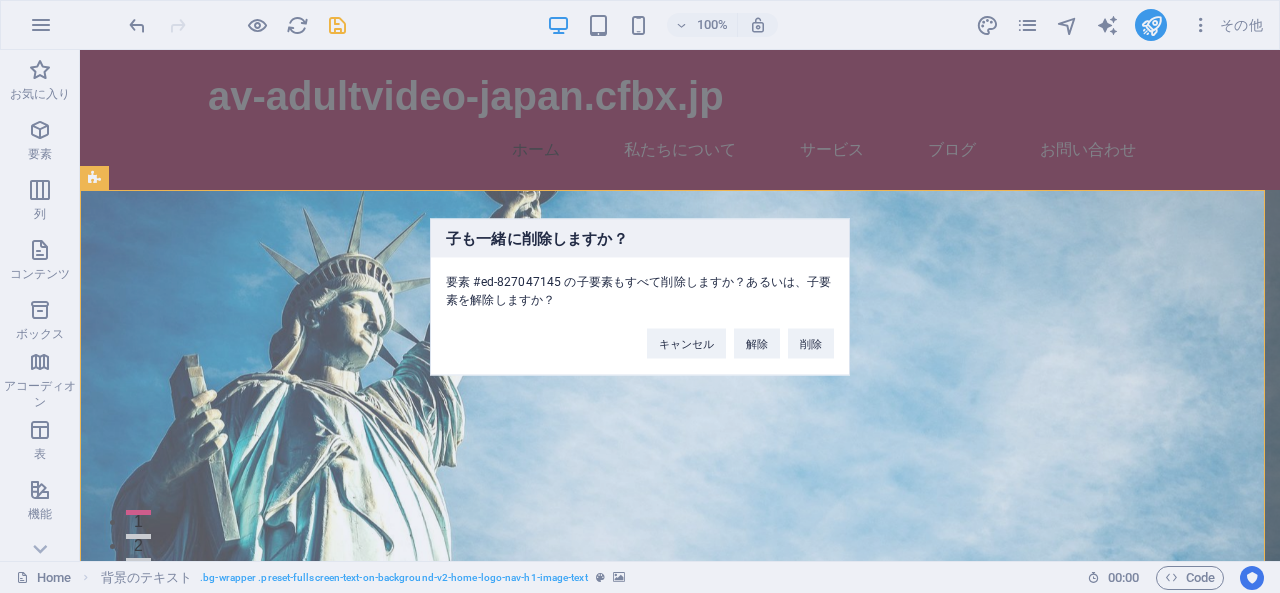 type 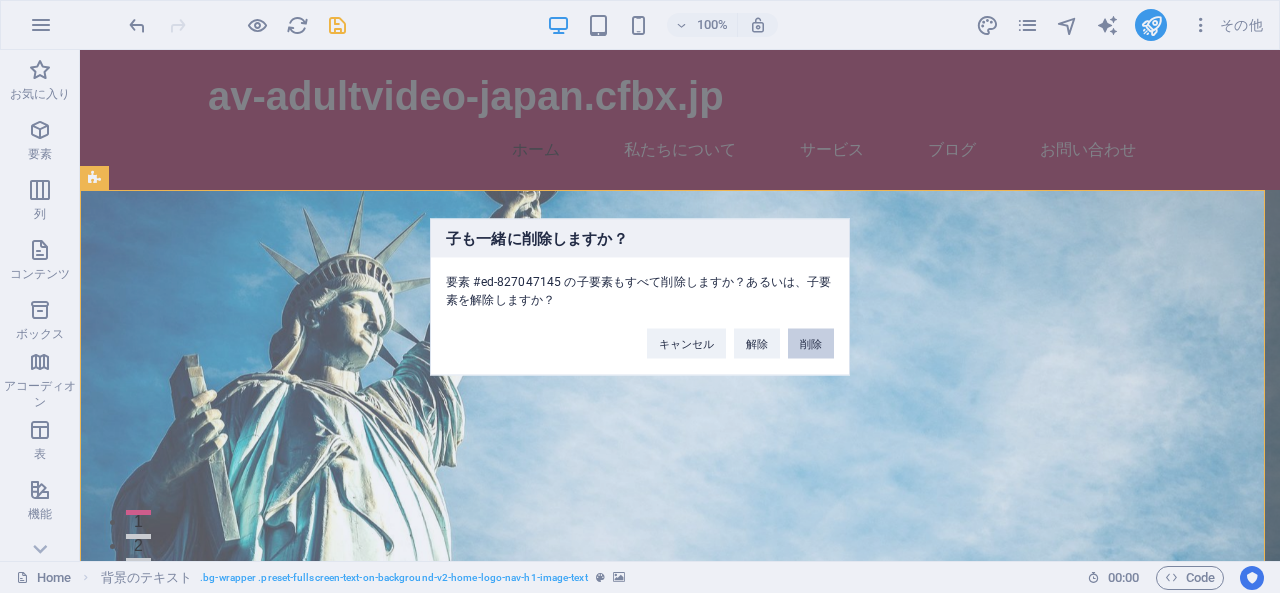click on "削除" at bounding box center [811, 343] 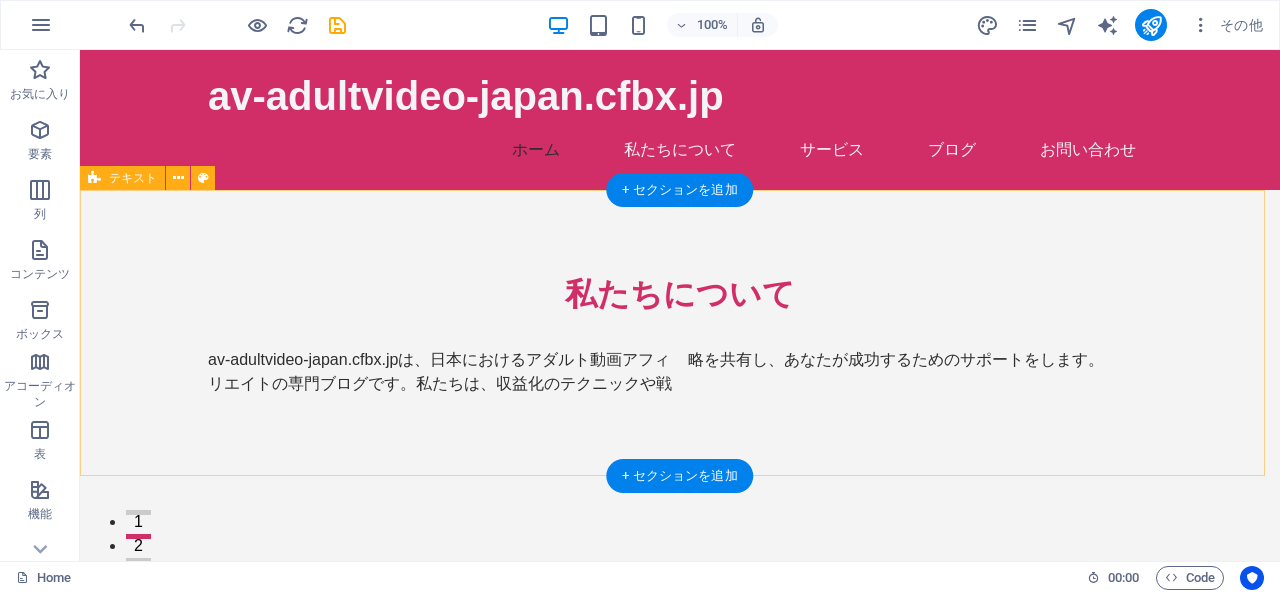 click on "私たちについて av-adultvideo-japan.cfbx.jpは、日本におけるアダルト動画アフィリエイトの専門ブログです。私たちは、収益化のテクニックや戦略を共有し、あなたが成功するためのサポートをします。" at bounding box center [680, 333] 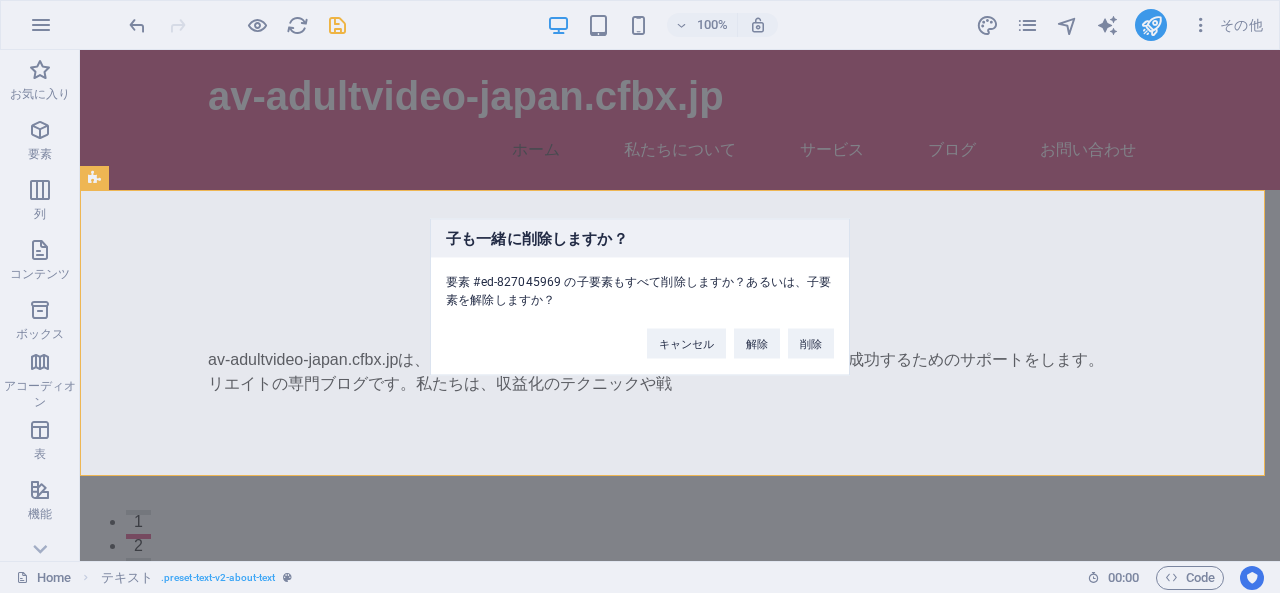 type 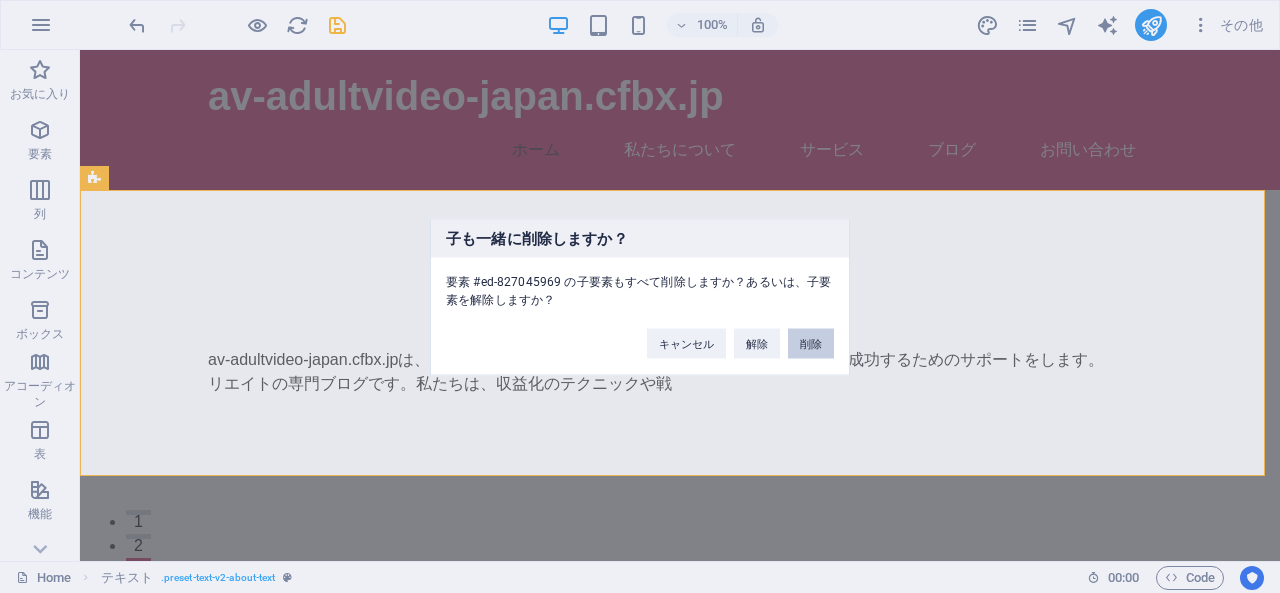 click on "削除" at bounding box center [811, 343] 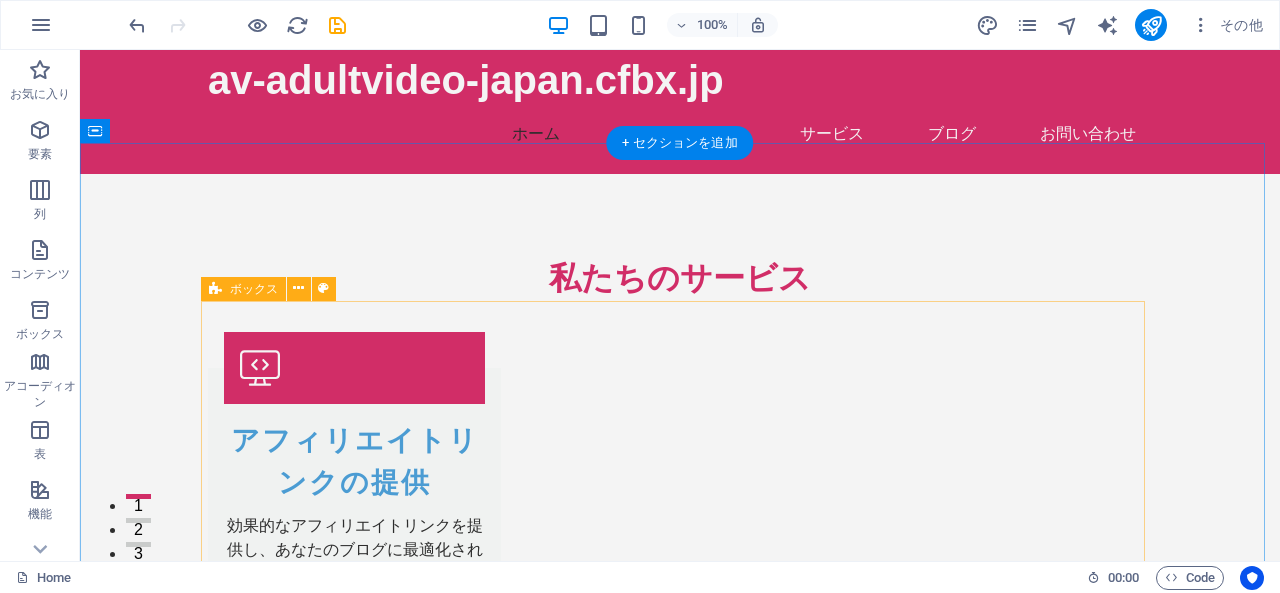 scroll, scrollTop: 0, scrollLeft: 0, axis: both 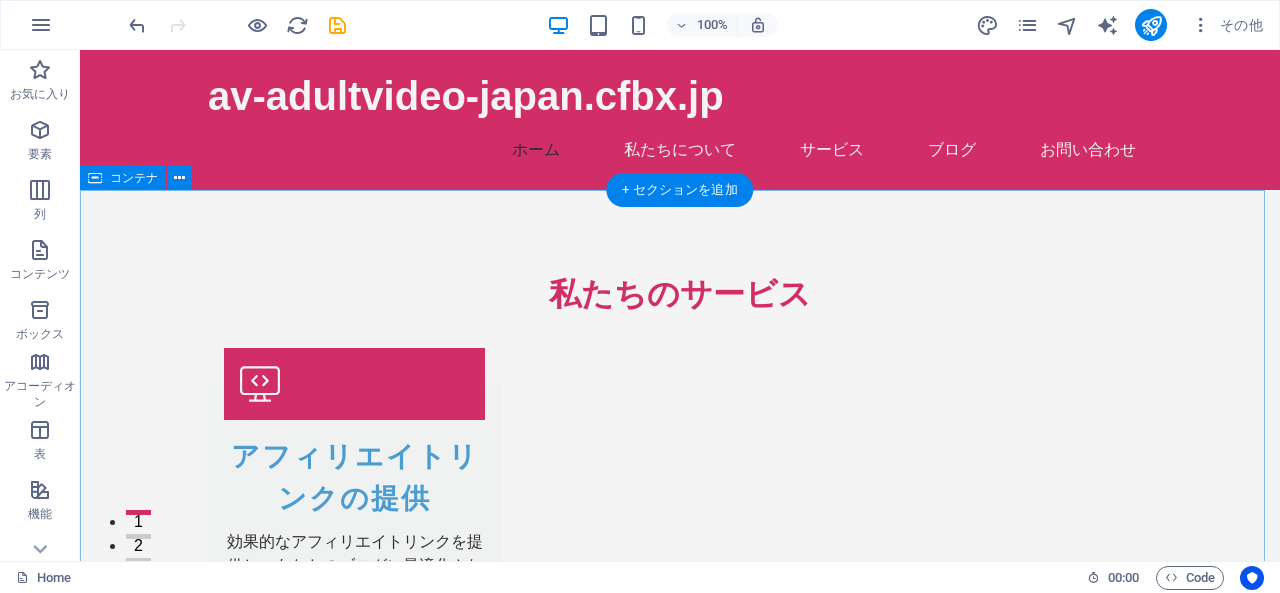 click on "私たちのサービス アフィリエイトリンクの提供 効果的なアフィリエイトリンクを提供し、あなたのブログに最適化された利益を生む方法を提案します。 収益化のためのコンサルティング 専門家による収益化戦略のコンサルティングを行います。個別のニーズに応じたアドバイスが可能です。 SEO対策サポート ブログのSEO対策をサポートし、検索順位を向上させる方法を学べます。 マーケティング戦略 効果的なマーケティング戦略を通じて、アフィリエイト収入を最大化します。 専用ウェビナー 収益化に役立つ専門知識を学べるウェビナーを定期的に開催します。 継続的なサポート アフィリエイト運営において常にサポートを提供し、あなたの成功に寄与します。" at bounding box center (680, 1084) 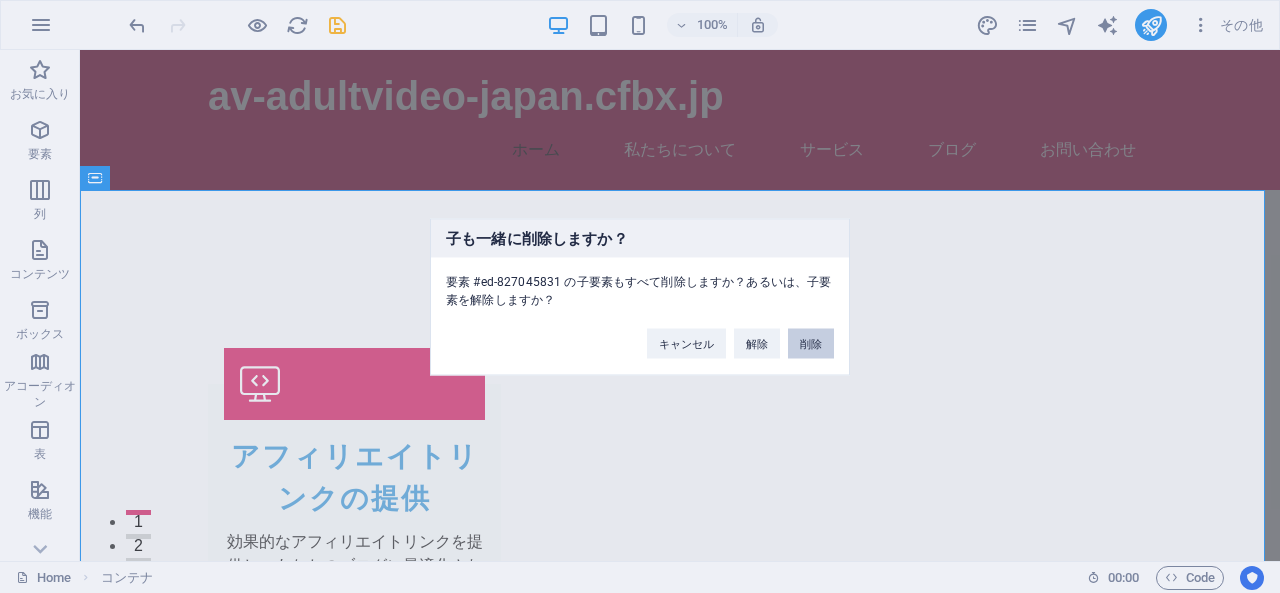 type 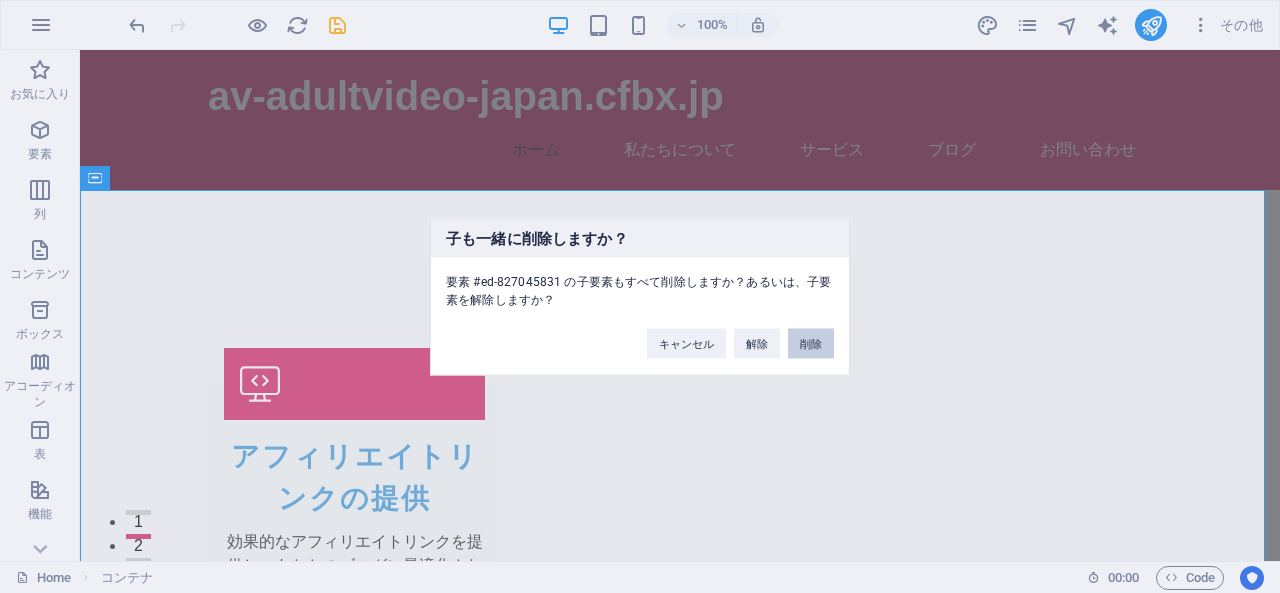 click on "削除" at bounding box center (811, 343) 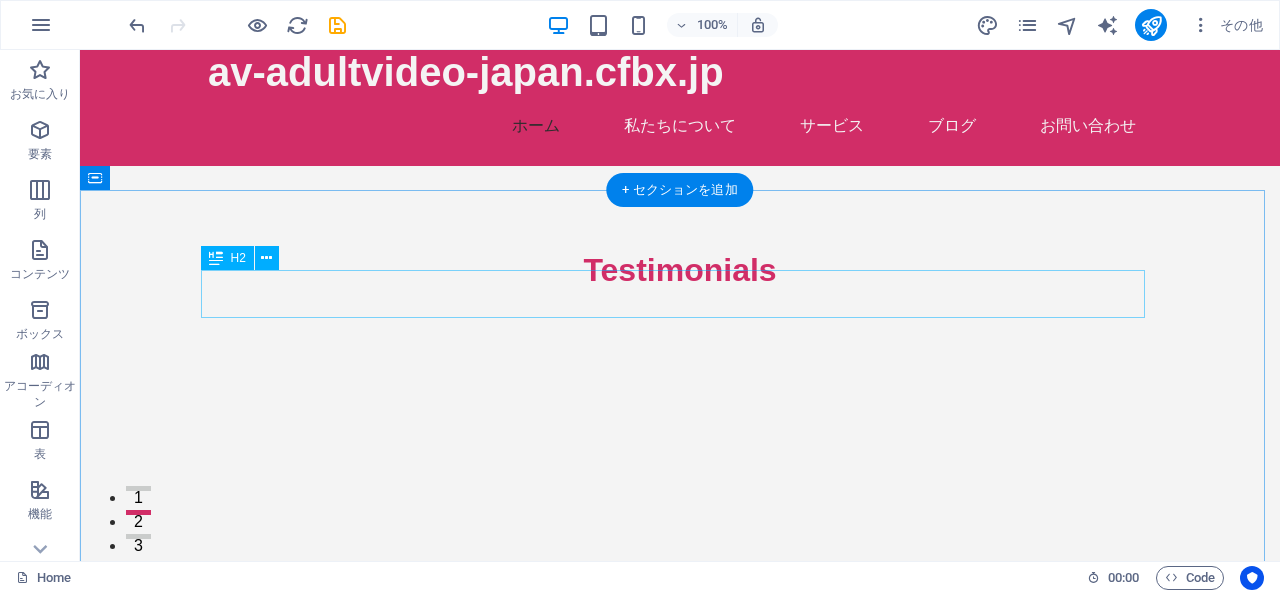 scroll, scrollTop: 0, scrollLeft: 0, axis: both 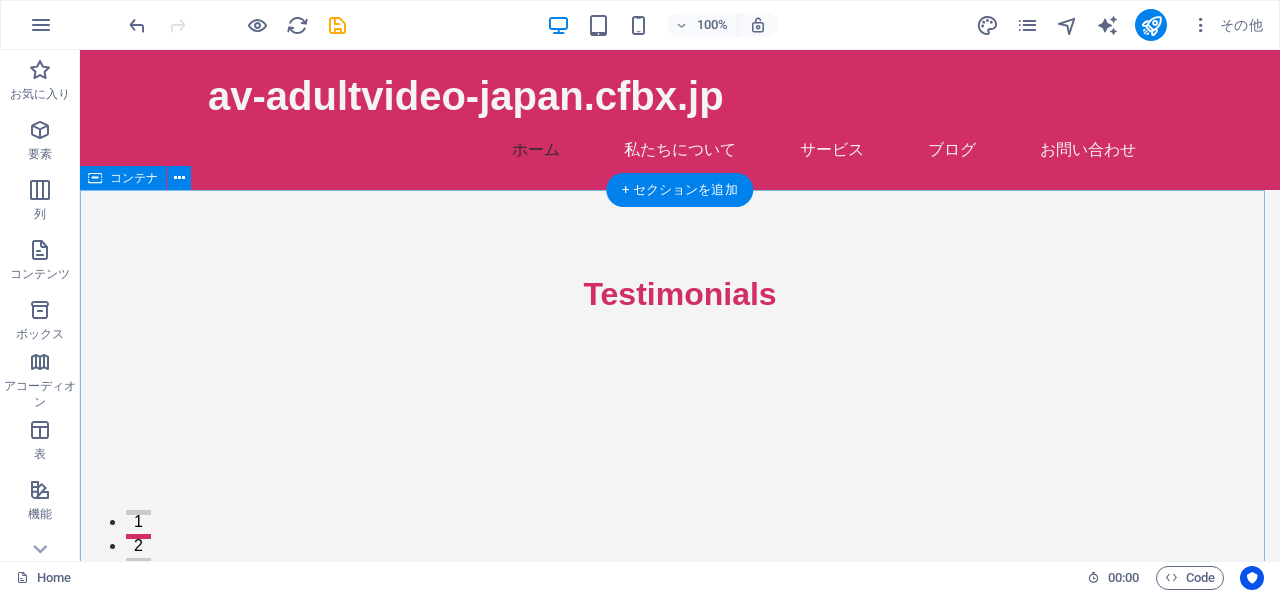 click on "Testimonials 顧客の声 SEO対策のサポートが素晴らしかったです。このブログは強力な仲間です。 顧客の声 このブログのおかげで、収益化が実現しました！本当に感謝です！ 顧客の声 アフィリエイトの知識が無かった私でも、簡単に始められました。 顧客の声 SEO対策のサポートが素晴らしかったです。このブログは強力な仲間です。 顧客の声 このブログのおかげで、収益化が実現しました！本当に感謝です！ 1 2 3" at bounding box center (680, 449) 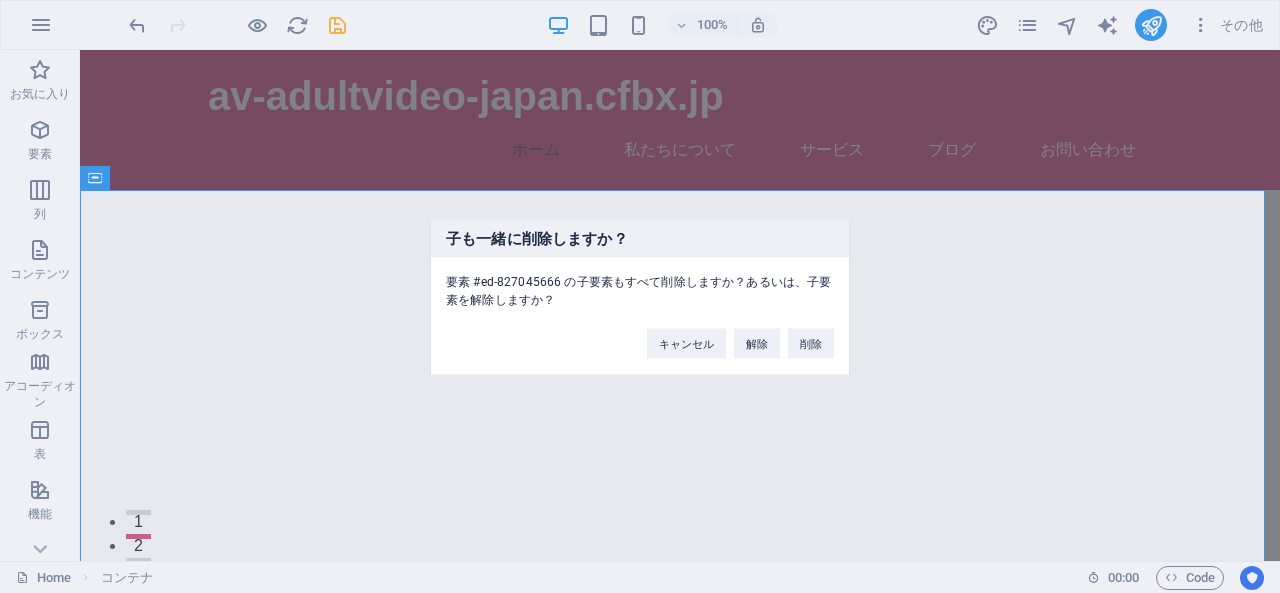 type 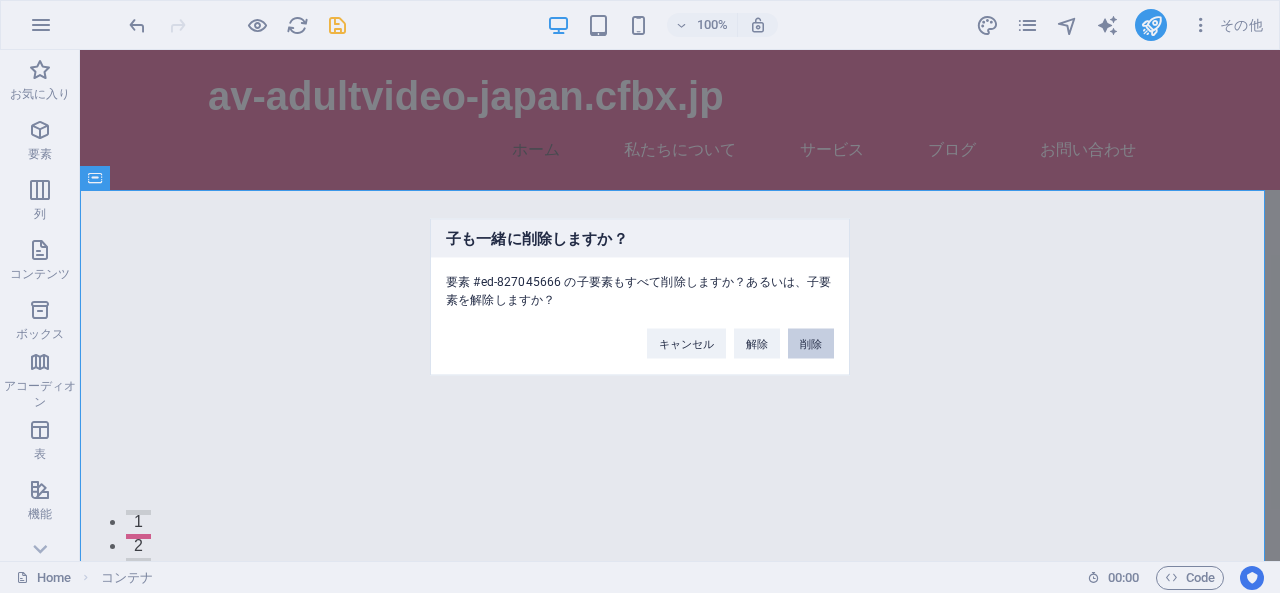 click on "削除" at bounding box center (811, 343) 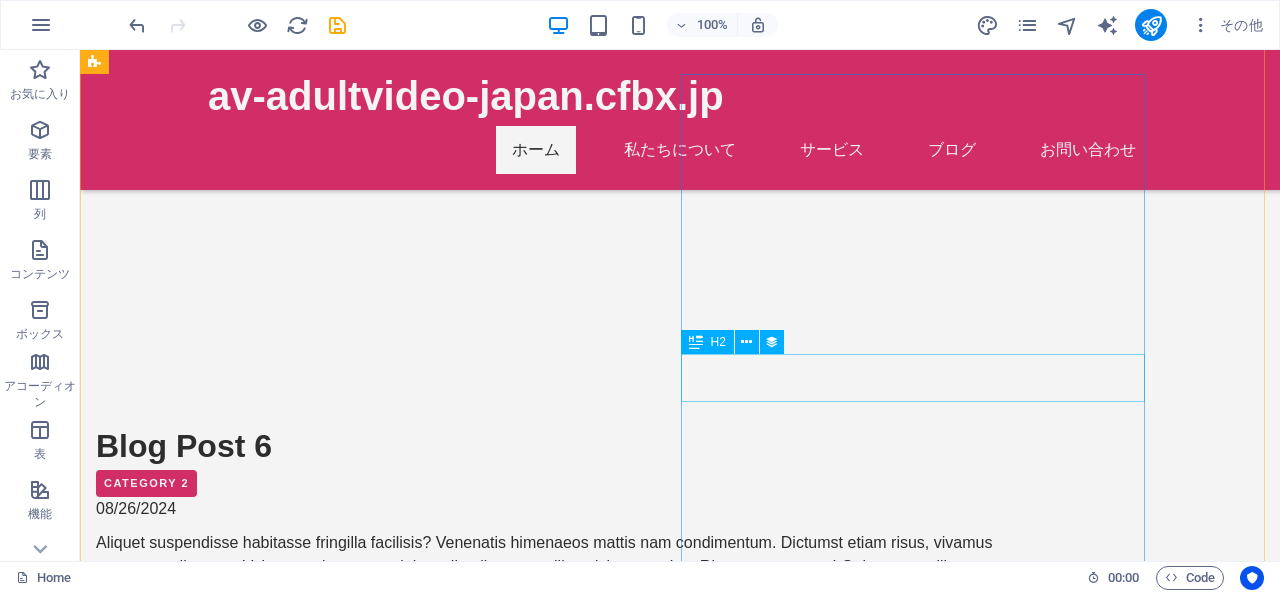 scroll, scrollTop: 200, scrollLeft: 0, axis: vertical 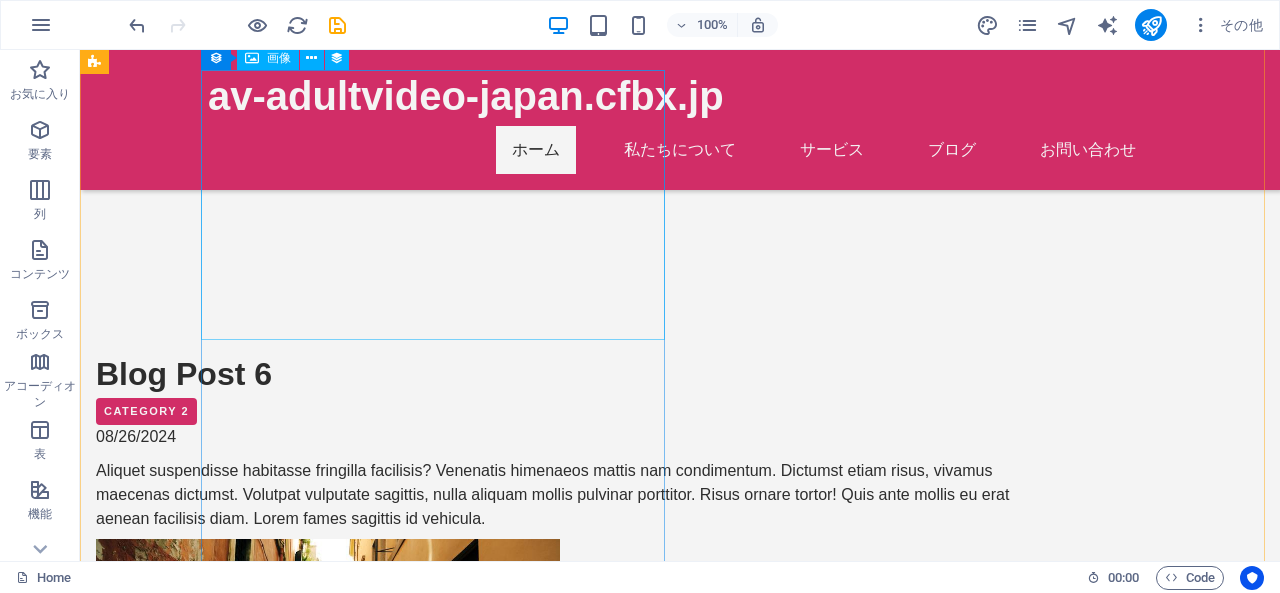 click at bounding box center (568, 205) 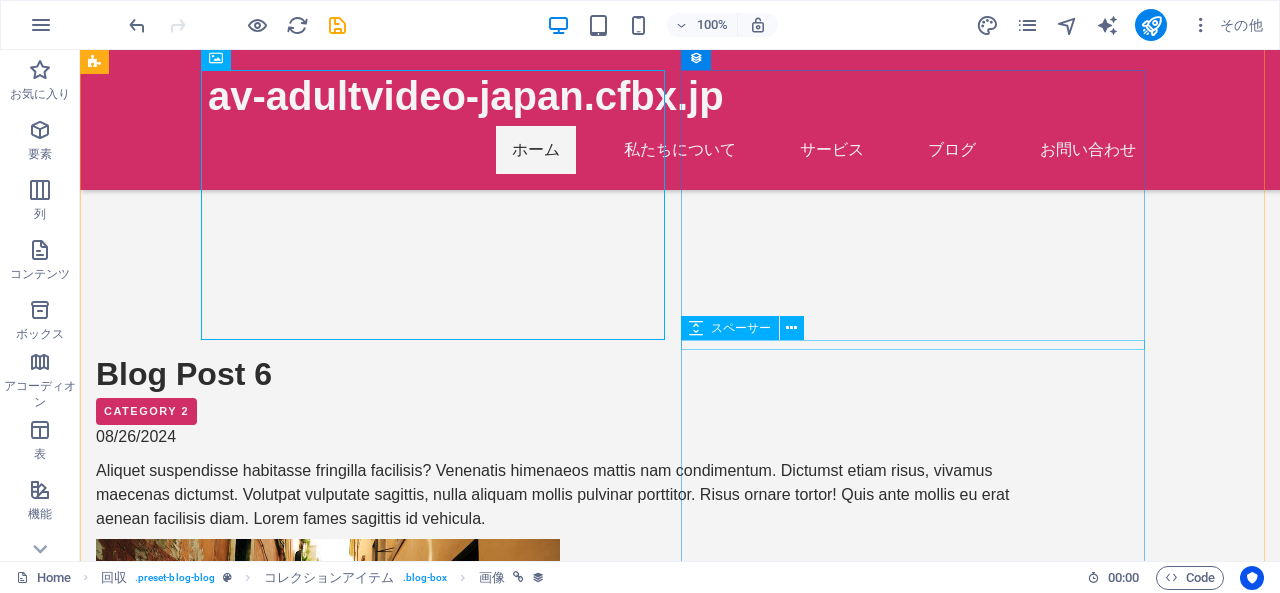 scroll, scrollTop: 0, scrollLeft: 0, axis: both 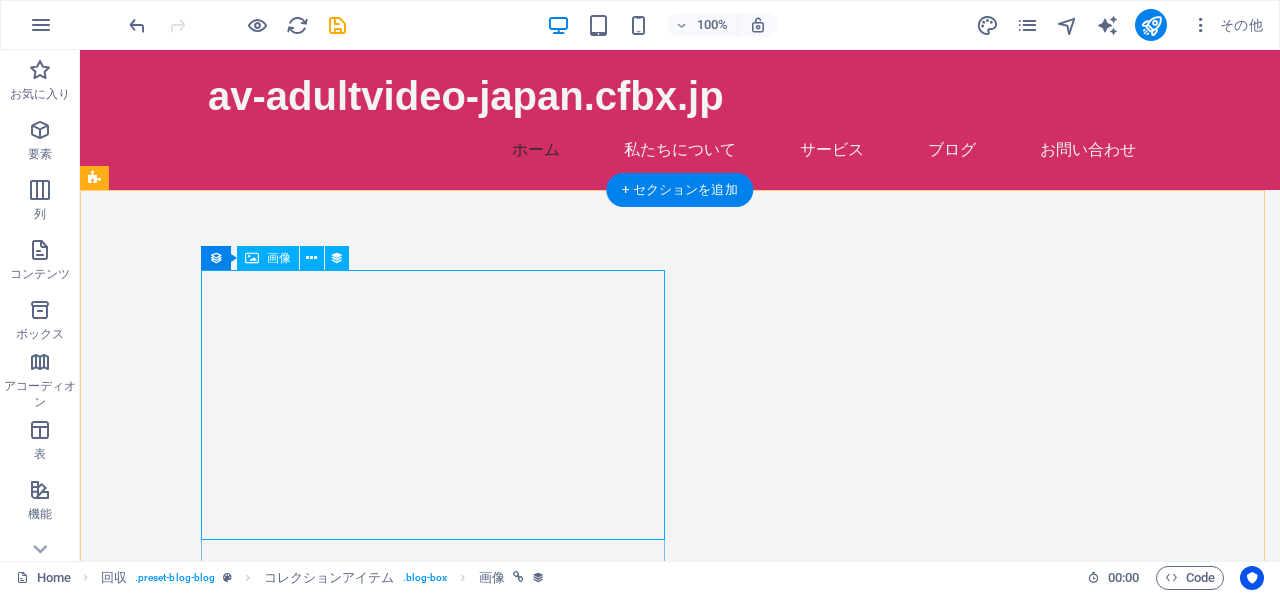 click at bounding box center (568, 405) 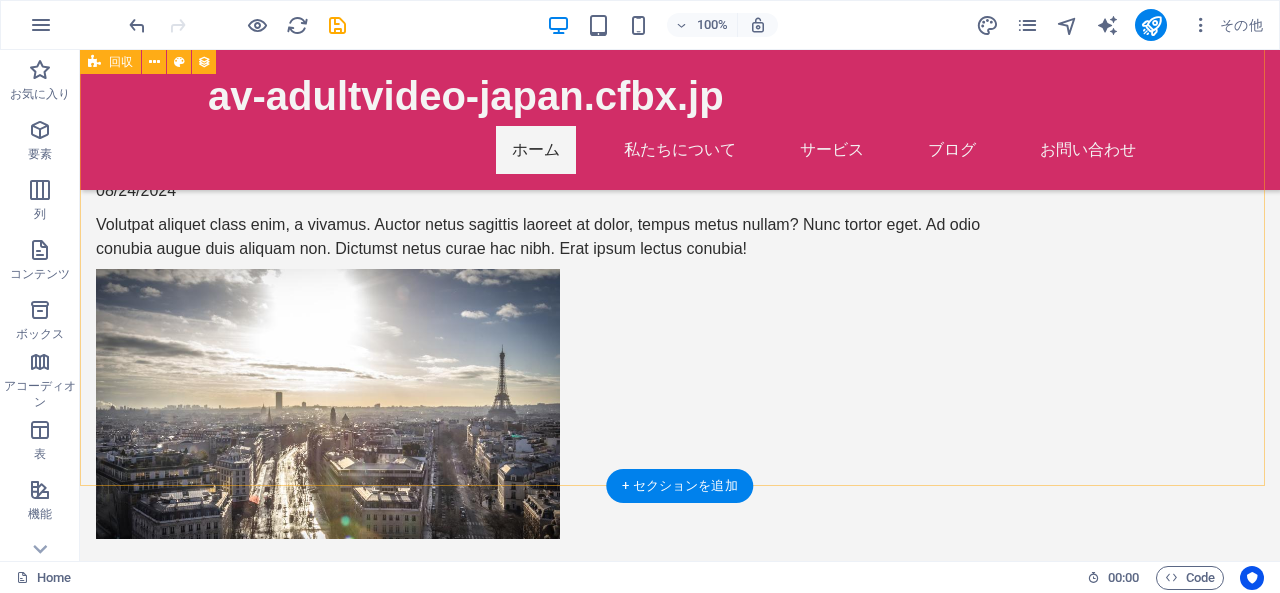scroll, scrollTop: 1500, scrollLeft: 0, axis: vertical 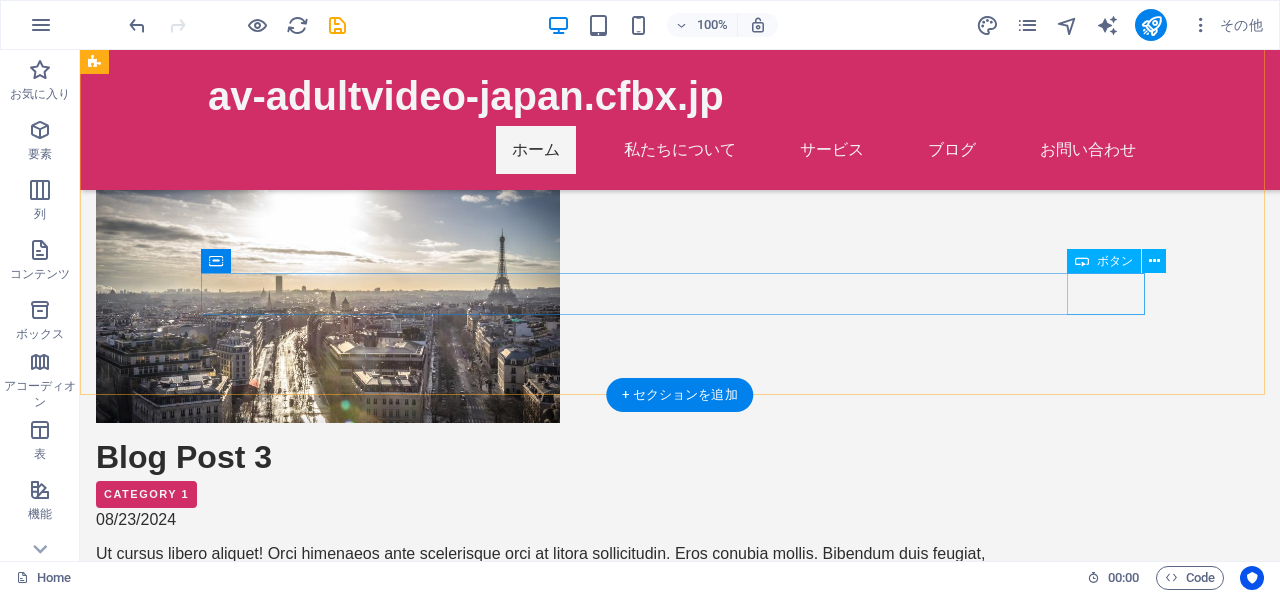 click on "Next" at bounding box center (568, 1575) 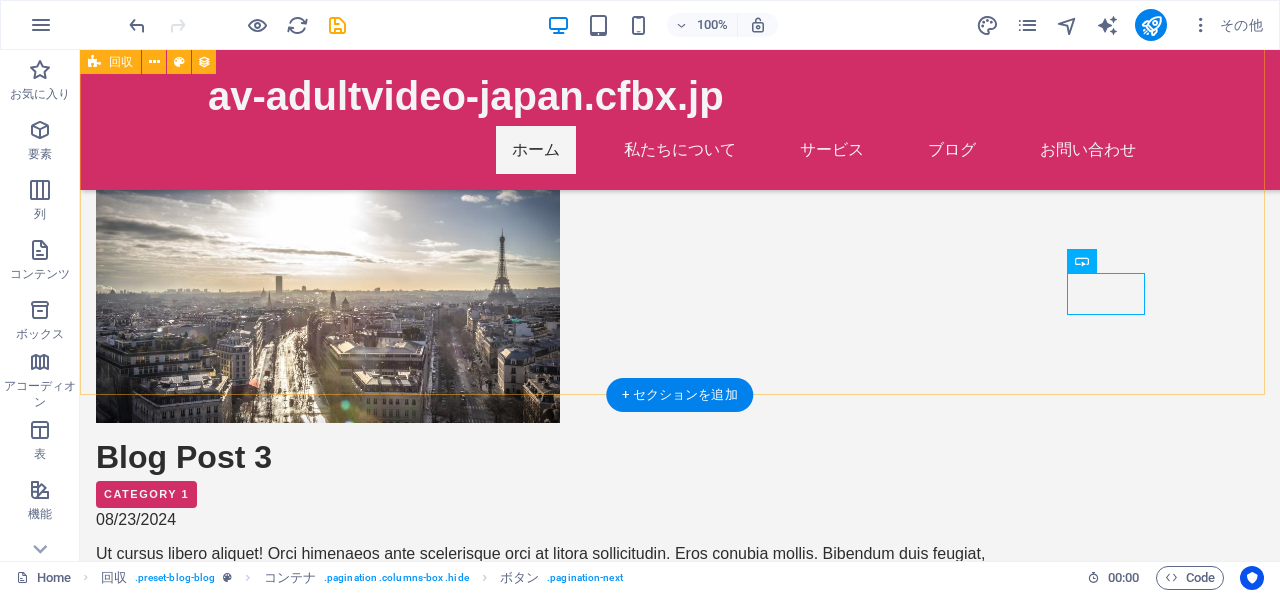 click on "Blog Post 6 Category 2 08/26/2024 Aliquet suspendisse habitasse fringilla facilisis? Venenatis himenaeos mattis nam condimentum. Dictumst etiam risus, vivamus maecenas dictumst. Volutpat vulputate sagittis, nulla aliquam mollis pulvinar porttitor. Risus ornare tortor! Quis ante mollis eu erat aenean facilisis diam. Lorem fames sagittis id vehicula. Blog Post 5 Category 2 08/25/2024 Luctus inceptos. Phasellus eget eros malesuada vulputate turpis non bibendum taciti! A integer consequat. At morbi et lacinia nisi sociosqu? Metus feugiat at, nisl felis vestibulum. Laoreet nec vel bibendum nec. Sodales orci. Hendrerit ornare cubilia. Habitasse elementum! Blog Post 4 Category 1 08/24/2024 Volutpat aliquet class enim, a vivamus. Auctor netus sagittis laoreet at dolor, tempus metus nullam? Nunc tortor eget. Ad odio conubia augue duis aliquam non. Dictumst netus curae hac nibh. Erat ipsum lectus conubia! Blog Post 3 Category 1 08/23/2024 Blog Post 2 Category 1 08/22/2024 Blog Post 1 Category 1 08/21/2024  Previous" at bounding box center [680, 113] 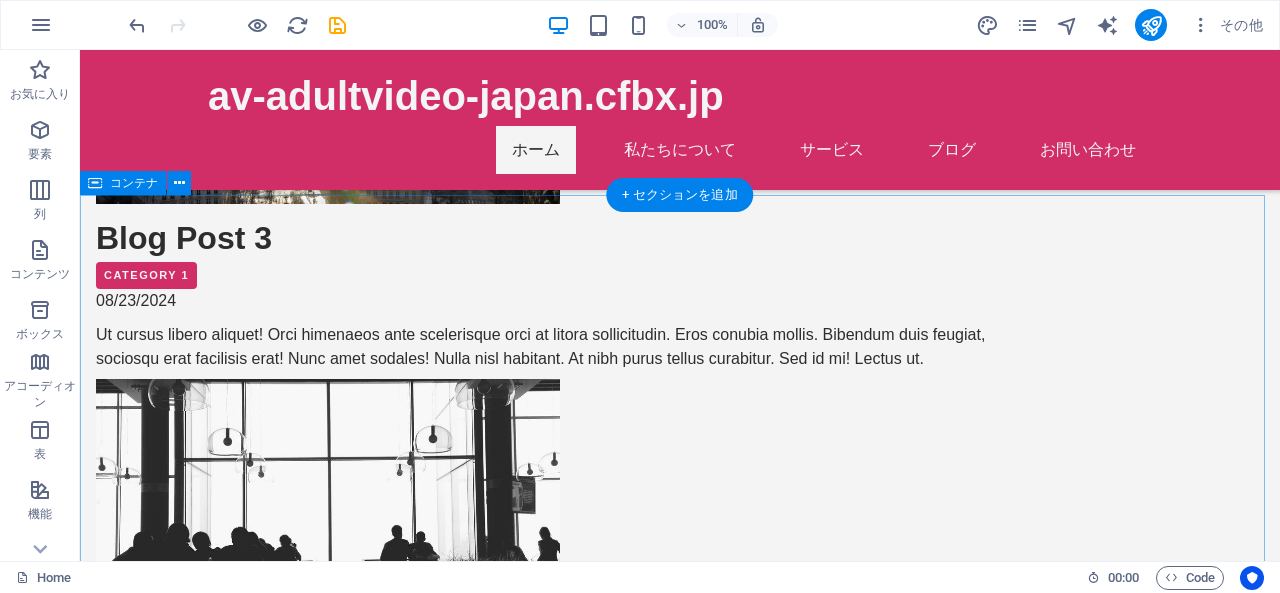 scroll, scrollTop: 1700, scrollLeft: 0, axis: vertical 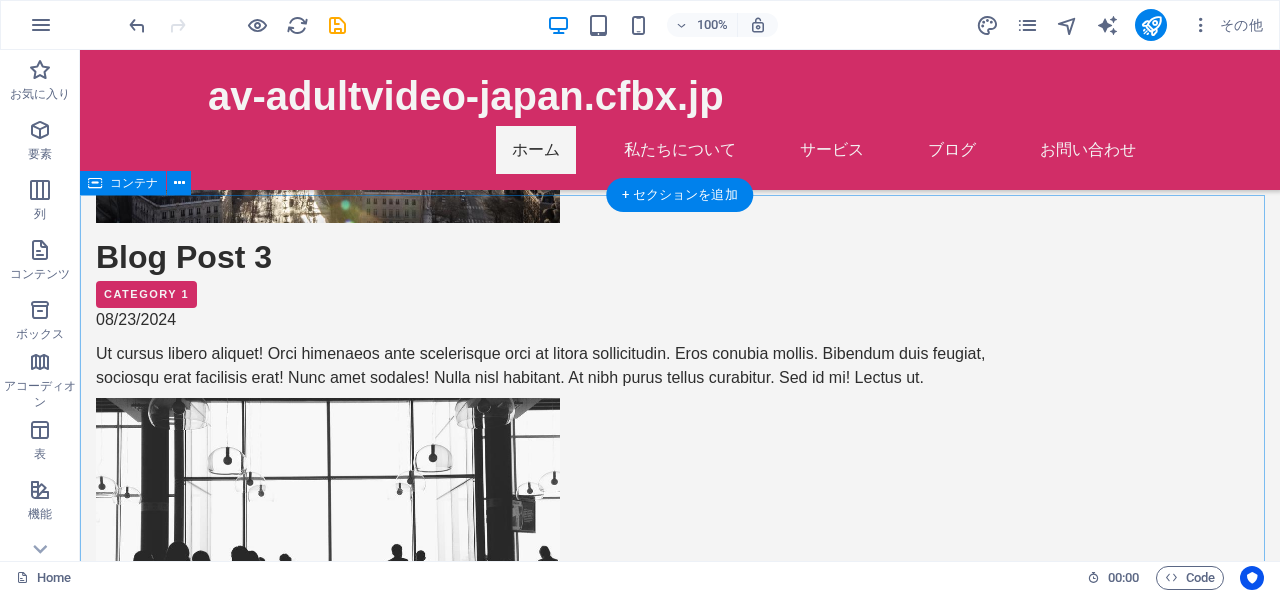 click on "お問い合わせ   I have read and understand the privacy policy. 読めない場合は、読み込み直してください お問い合わせする" at bounding box center (680, 1762) 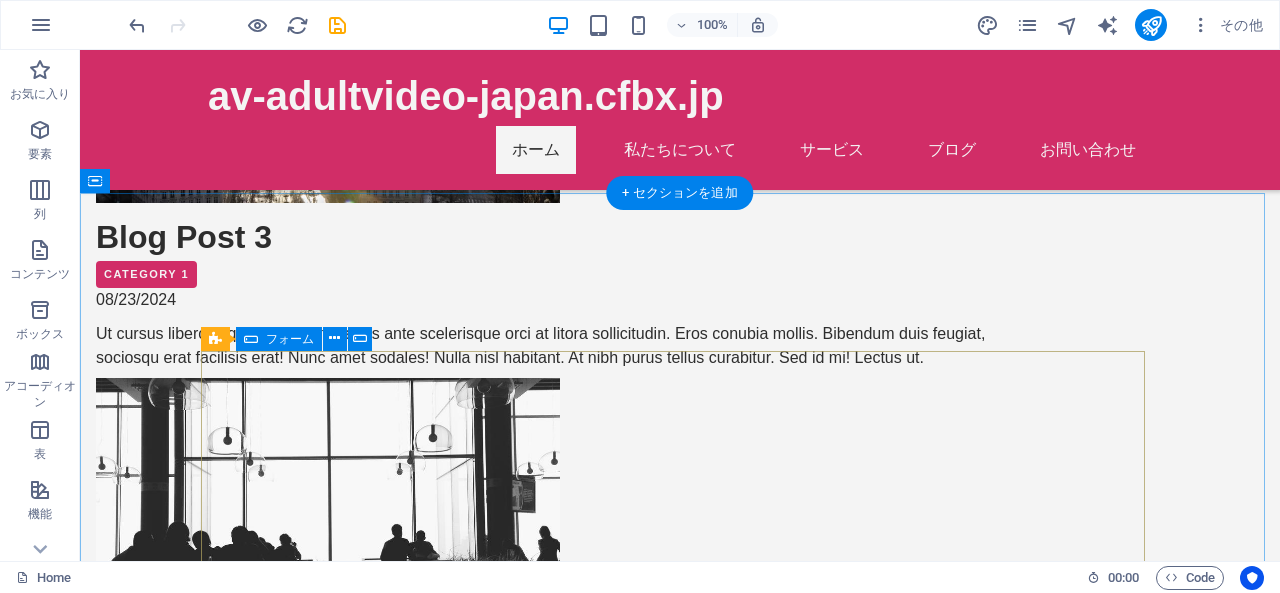 scroll, scrollTop: 1520, scrollLeft: 0, axis: vertical 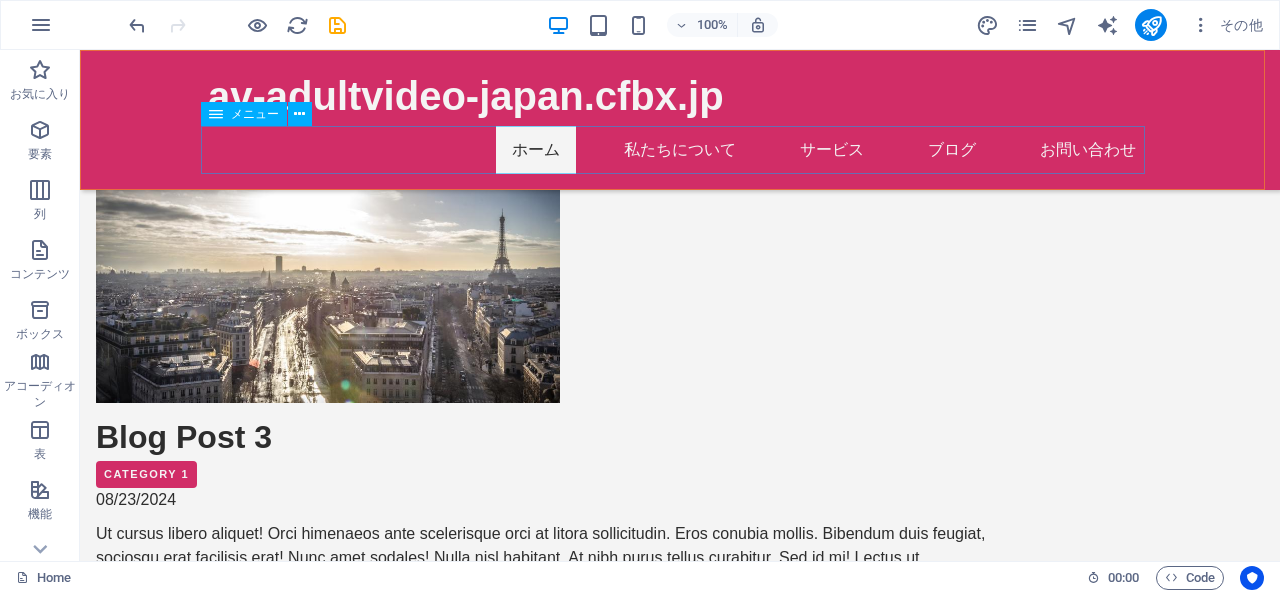 click on "ホーム 私たちについて サービス ブログ お問い合わせ" at bounding box center (680, 150) 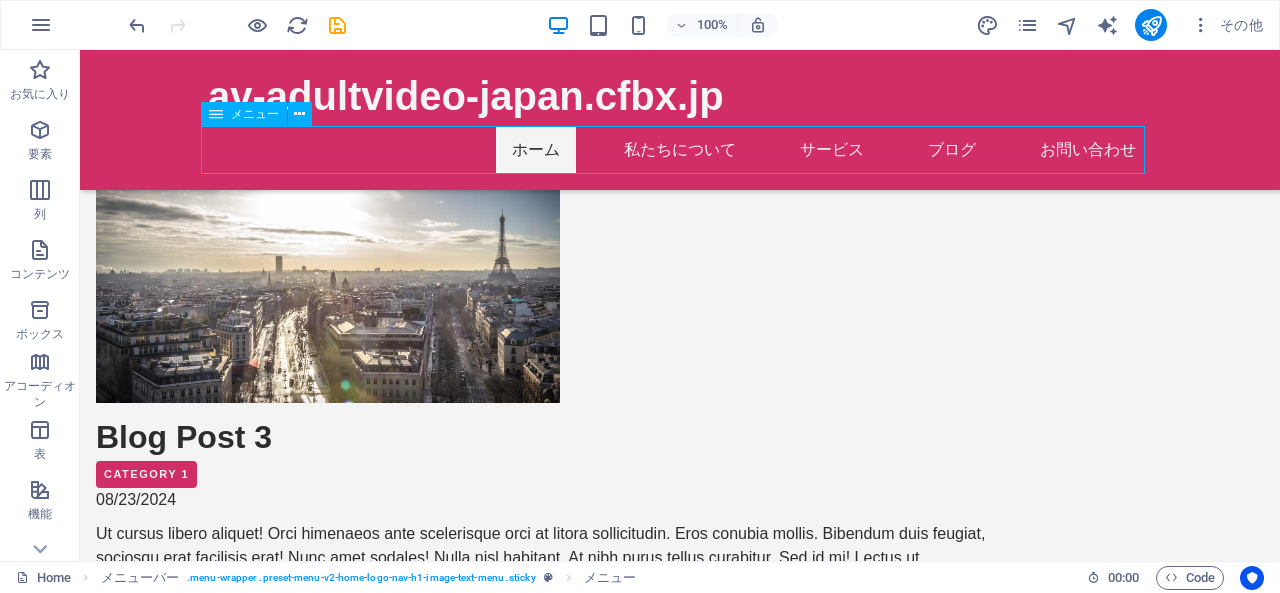 click on "ホーム 私たちについて サービス ブログ お問い合わせ" at bounding box center (680, 150) 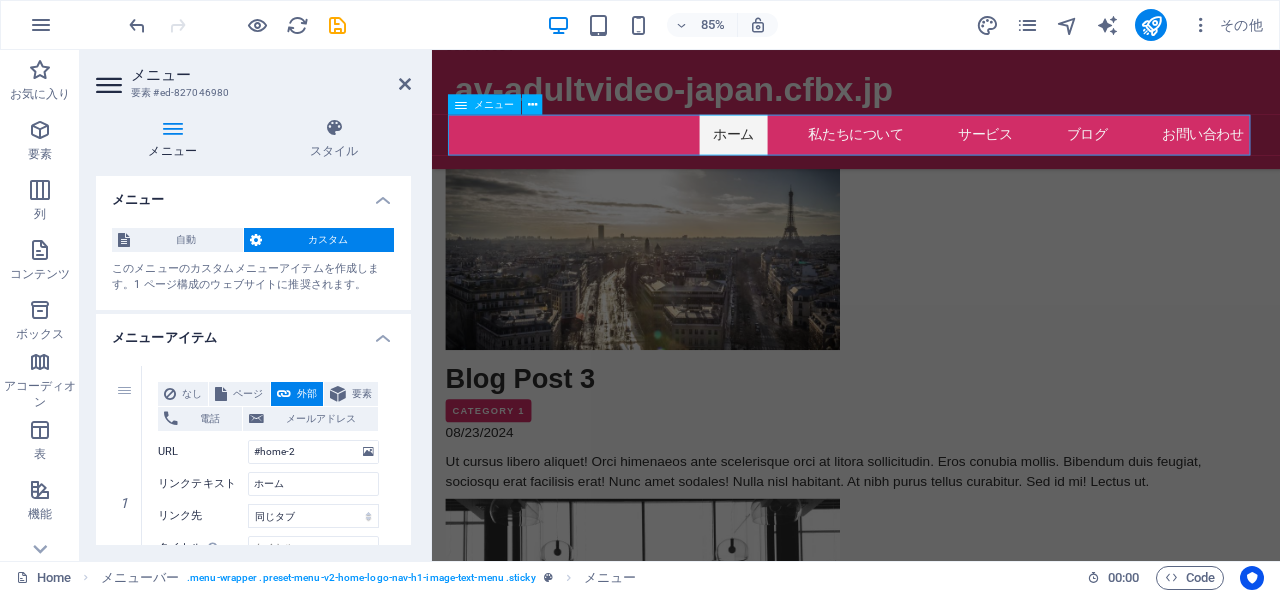 click on "ホーム 私たちについて サービス ブログ お問い合わせ" at bounding box center [931, 150] 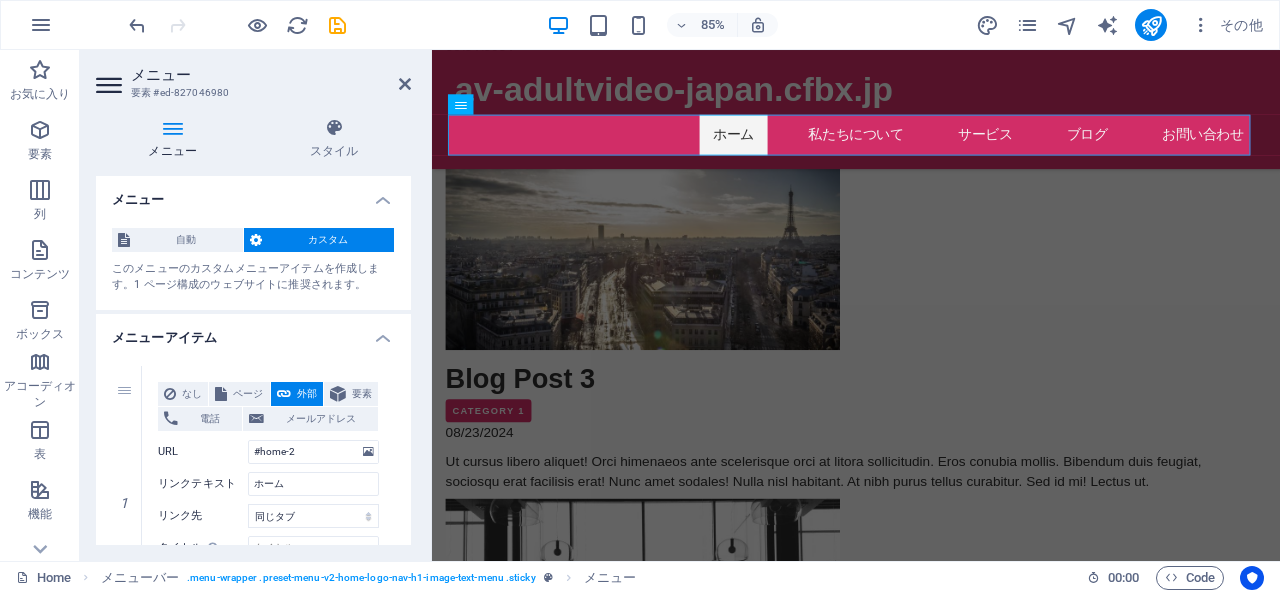 click at bounding box center (111, 85) 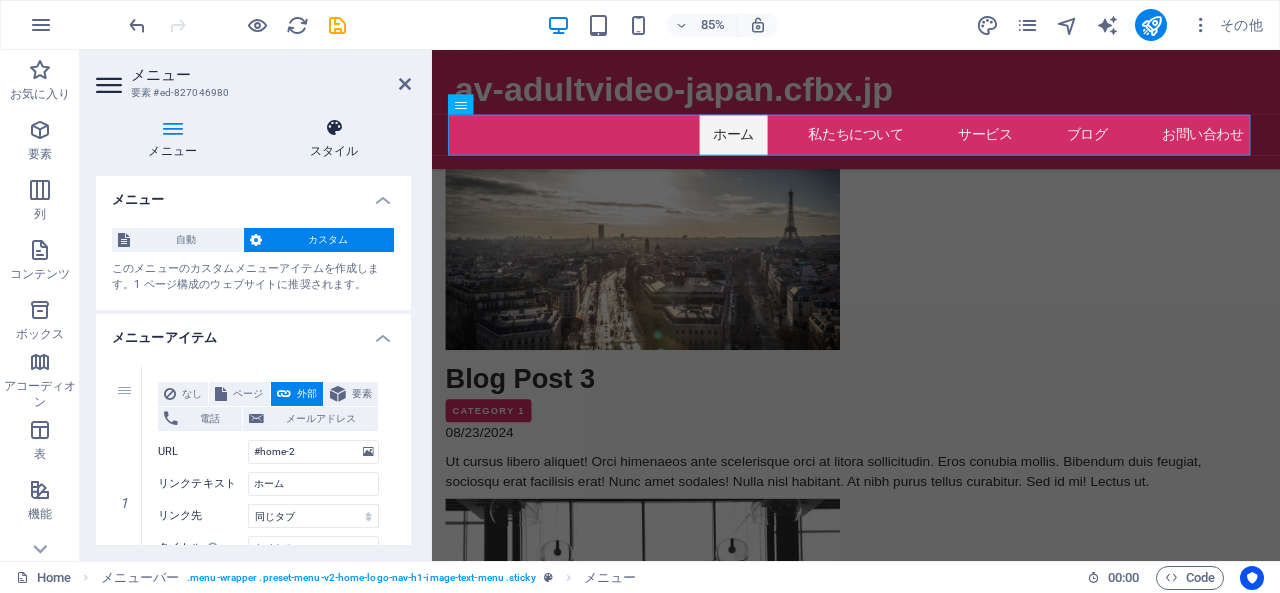 click at bounding box center (335, 128) 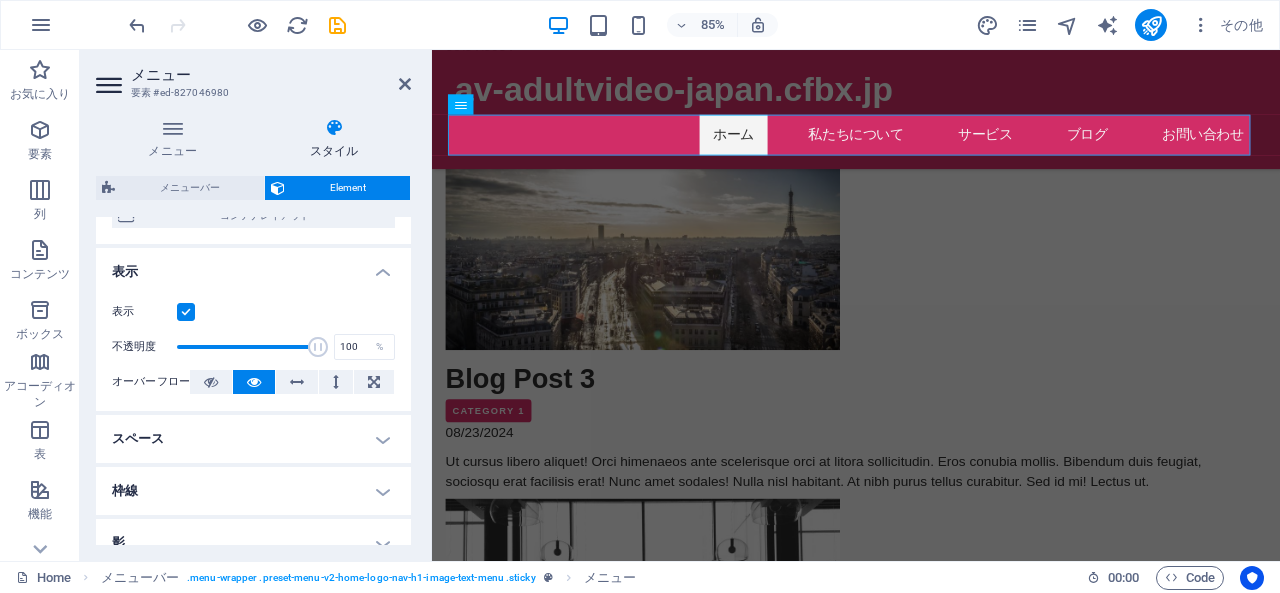 scroll, scrollTop: 0, scrollLeft: 0, axis: both 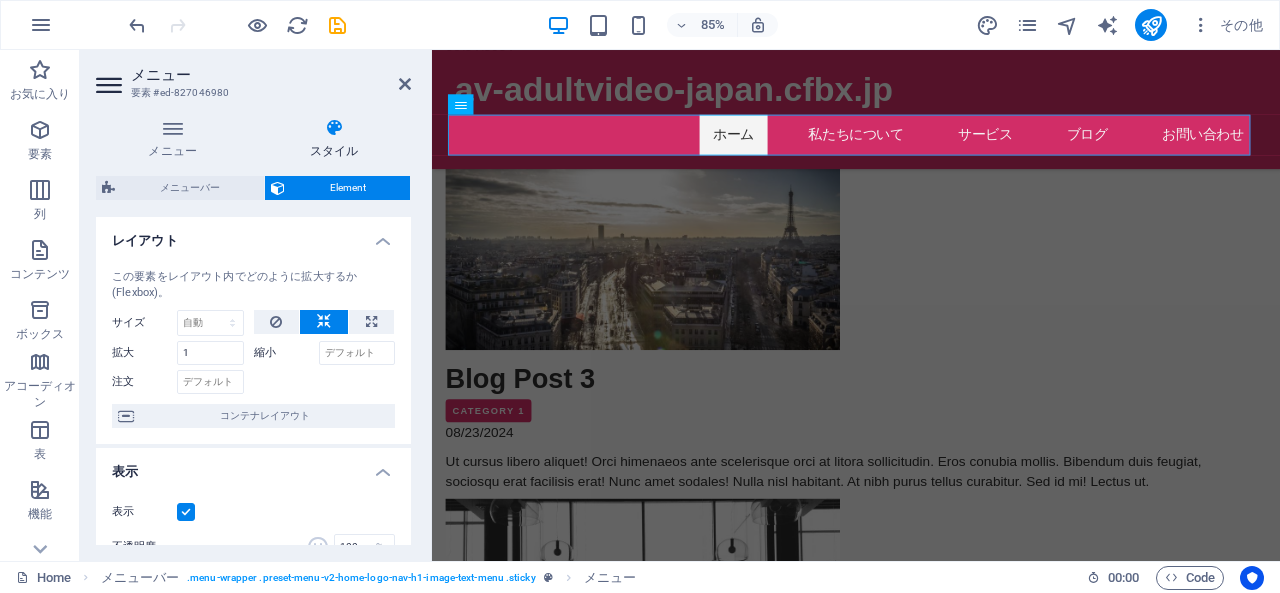 click at bounding box center [335, 128] 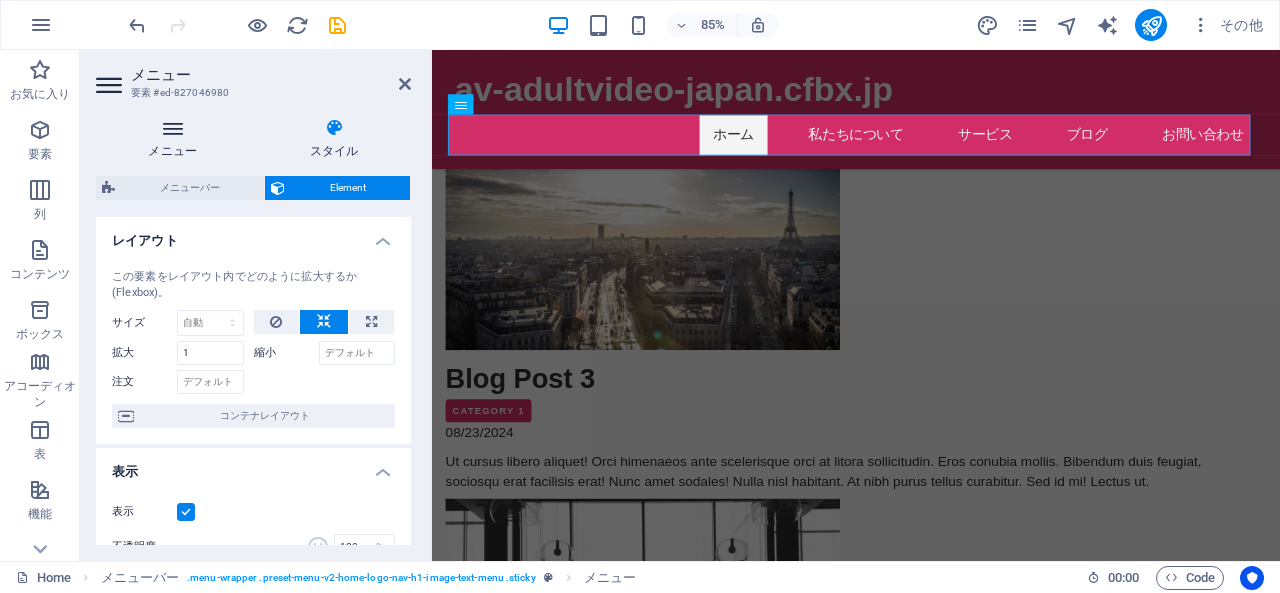 click on "メニュー" at bounding box center (177, 139) 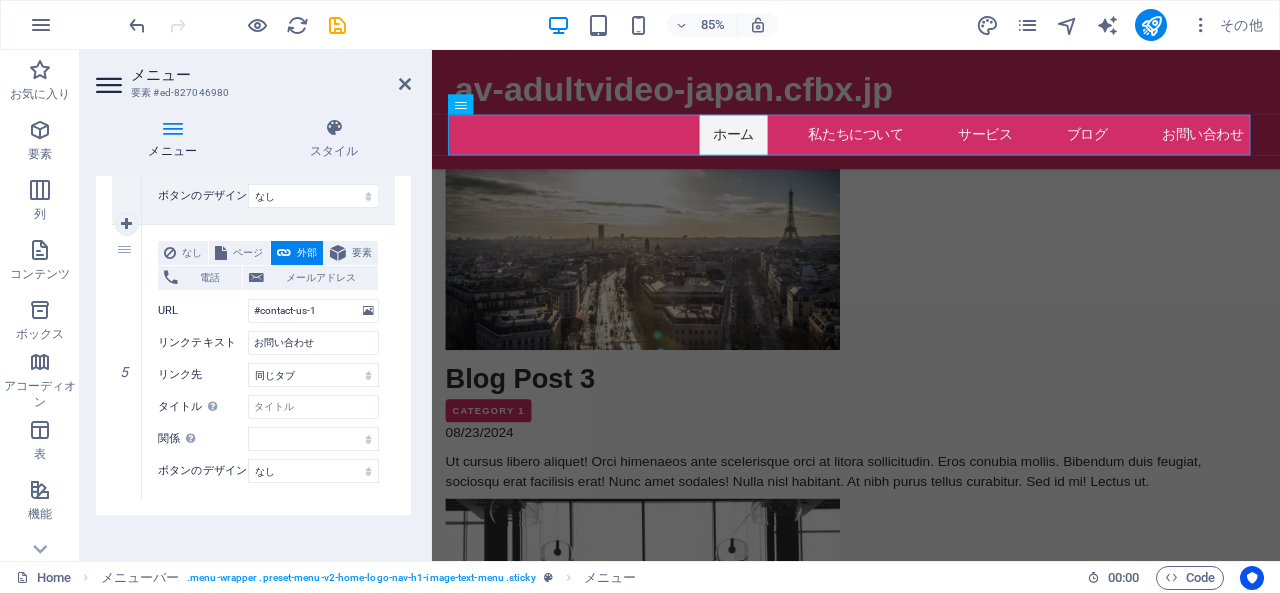 scroll, scrollTop: 1251, scrollLeft: 0, axis: vertical 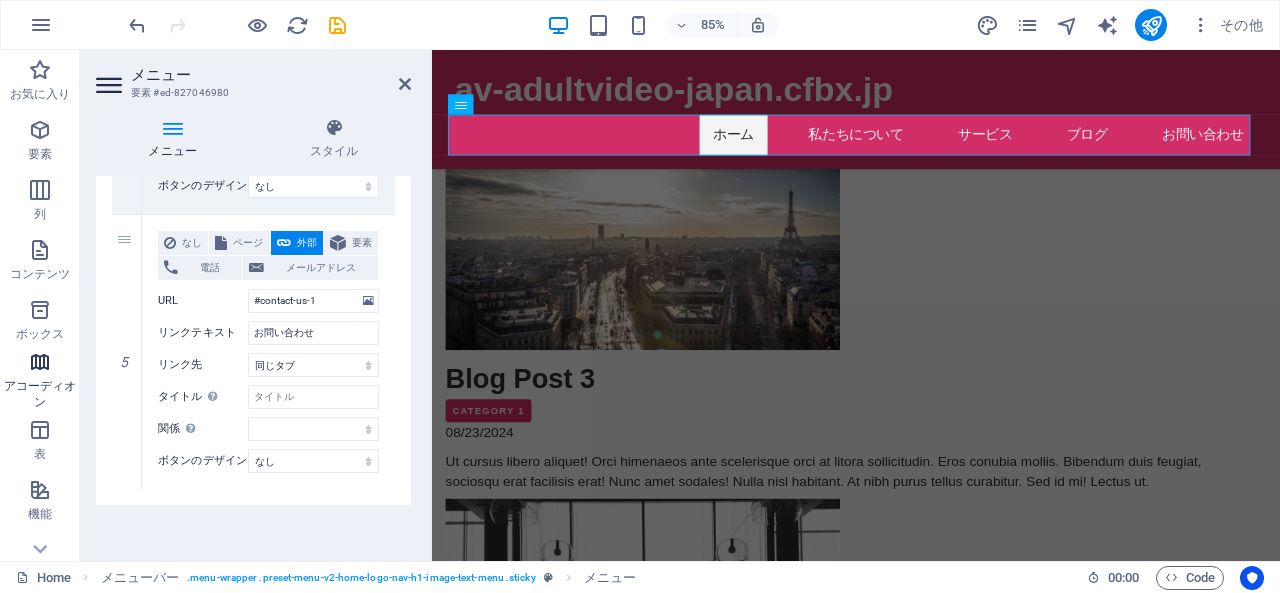 click at bounding box center [40, 362] 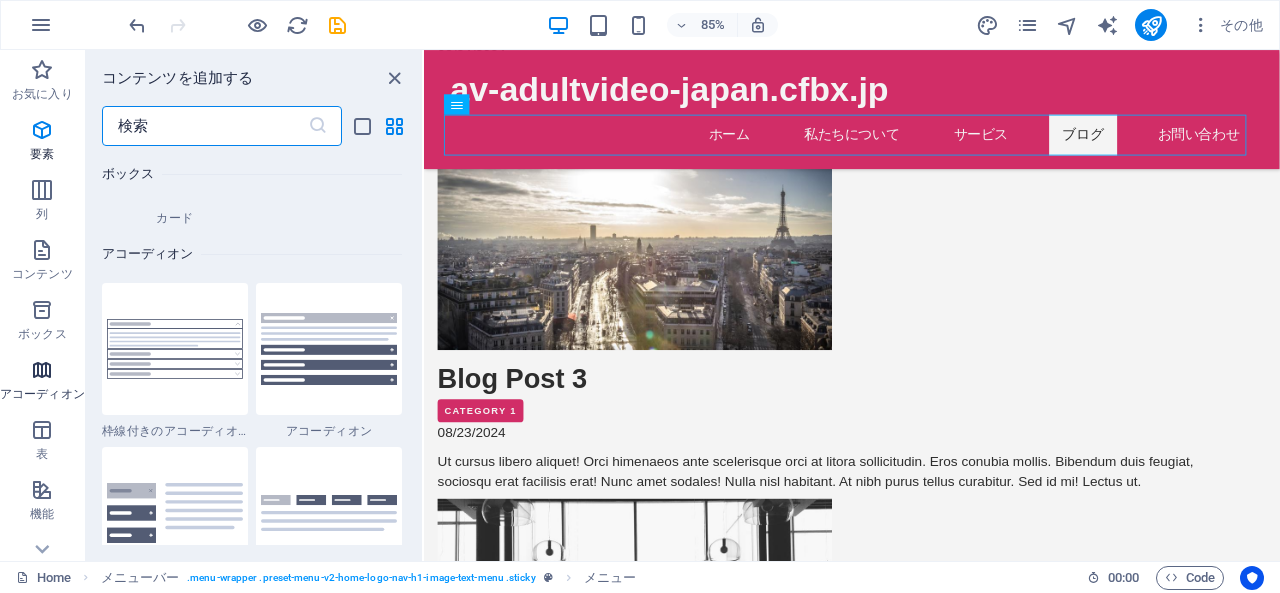 scroll, scrollTop: 6385, scrollLeft: 0, axis: vertical 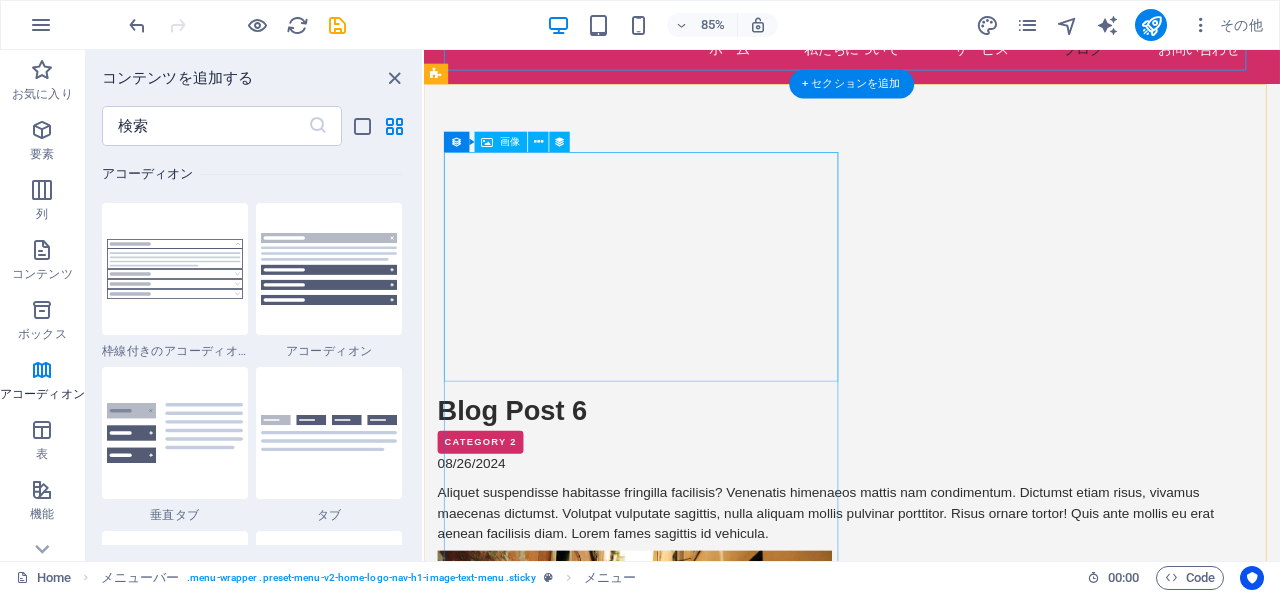 click at bounding box center [912, 305] 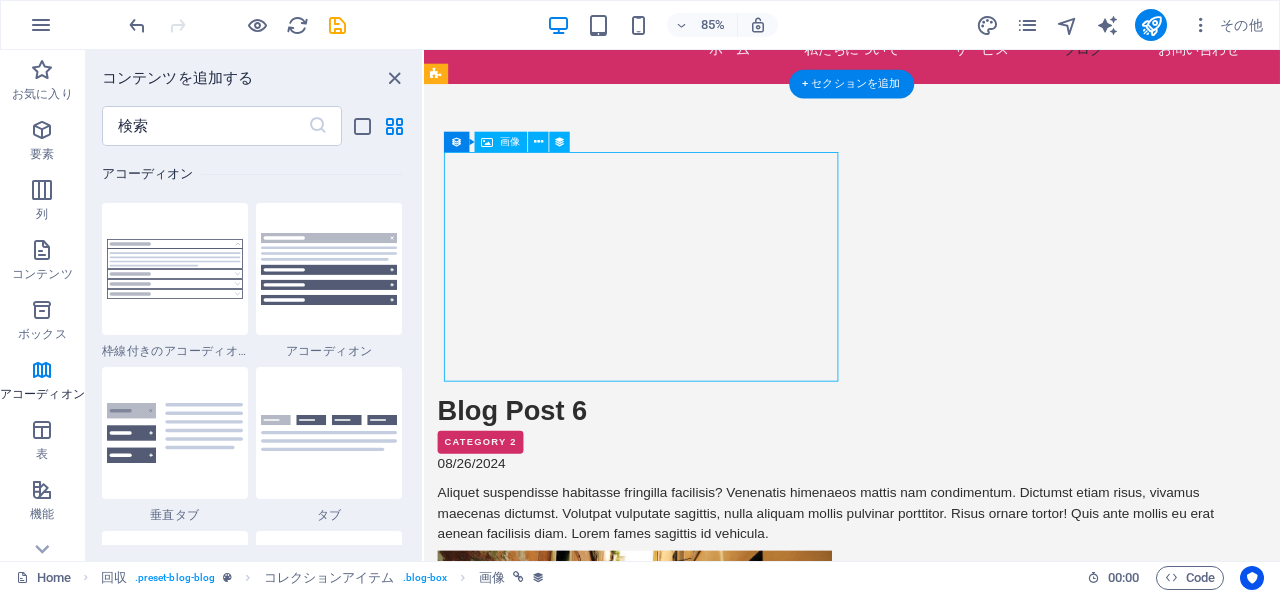 click at bounding box center (912, 305) 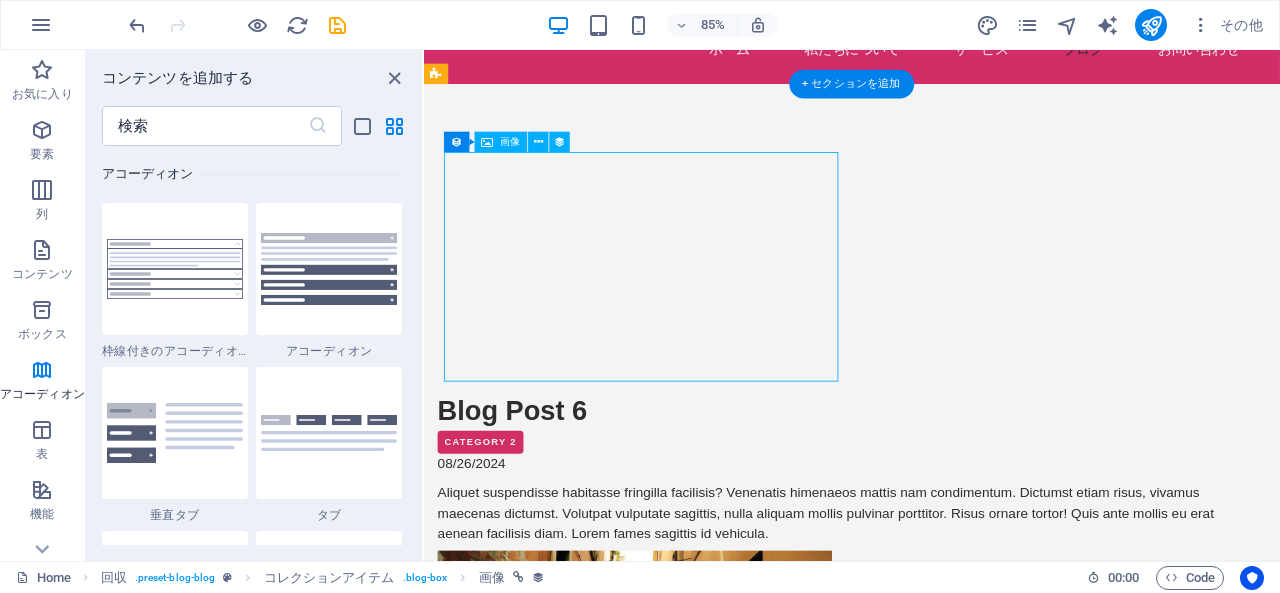 click at bounding box center [912, 305] 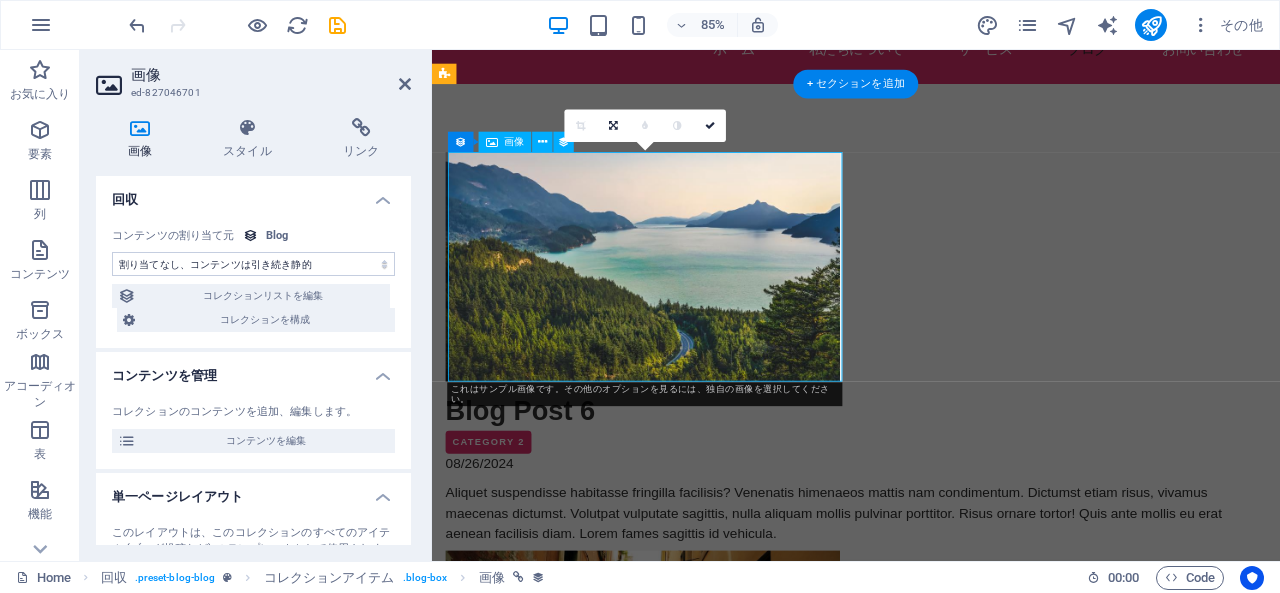 select on "image" 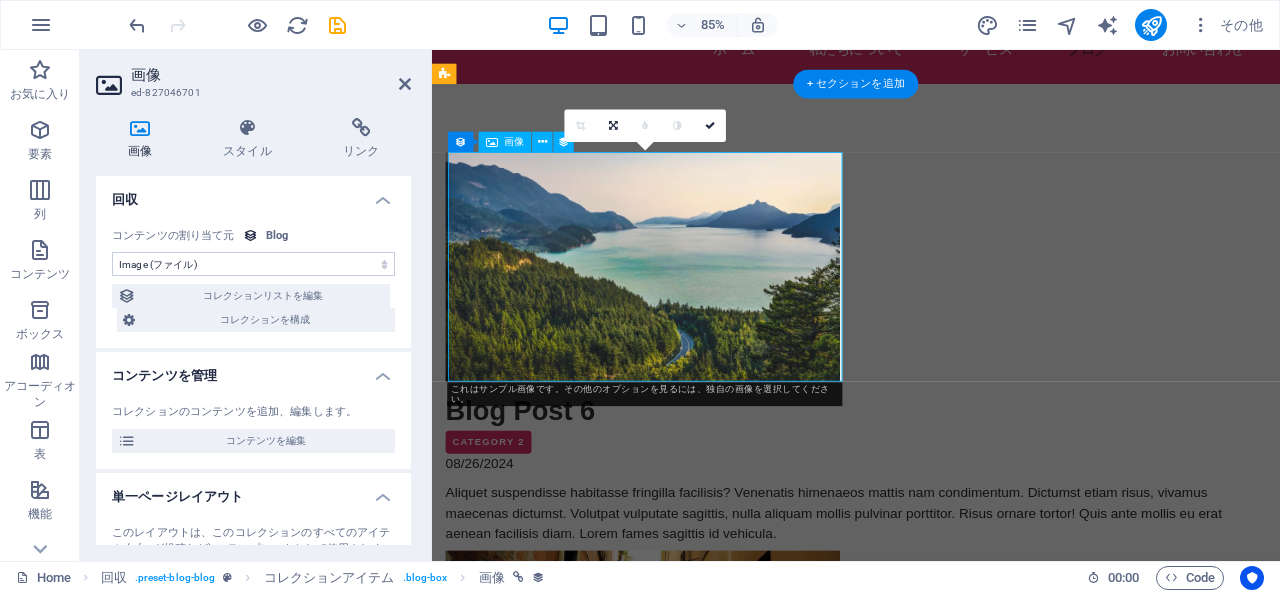 click at bounding box center [920, 305] 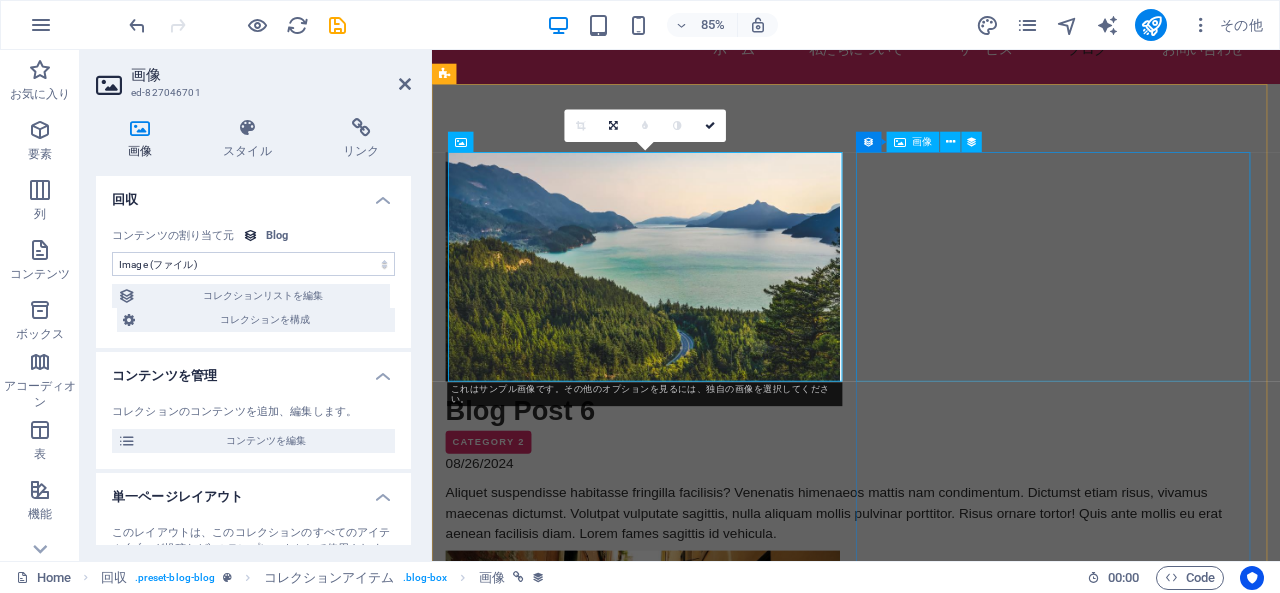click at bounding box center [920, 774] 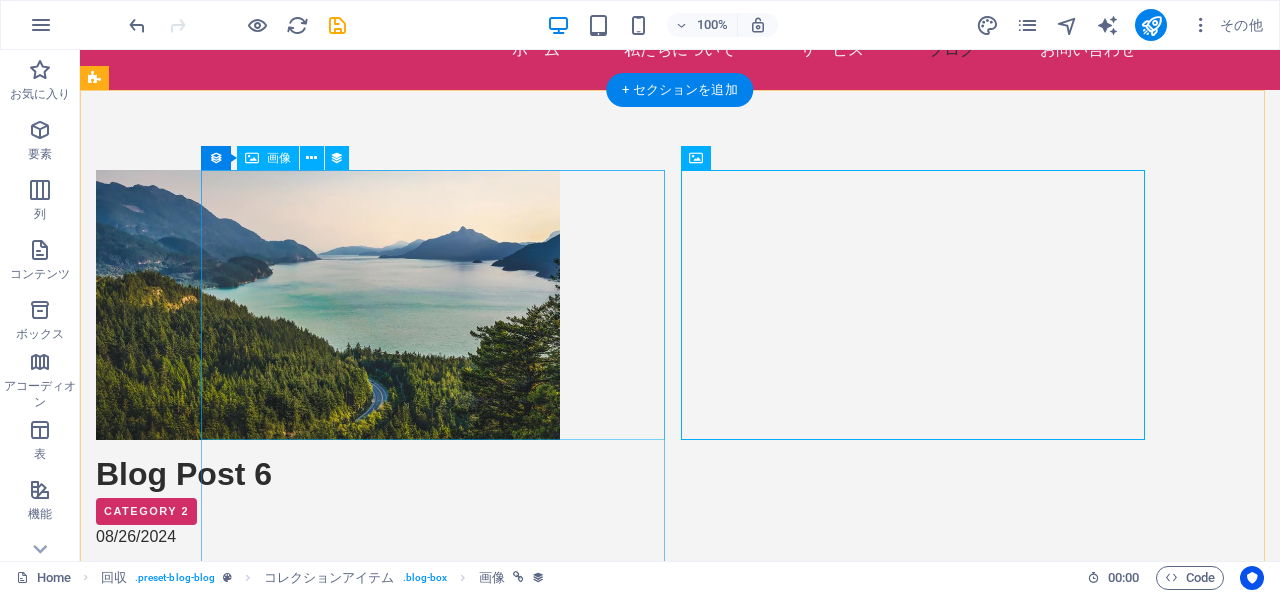 click at bounding box center [568, 305] 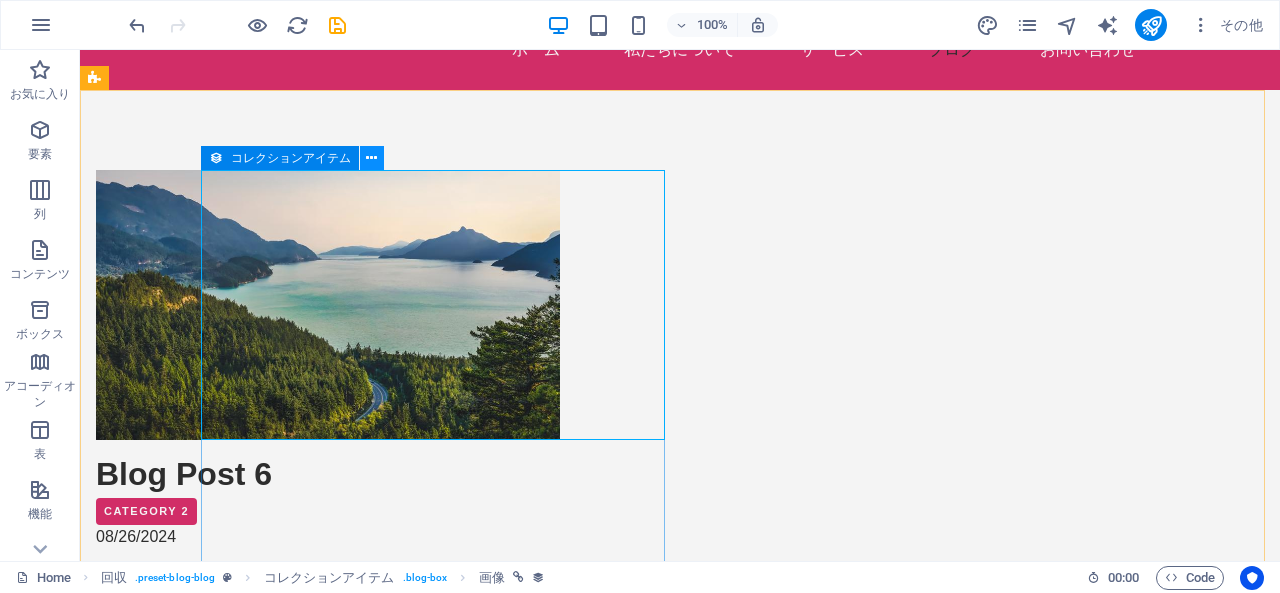 click at bounding box center (371, 158) 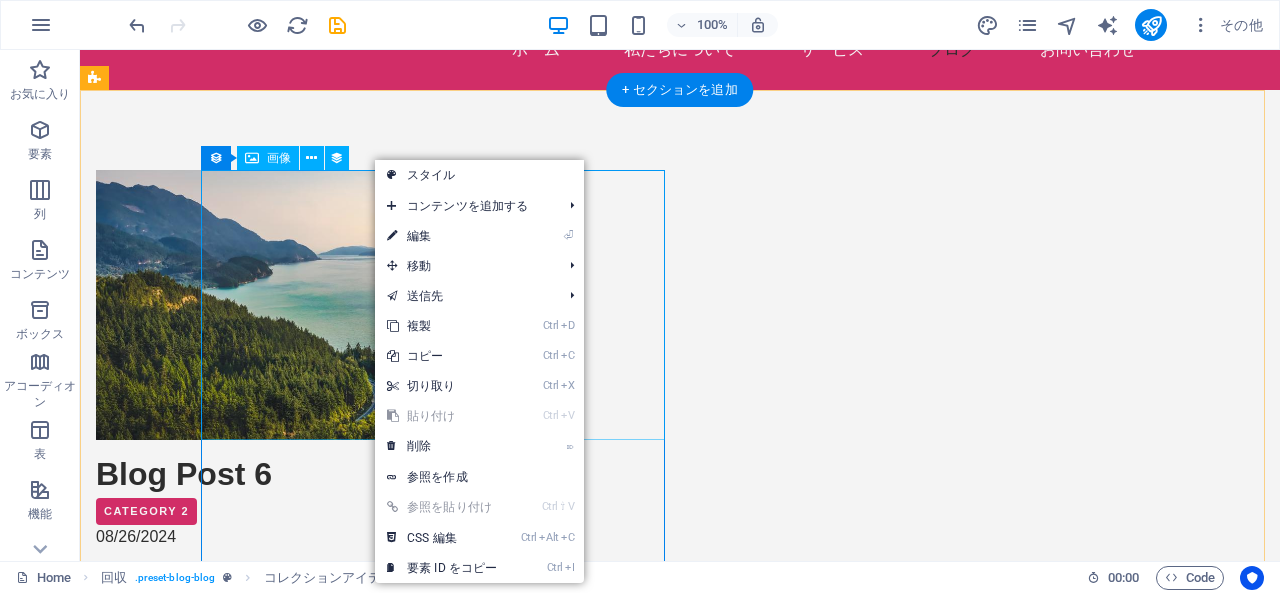 click at bounding box center [568, 305] 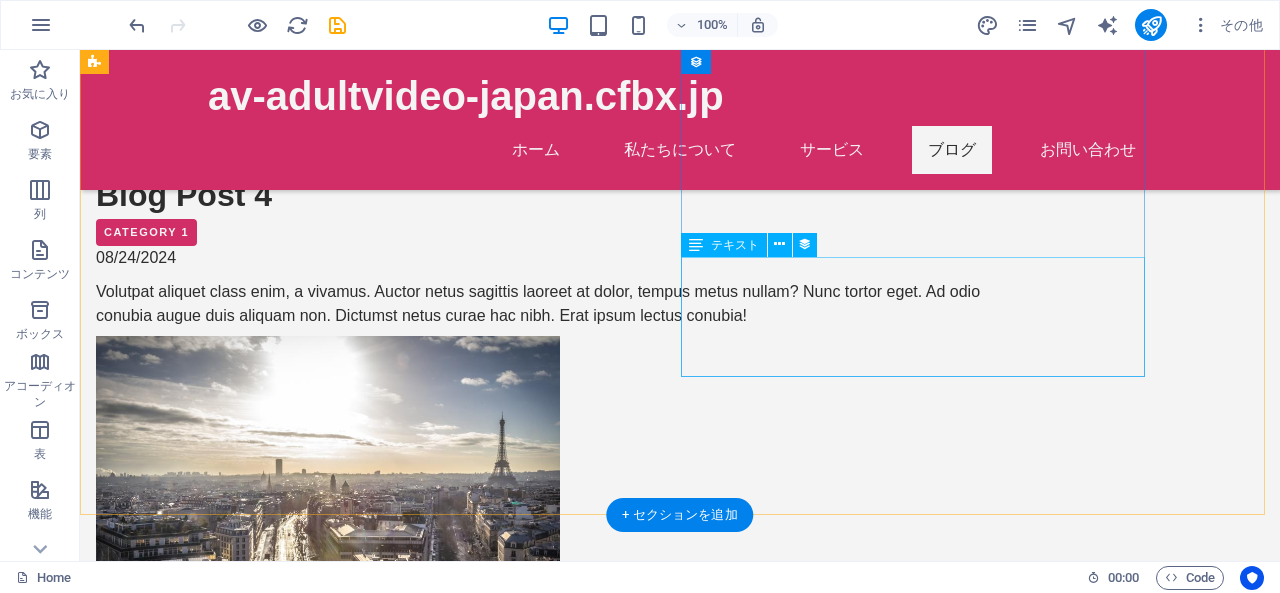 scroll, scrollTop: 1300, scrollLeft: 0, axis: vertical 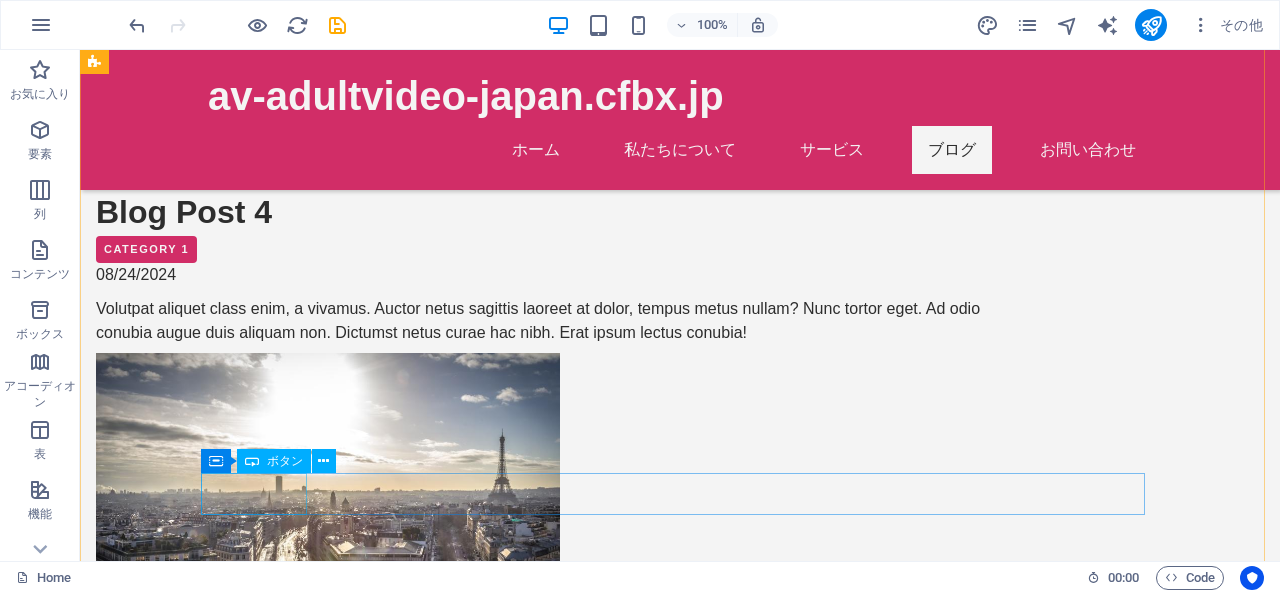 click on "Previous" at bounding box center [568, 1733] 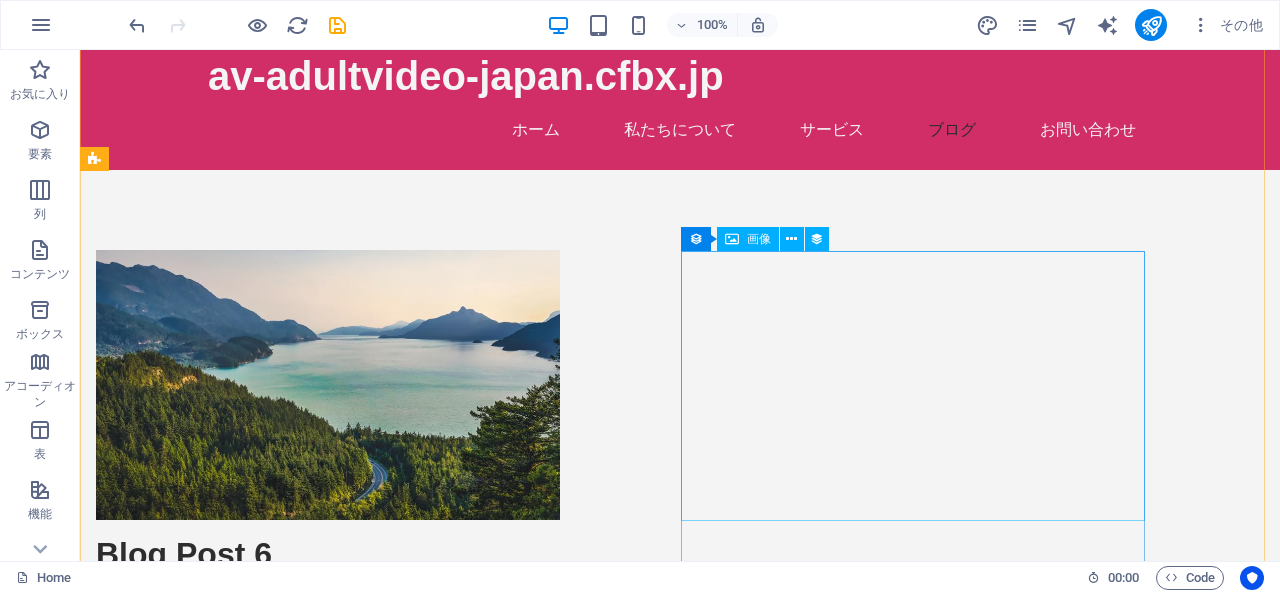 scroll, scrollTop: 0, scrollLeft: 0, axis: both 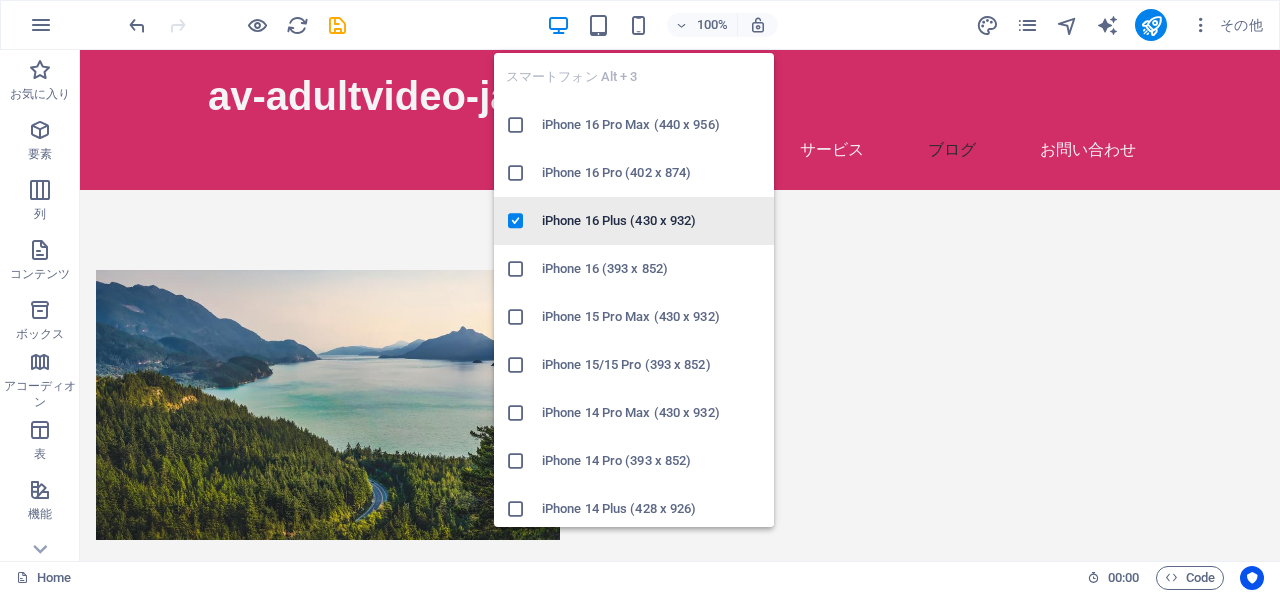 click on "iPhone 16 Plus (430 x 932)" at bounding box center (652, 221) 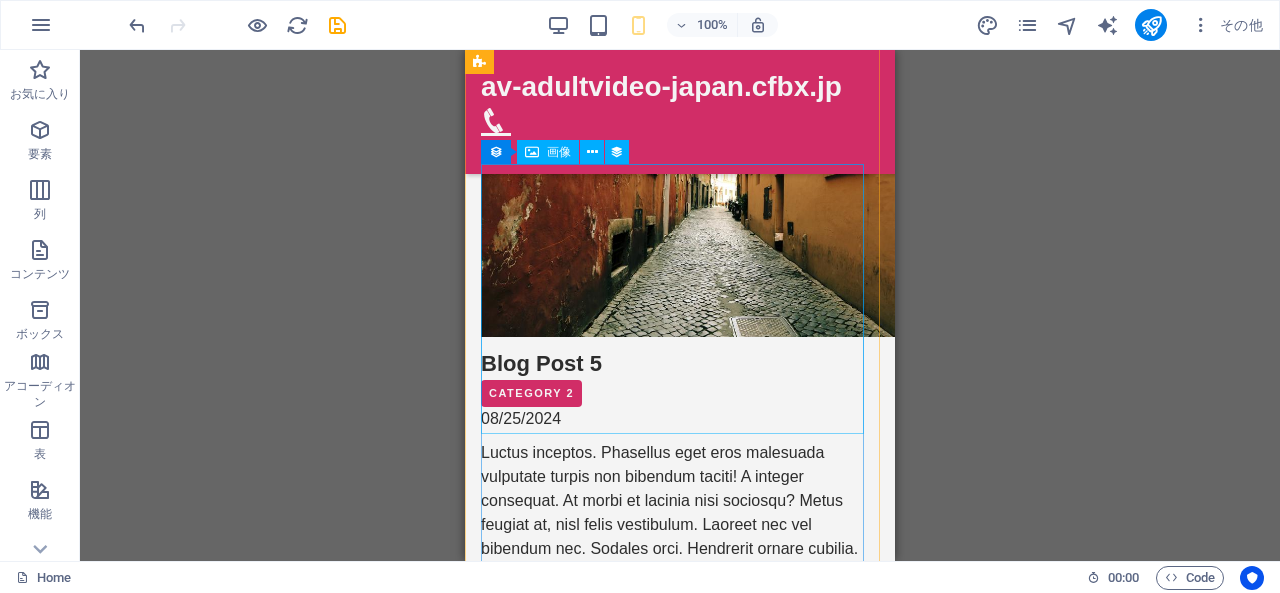 scroll, scrollTop: 0, scrollLeft: 0, axis: both 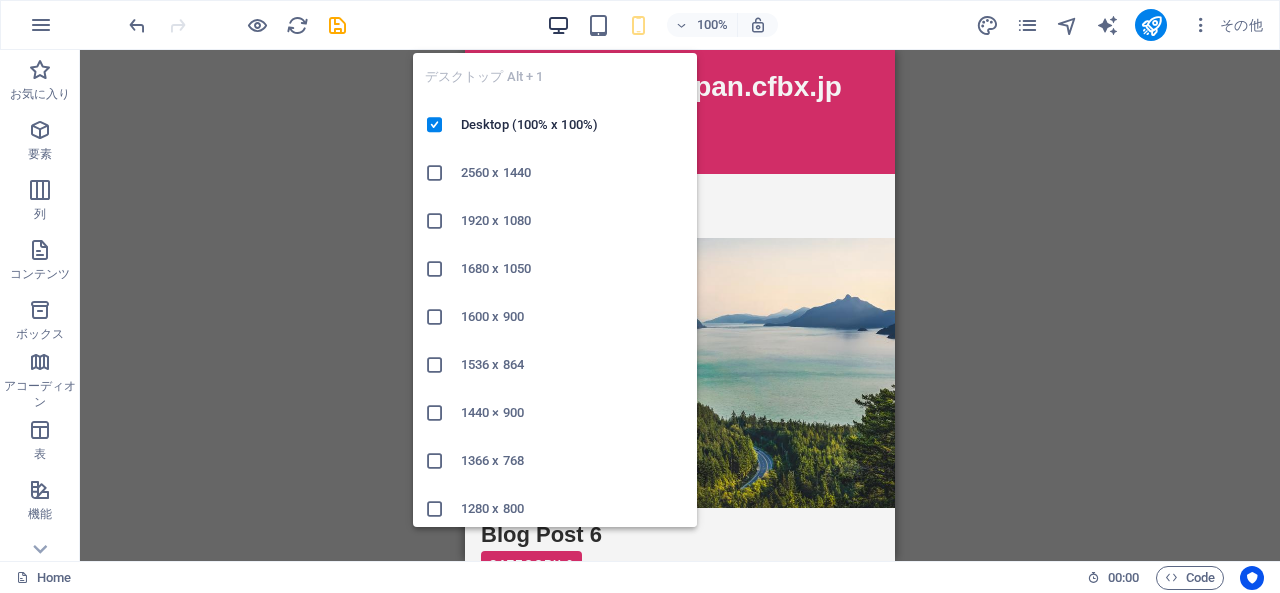 click at bounding box center (558, 25) 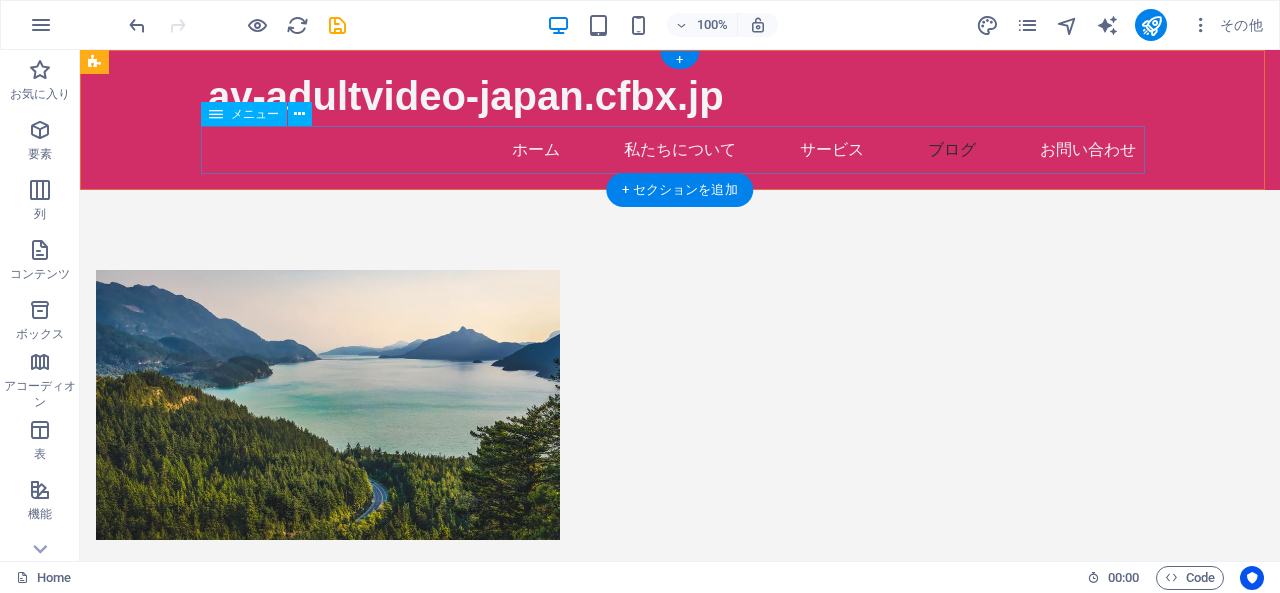 click on "ホーム 私たちについて サービス ブログ お問い合わせ" at bounding box center (680, 150) 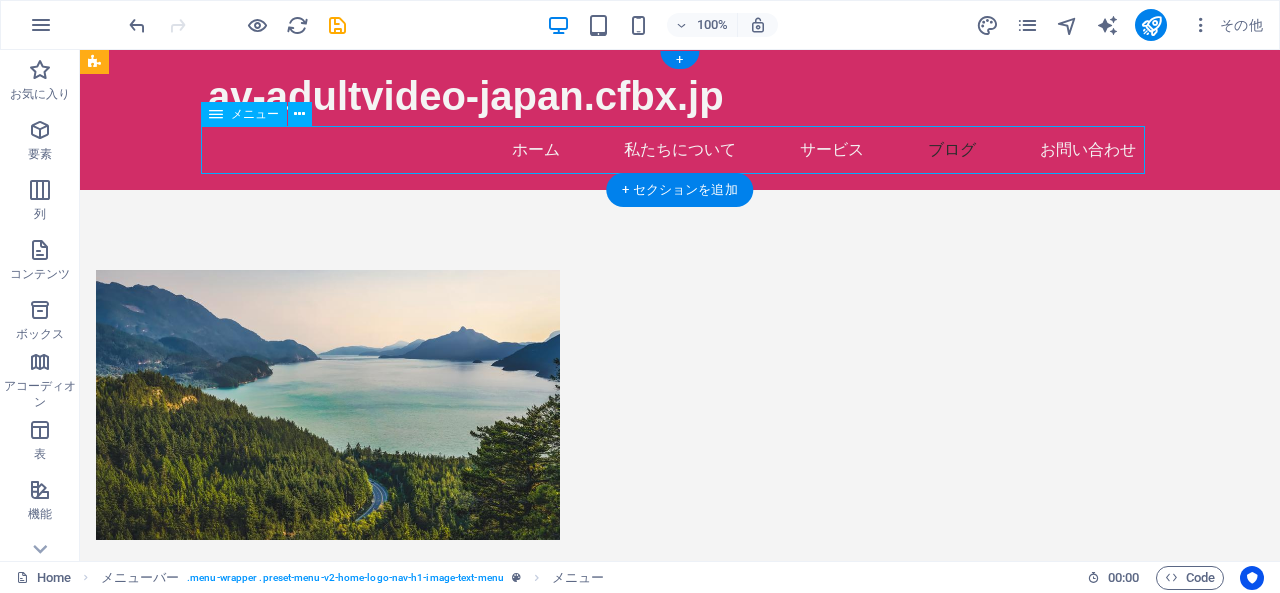 click on "ホーム 私たちについて サービス ブログ お問い合わせ" at bounding box center [680, 150] 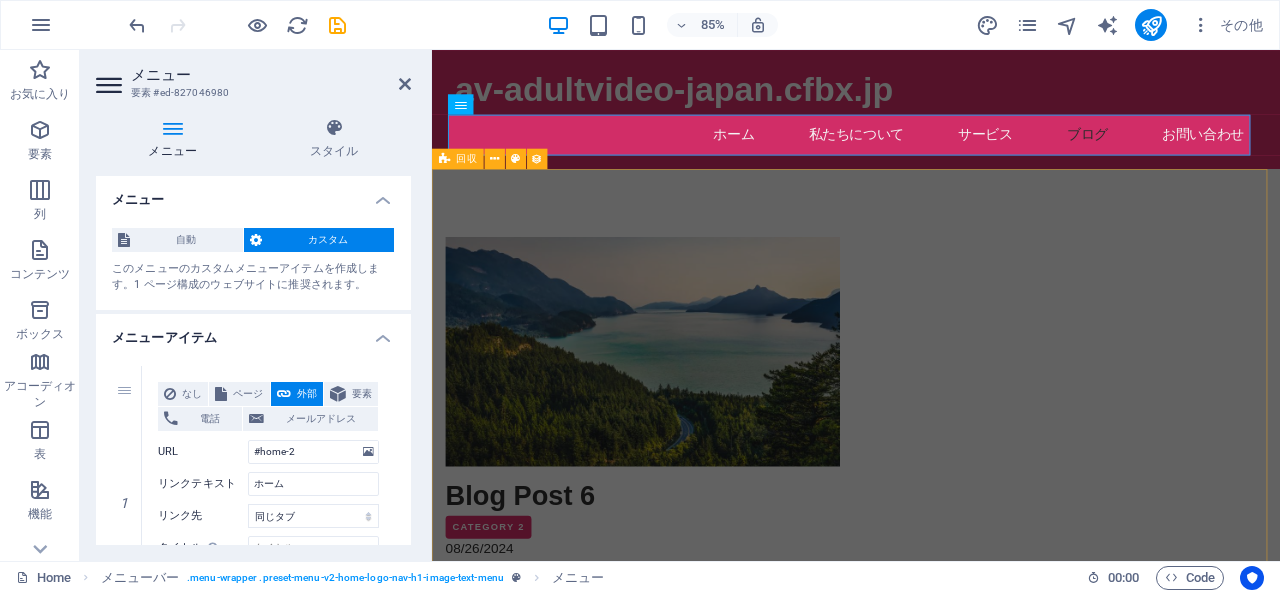 click on "Blog Post 6 Category 2 08/26/2024 Aliquet suspendisse habitasse fringilla facilisis? Venenatis himenaeos mattis nam condimentum. Dictumst etiam risus, vivamus maecenas dictumst. Volutpat vulputate sagittis, nulla aliquam mollis pulvinar porttitor. Risus ornare tortor! Quis ante mollis eu erat aenean facilisis diam. Lorem fames sagittis id vehicula. Blog Post 5 Category 2 08/25/2024 Luctus inceptos. Phasellus eget eros malesuada vulputate turpis non bibendum taciti! A integer consequat. At morbi et lacinia nisi sociosqu? Metus feugiat at, nisl felis vestibulum. Laoreet nec vel bibendum nec. Sodales orci. Hendrerit ornare cubilia. Habitasse elementum! Blog Post 4 Category 1 08/24/2024 Volutpat aliquet class enim, a vivamus. Auctor netus sagittis laoreet at dolor, tempus metus nullam? Nunc tortor eget. Ad odio conubia augue duis aliquam non. Dictumst netus curae hac nibh. Erat ipsum lectus conubia! Blog Post 3 Category 1 08/23/2024 Blog Post 2 Category 1 08/22/2024 Blog Post 1 Category 1 08/21/2024  Previous" at bounding box center (931, 1683) 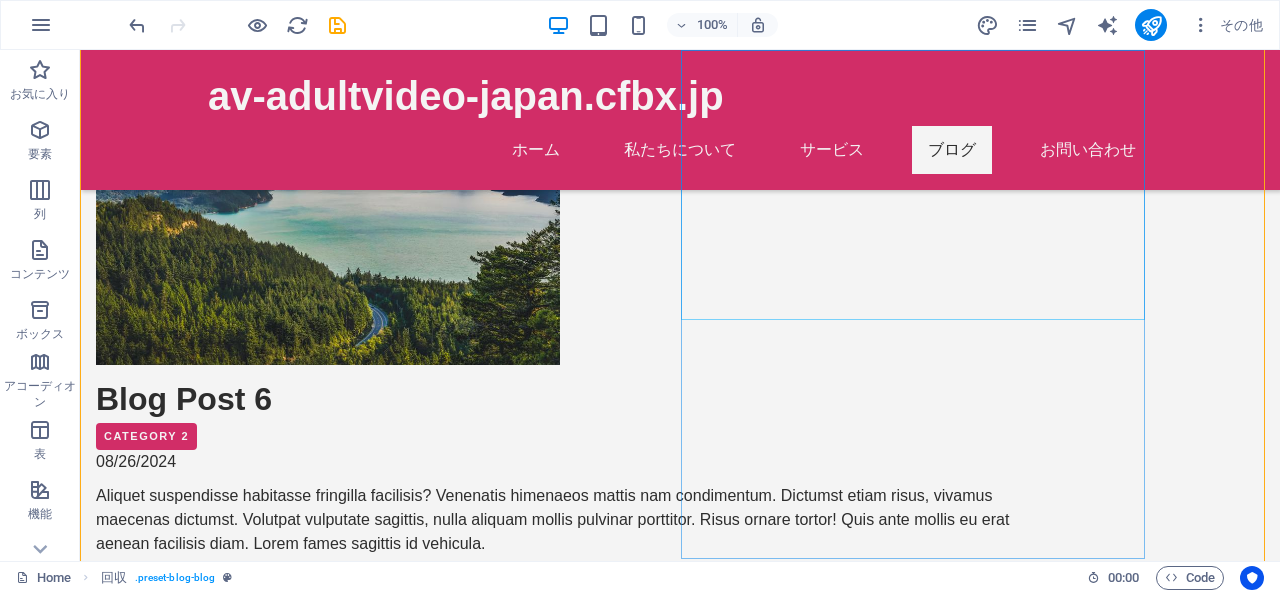 scroll, scrollTop: 300, scrollLeft: 0, axis: vertical 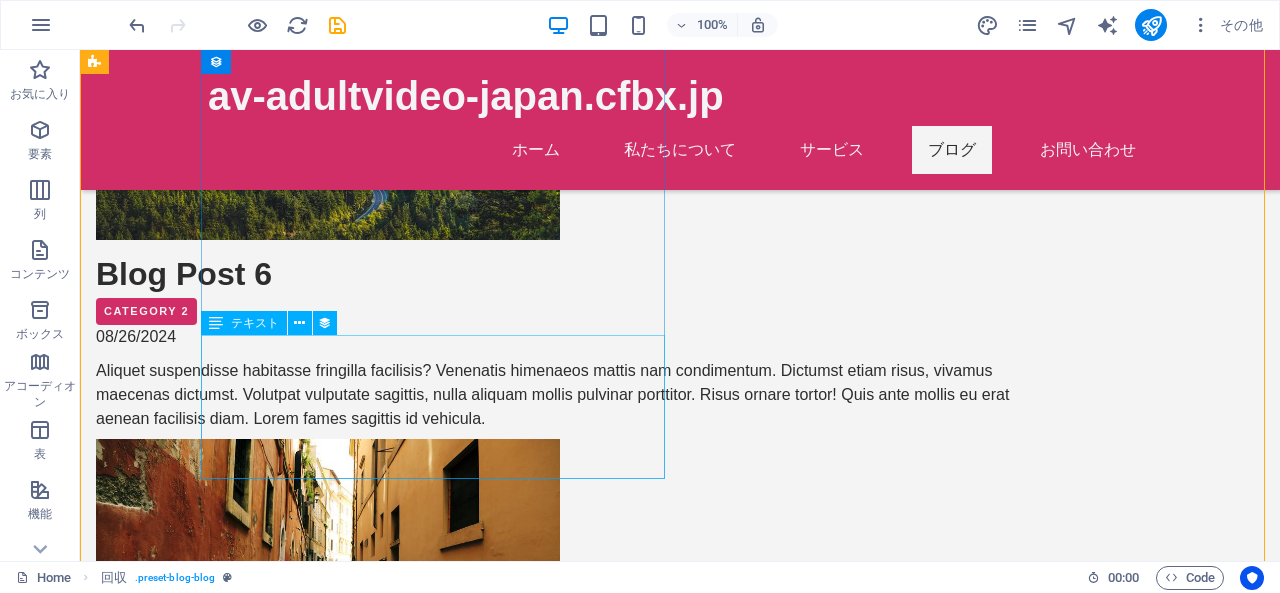 click on "Aliquet suspendisse habitasse fringilla facilisis? Venenatis himenaeos mattis nam condimentum. Dictumst etiam risus, vivamus maecenas dictumst. Volutpat vulputate sagittis, nulla aliquam mollis pulvinar porttitor. Risus ornare tortor! Quis ante mollis eu erat aenean facilisis diam. Lorem fames sagittis id vehicula." at bounding box center [568, 395] 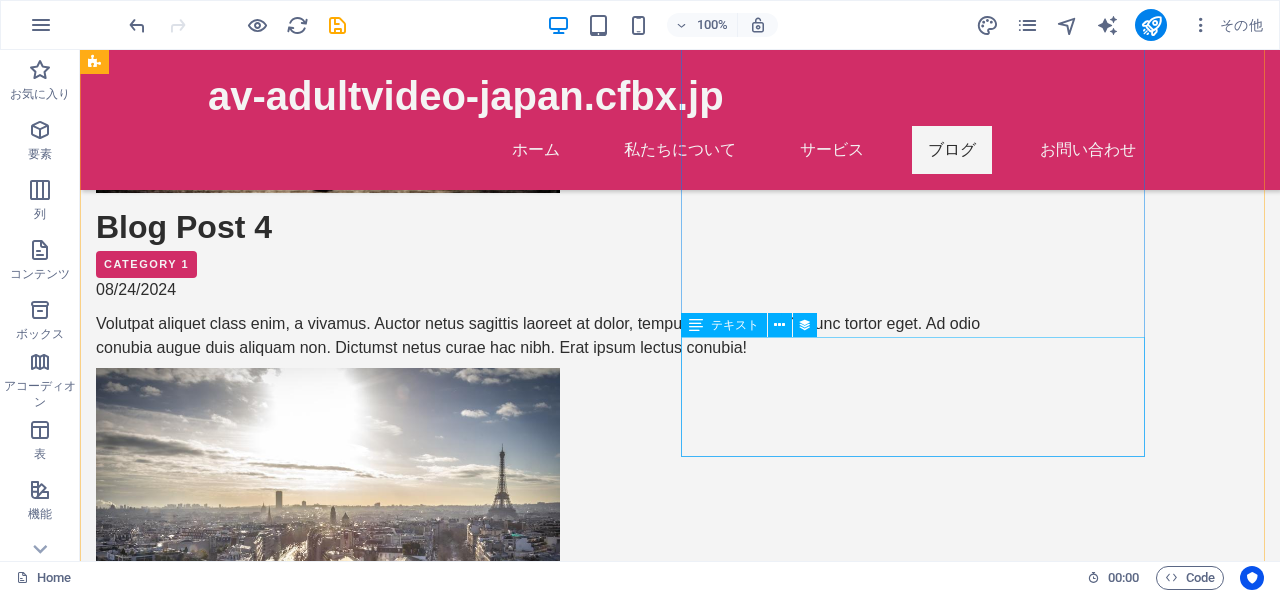 scroll, scrollTop: 1300, scrollLeft: 0, axis: vertical 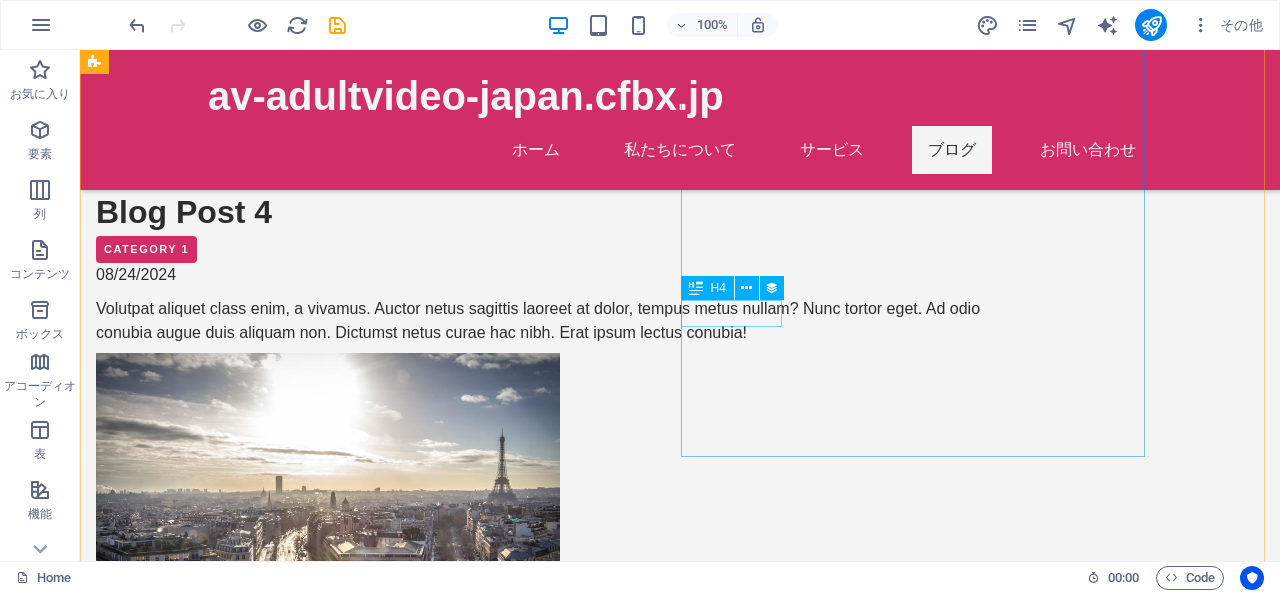 click on "Category 1" at bounding box center (560, 1584) 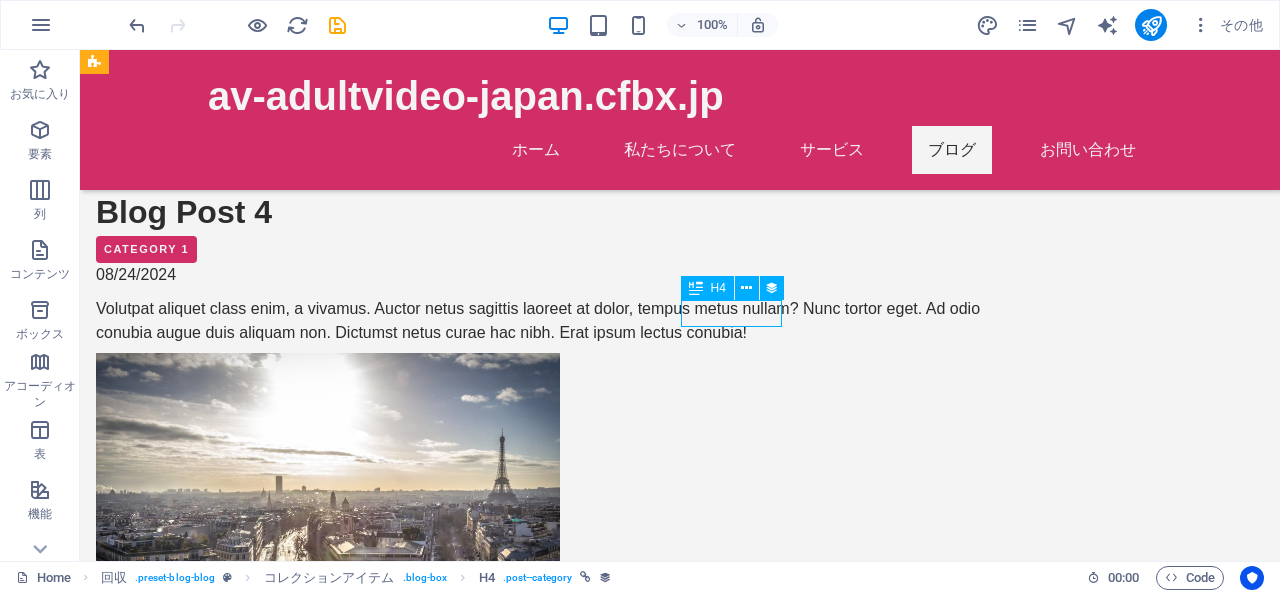 click on "Category 1" at bounding box center [560, 1584] 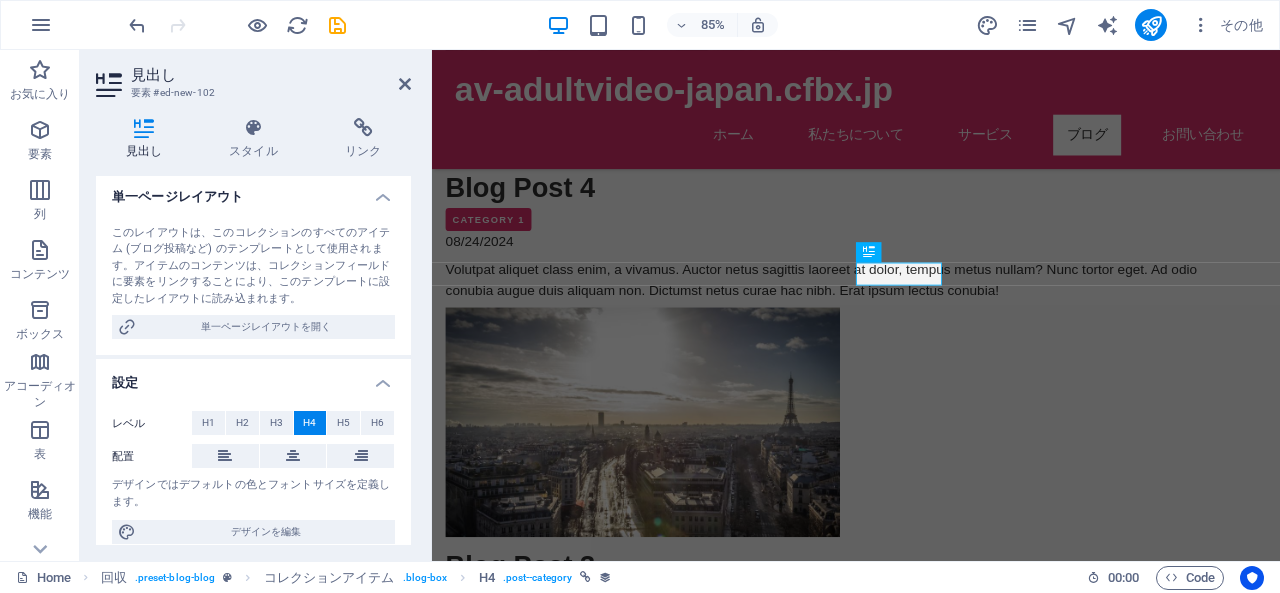 scroll, scrollTop: 315, scrollLeft: 0, axis: vertical 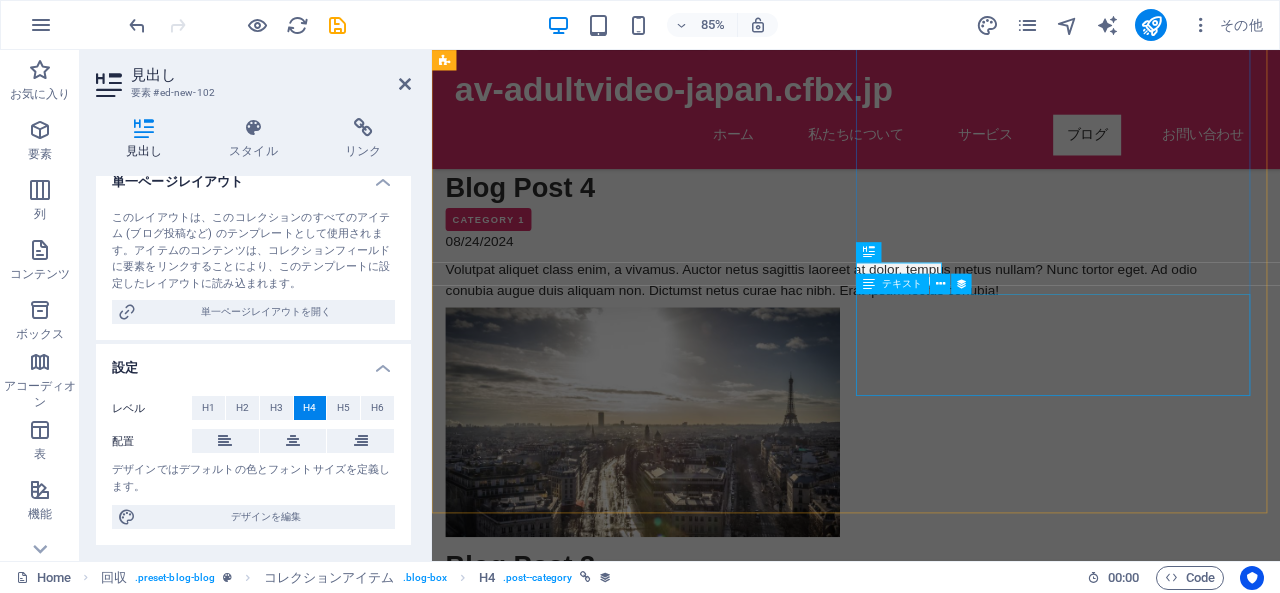 click on "Nibh nisl tincidunt netus! Potenti nam molestie venenatis curabitur iaculis scelerisque lorem. Sed nullam tincidunt porta? Est maecenas a pretium erat vel! Fames lacinia tortor odio interdum. Sagittis ultrices ornare quisque consectetur tempor? Semper lectus nisi pharetra cubilia. Ut?" at bounding box center [920, 1668] 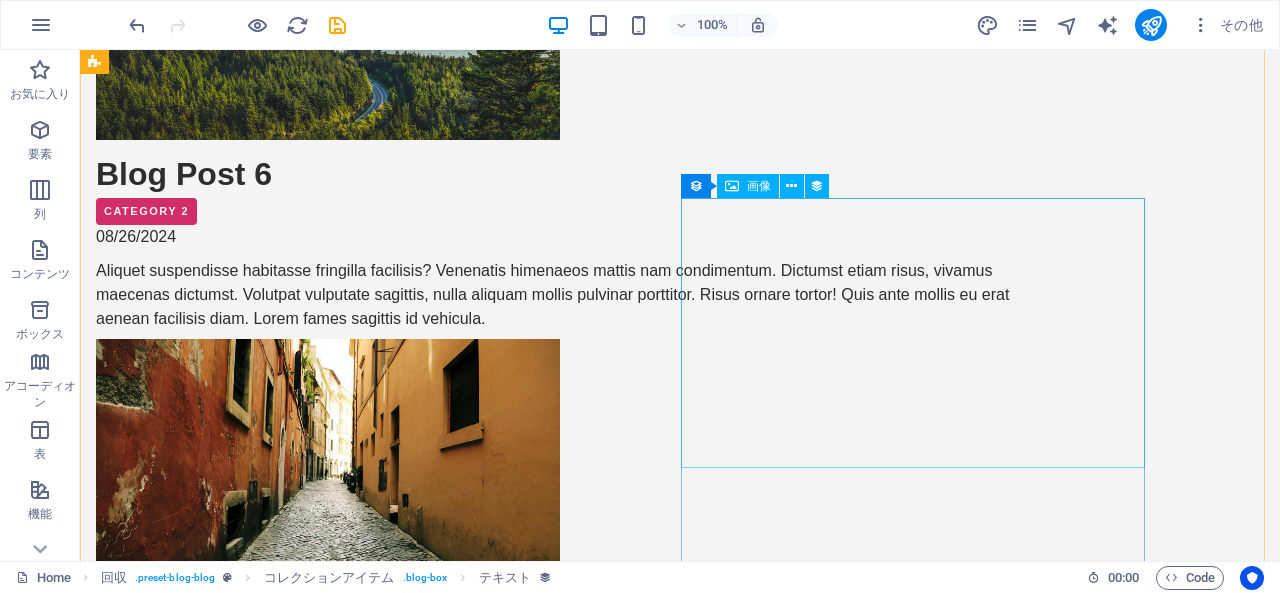 scroll, scrollTop: 0, scrollLeft: 0, axis: both 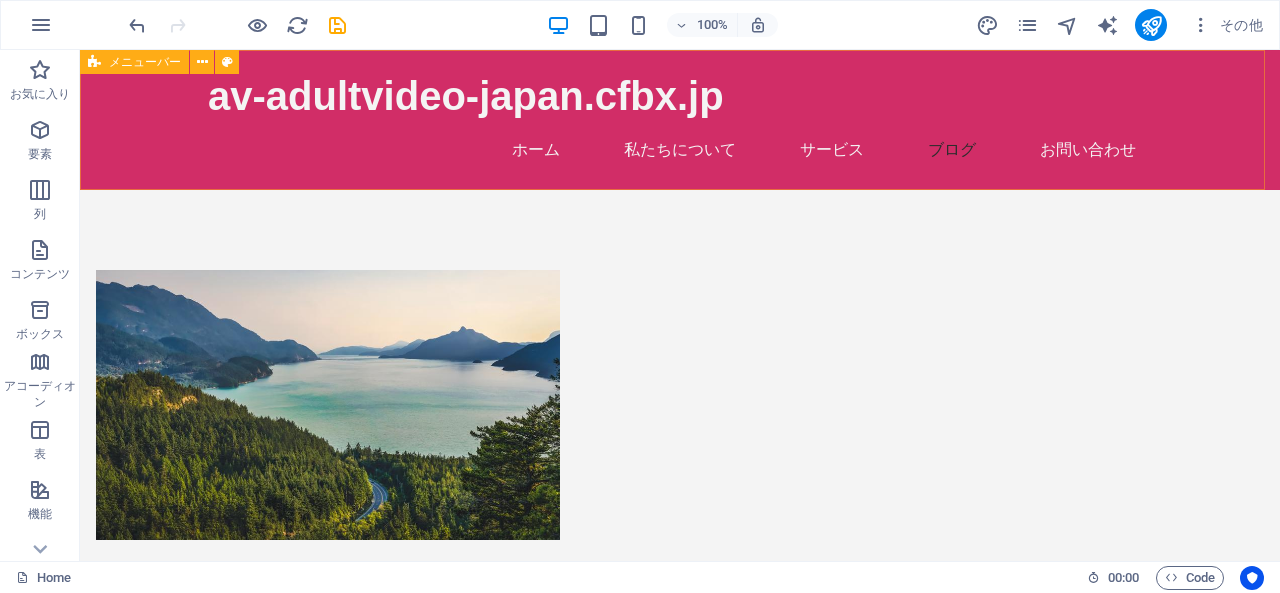 click on "メニューバー" at bounding box center (134, 62) 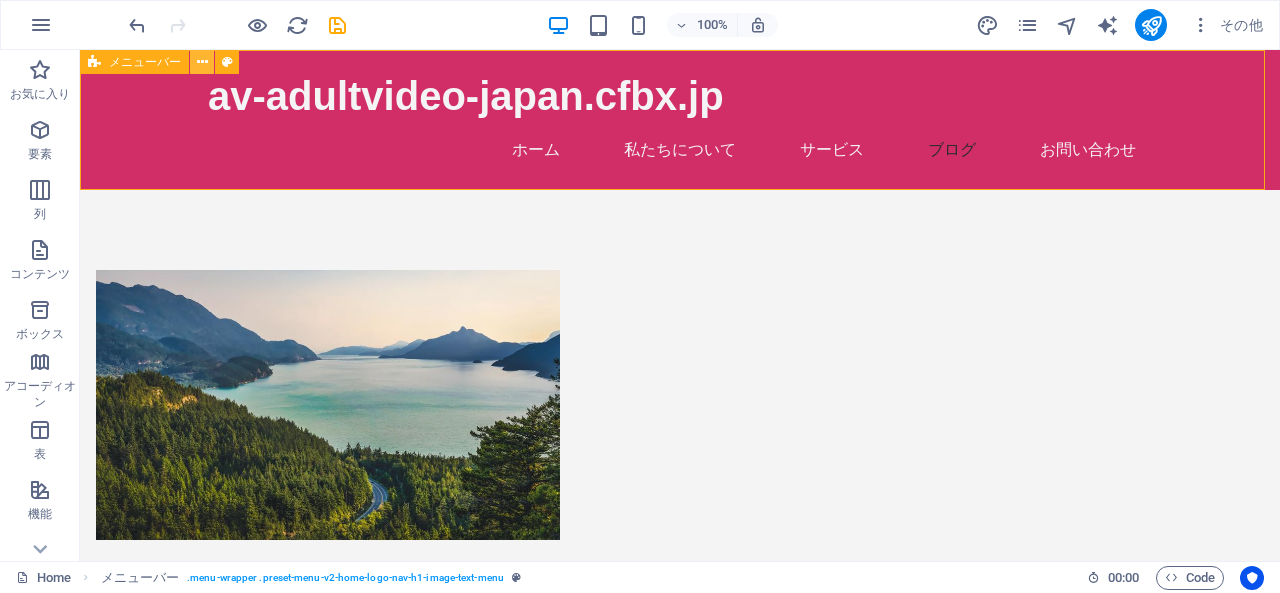 click at bounding box center [202, 62] 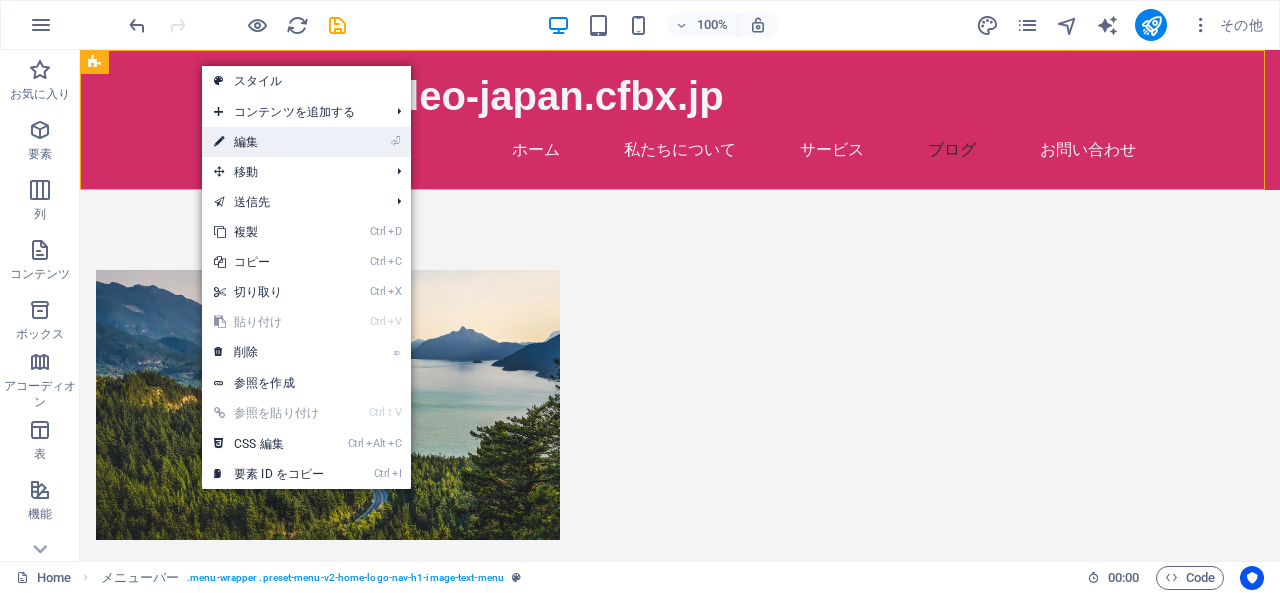 click on "⏎  編集" at bounding box center (269, 142) 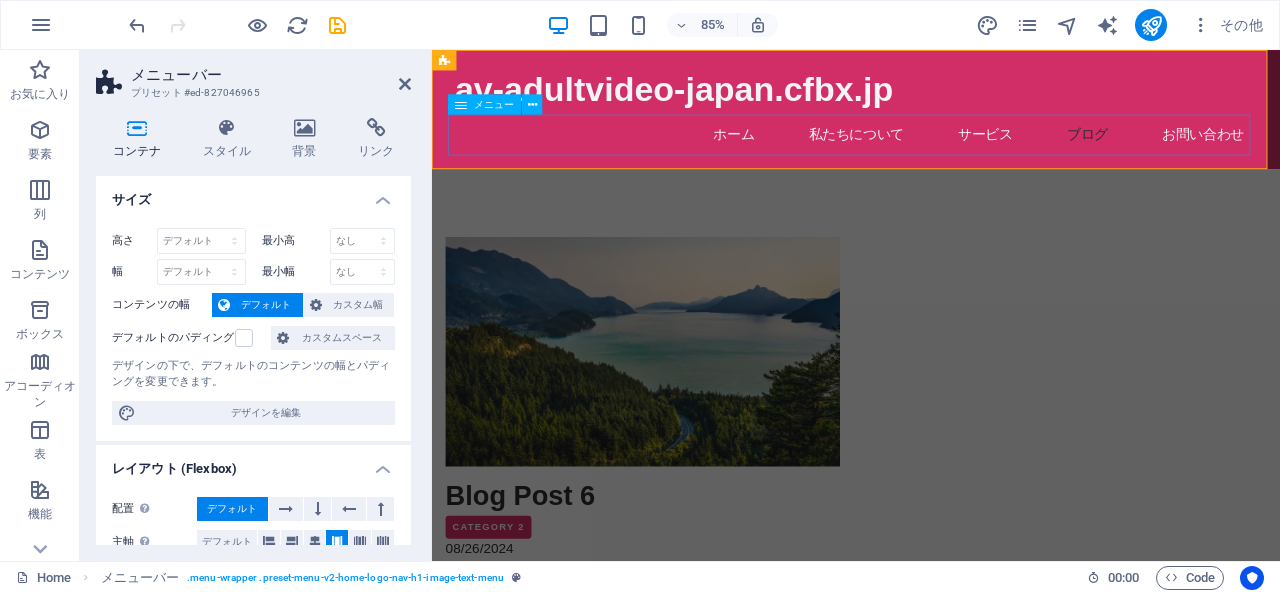 click on "ホーム 私たちについて サービス ブログ お問い合わせ" at bounding box center [931, 150] 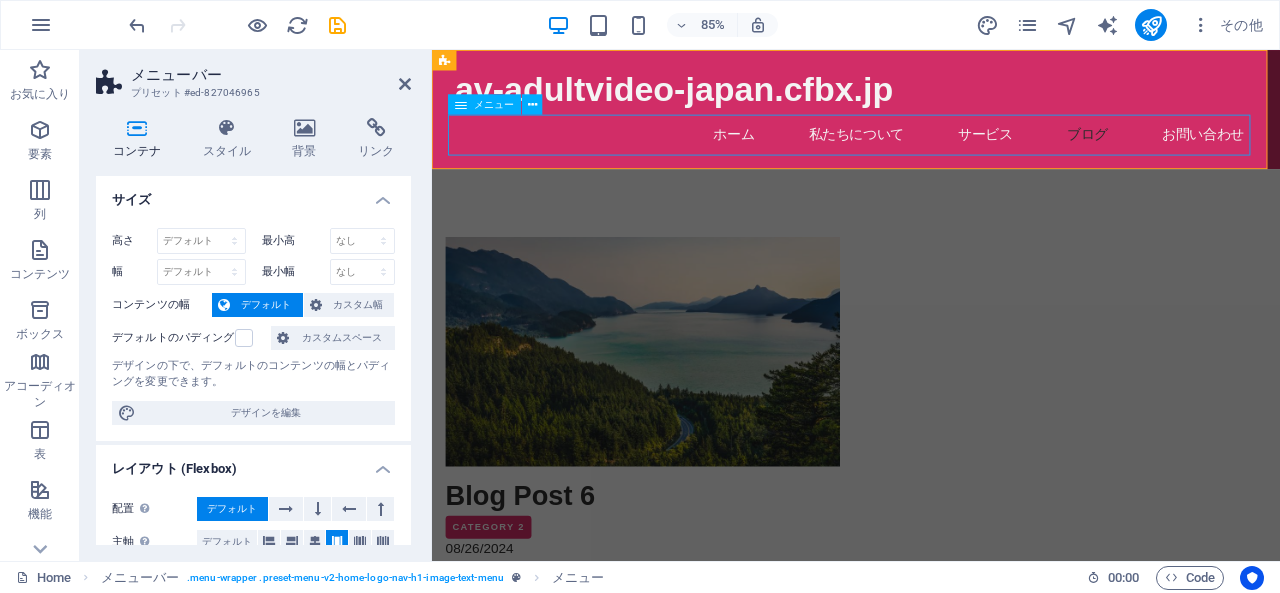 click on "ホーム 私たちについて サービス ブログ お問い合わせ" at bounding box center (931, 150) 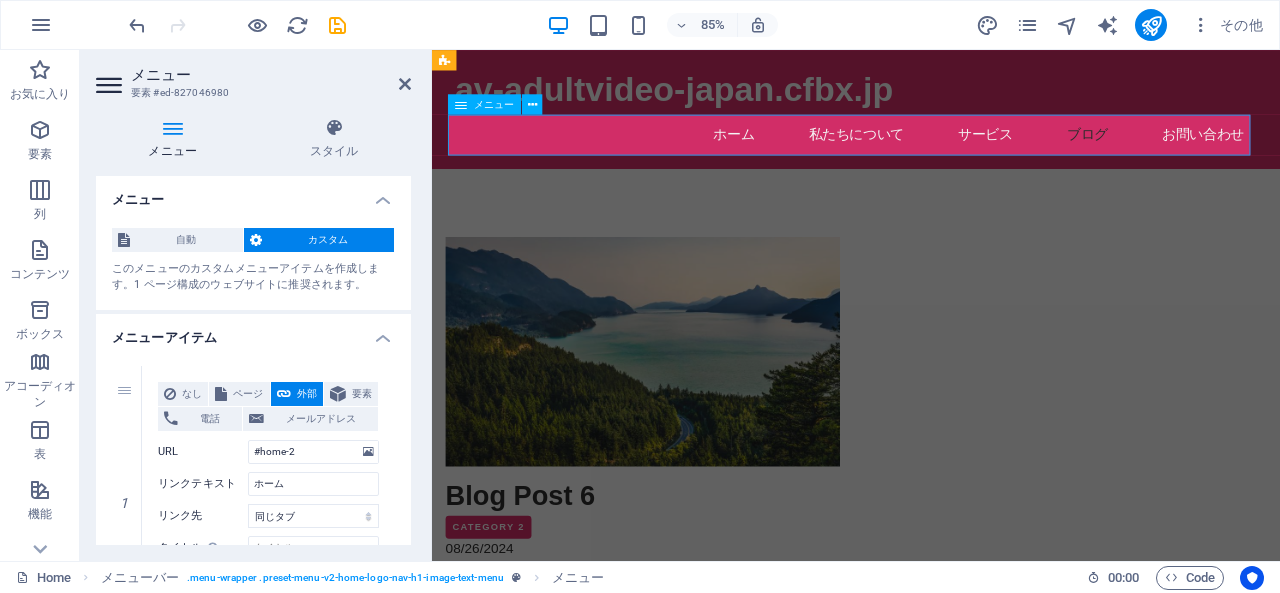 click on "ホーム 私たちについて サービス ブログ お問い合わせ" at bounding box center (931, 150) 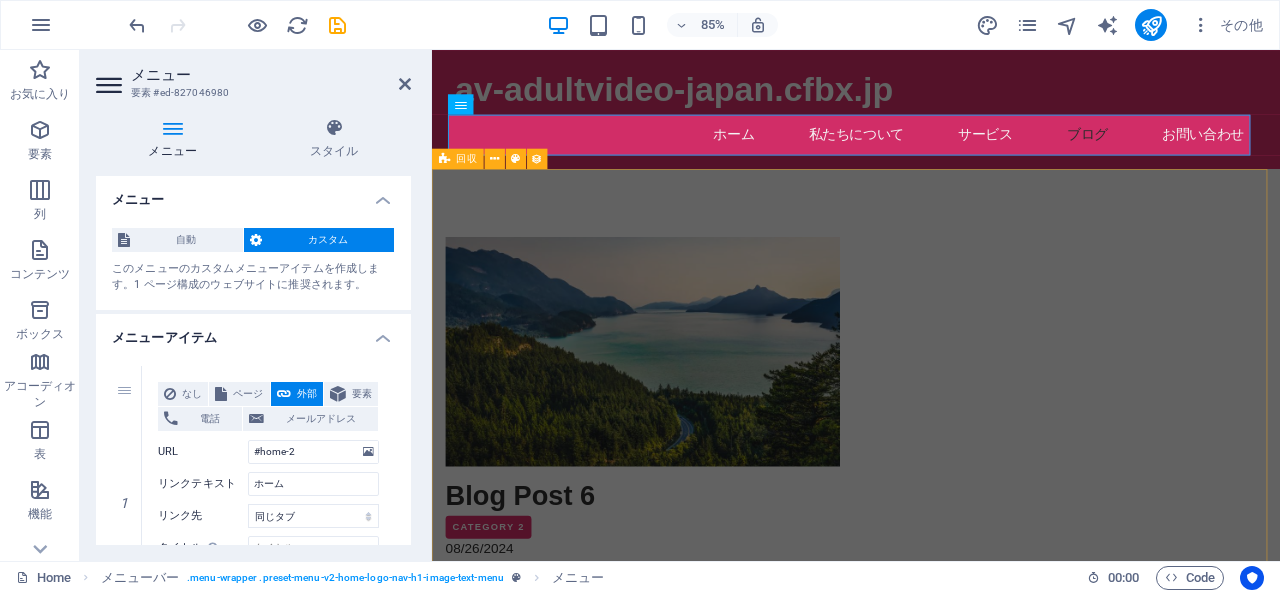 click on "Blog Post 6 Category 2 08/26/2024 Aliquet suspendisse habitasse fringilla facilisis? Venenatis himenaeos mattis nam condimentum. Dictumst etiam risus, vivamus maecenas dictumst. Volutpat vulputate sagittis, nulla aliquam mollis pulvinar porttitor. Risus ornare tortor! Quis ante mollis eu erat aenean facilisis diam. Lorem fames sagittis id vehicula. Blog Post 5 Category 2 08/25/2024 Luctus inceptos. Phasellus eget eros malesuada vulputate turpis non bibendum taciti! A integer consequat. At morbi et lacinia nisi sociosqu? Metus feugiat at, nisl felis vestibulum. Laoreet nec vel bibendum nec. Sodales orci. Hendrerit ornare cubilia. Habitasse elementum! Blog Post 4 Category 1 08/24/2024 Volutpat aliquet class enim, a vivamus. Auctor netus sagittis laoreet at dolor, tempus metus nullam? Nunc tortor eget. Ad odio conubia augue duis aliquam non. Dictumst netus curae hac nibh. Erat ipsum lectus conubia! Blog Post 3 Category 1 08/23/2024 Blog Post 2 Category 1 08/22/2024 Blog Post 1 Category 1 08/21/2024  Previous" at bounding box center (931, 1683) 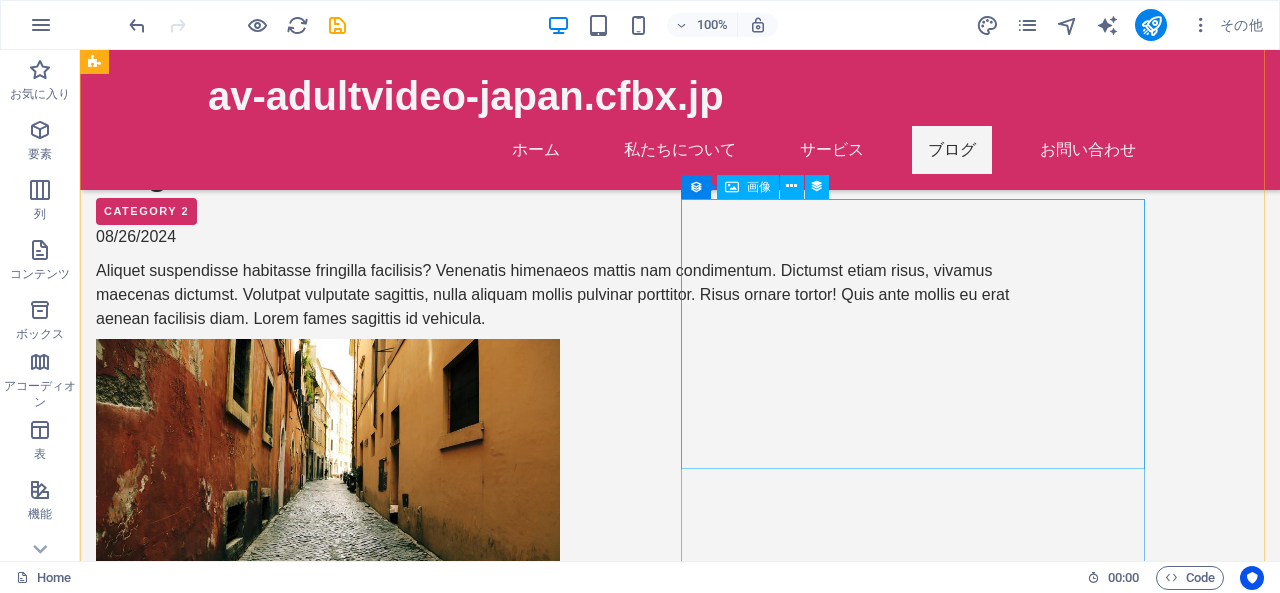 scroll, scrollTop: 0, scrollLeft: 0, axis: both 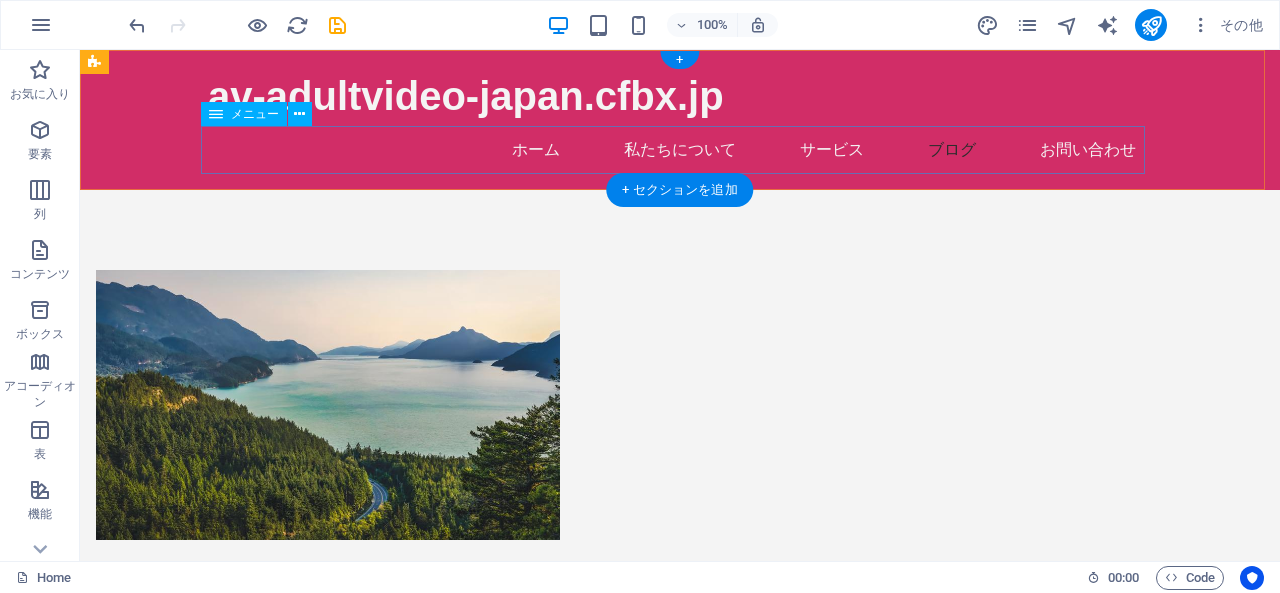 click on "ホーム 私たちについて サービス ブログ お問い合わせ" at bounding box center (680, 150) 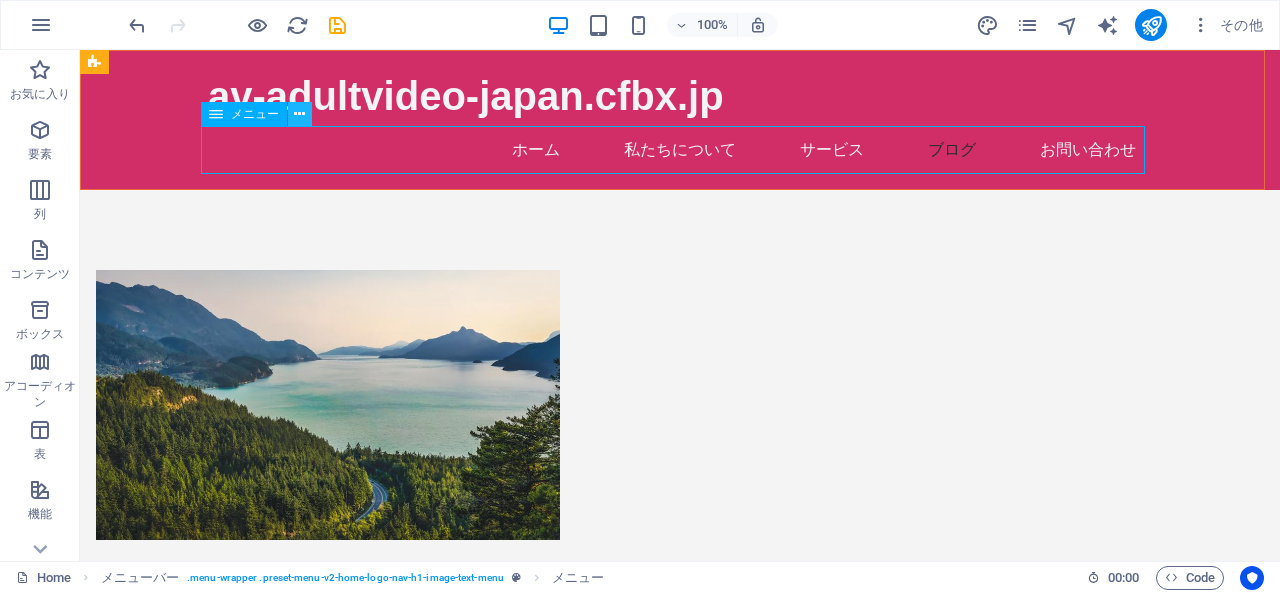 click at bounding box center [299, 114] 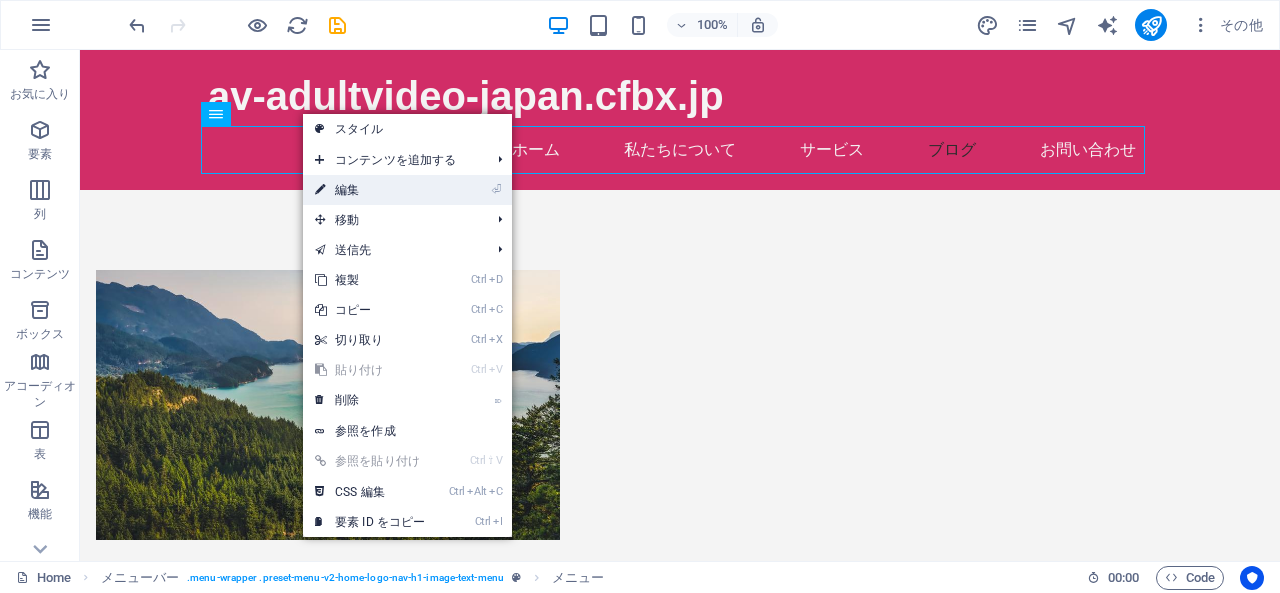 click on "⏎  編集" at bounding box center (370, 190) 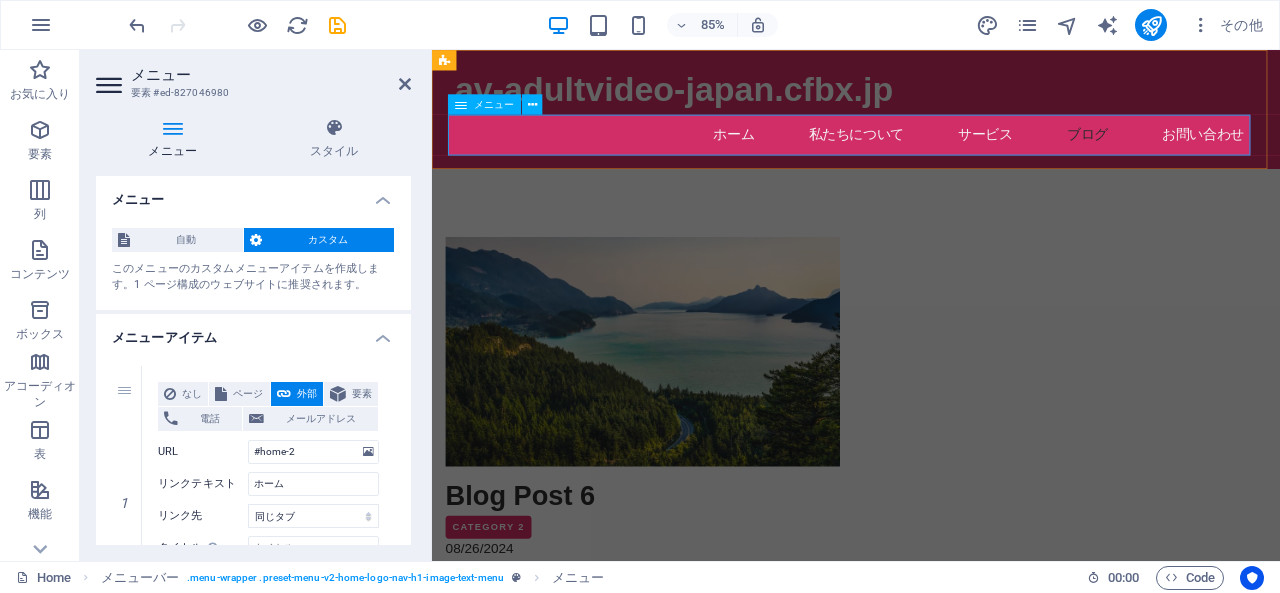 click on "ホーム 私たちについて サービス ブログ お問い合わせ" at bounding box center [931, 150] 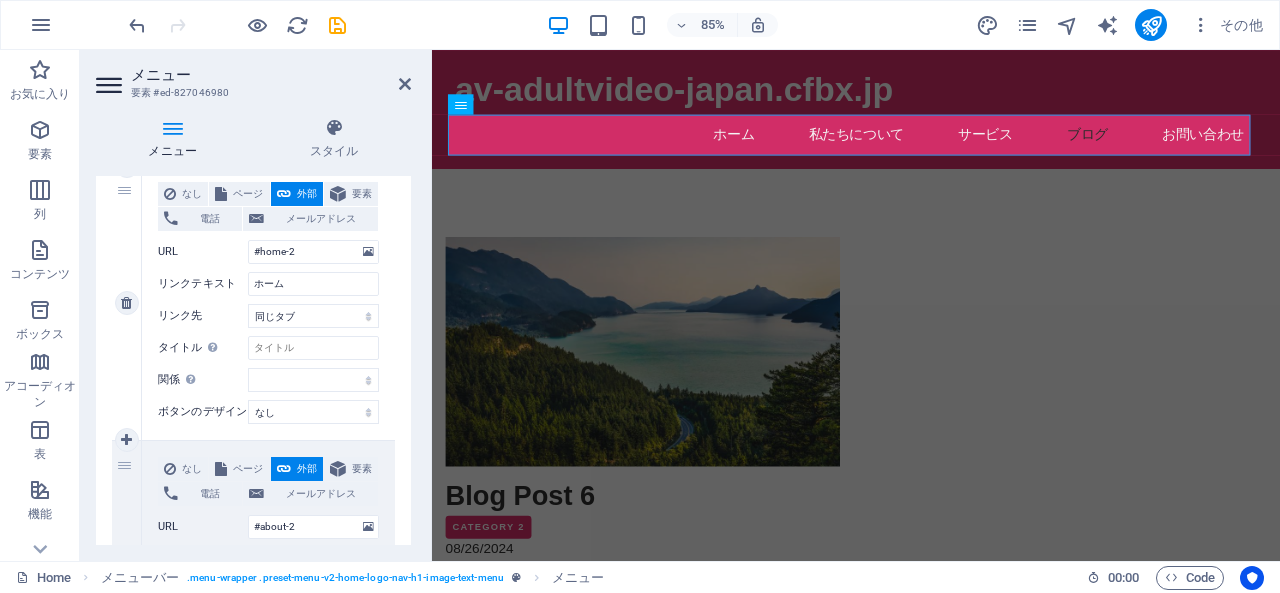 scroll, scrollTop: 300, scrollLeft: 0, axis: vertical 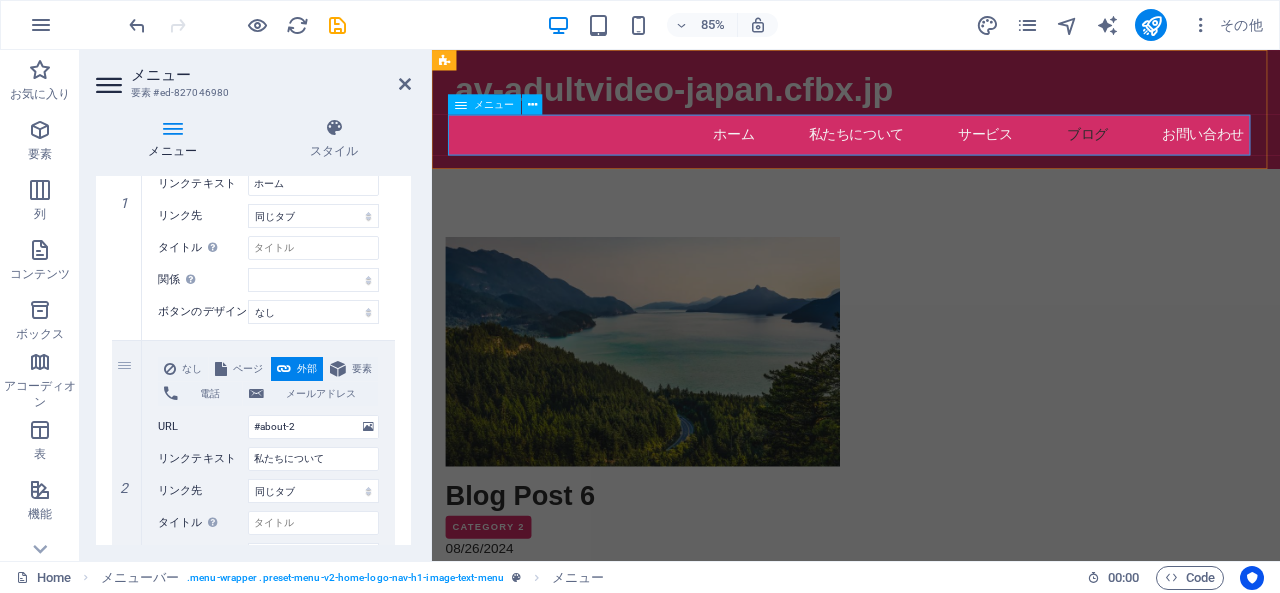click on "ホーム 私たちについて サービス ブログ お問い合わせ" at bounding box center [931, 150] 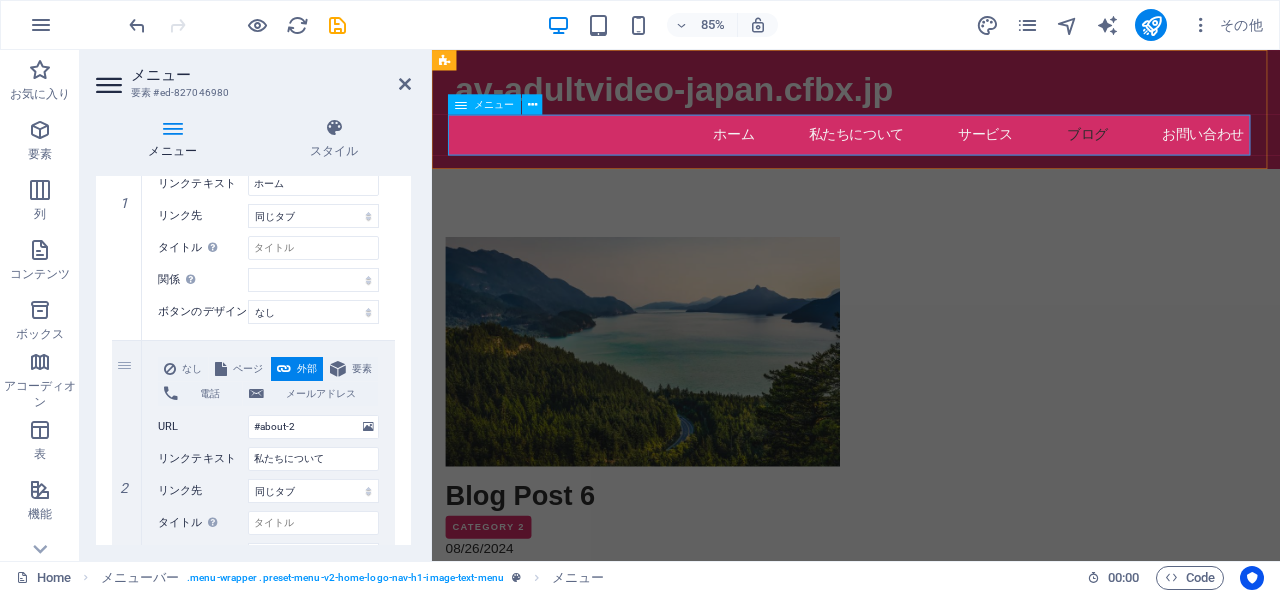 click on "ホーム 私たちについて サービス ブログ お問い合わせ" at bounding box center [931, 150] 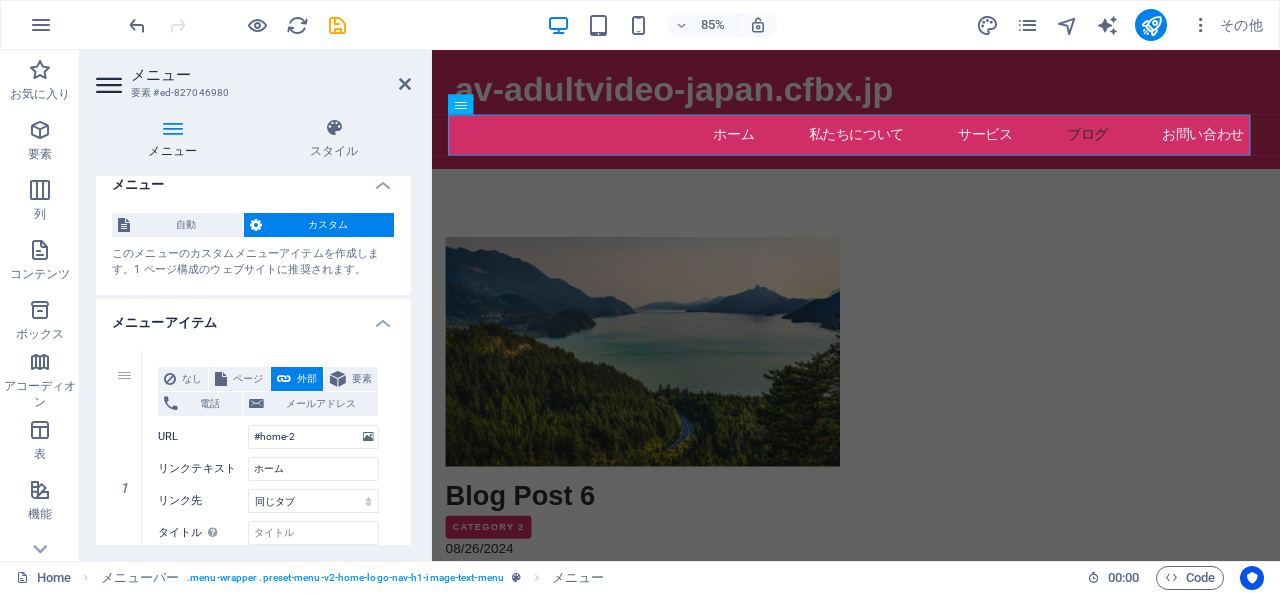 scroll, scrollTop: 0, scrollLeft: 0, axis: both 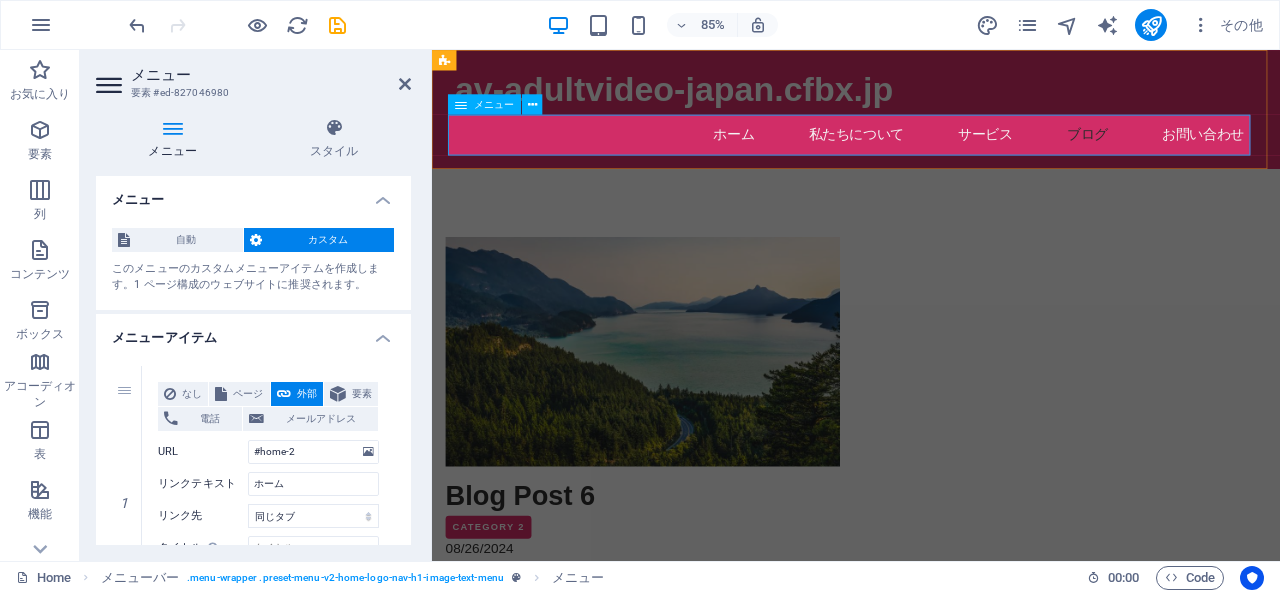 click on "ホーム 私たちについて サービス ブログ お問い合わせ" at bounding box center (931, 150) 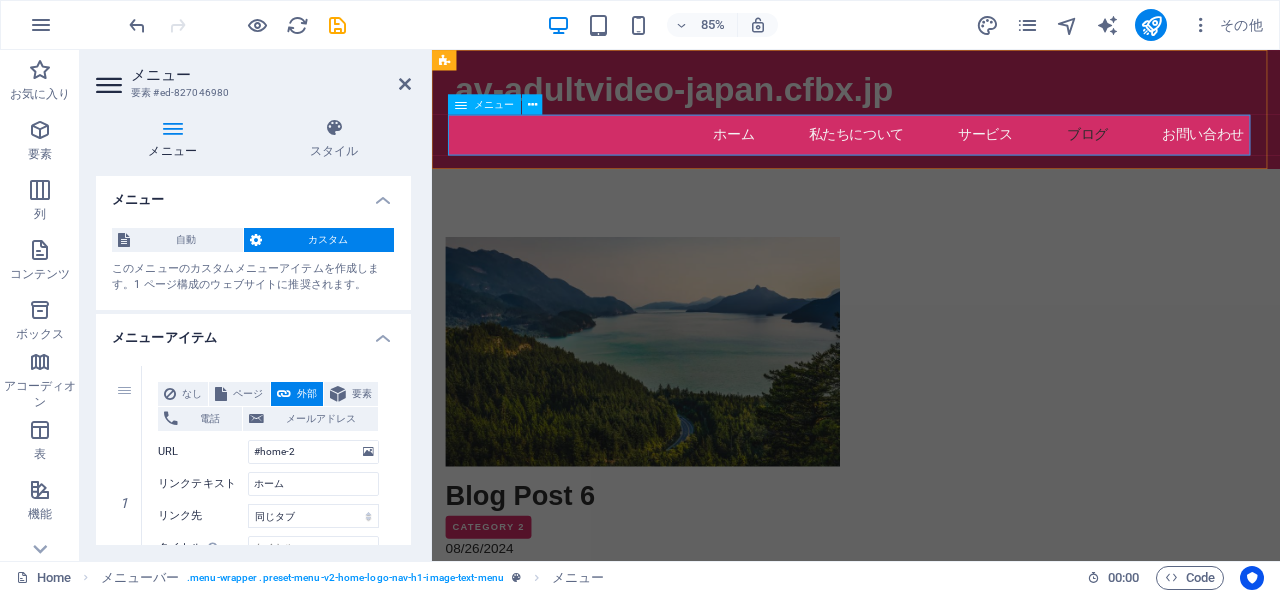 click on "ホーム 私たちについて サービス ブログ お問い合わせ" at bounding box center (931, 150) 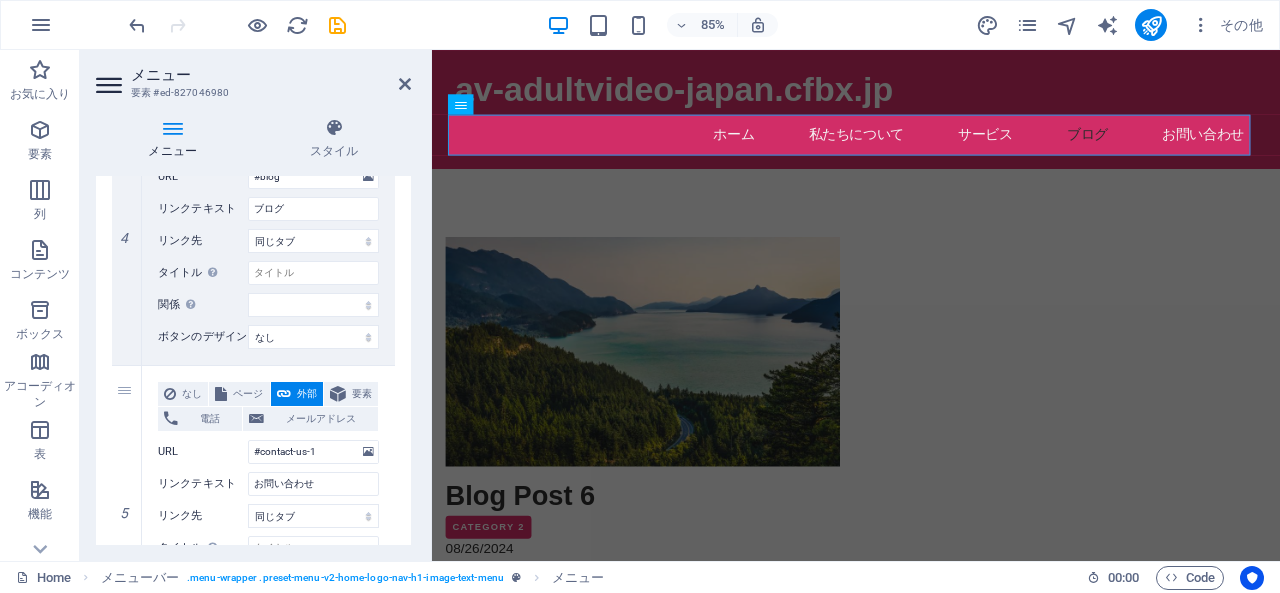 scroll, scrollTop: 1251, scrollLeft: 0, axis: vertical 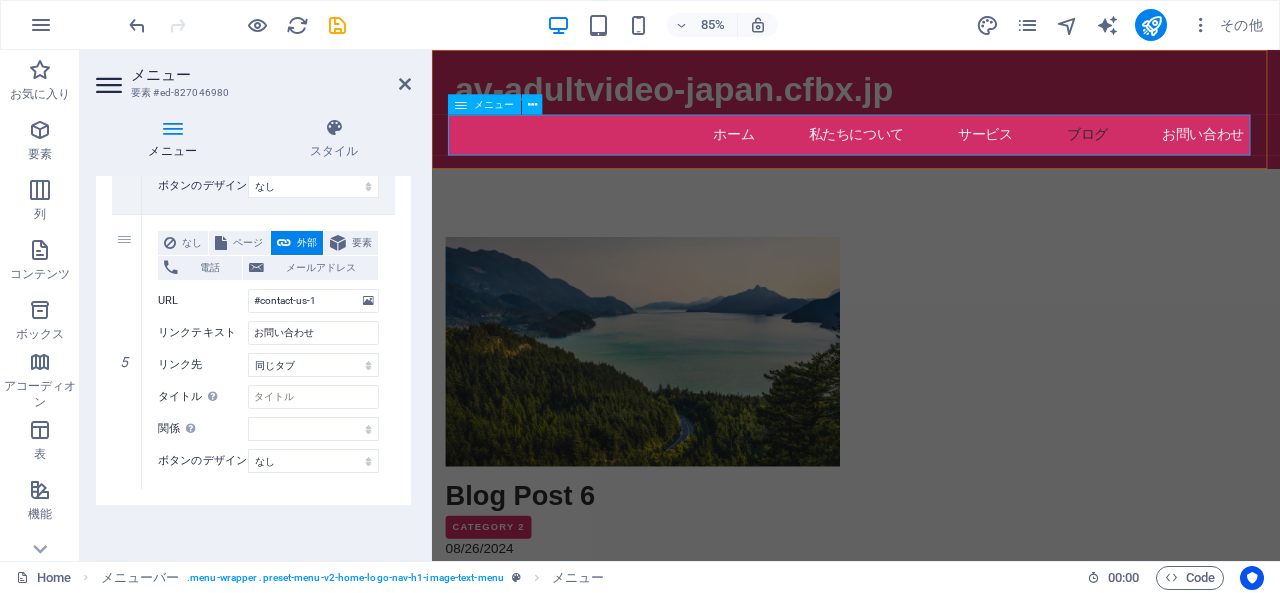 click on "ホーム 私たちについて サービス ブログ お問い合わせ" at bounding box center (931, 150) 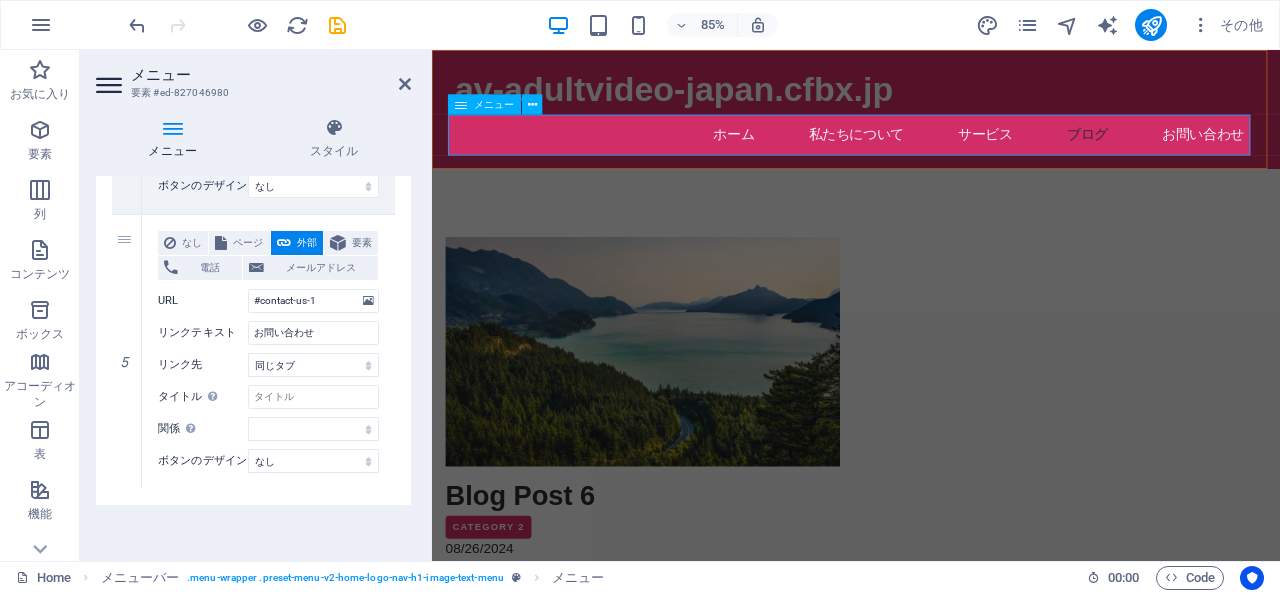 click on "ホーム 私たちについて サービス ブログ お問い合わせ" at bounding box center [931, 150] 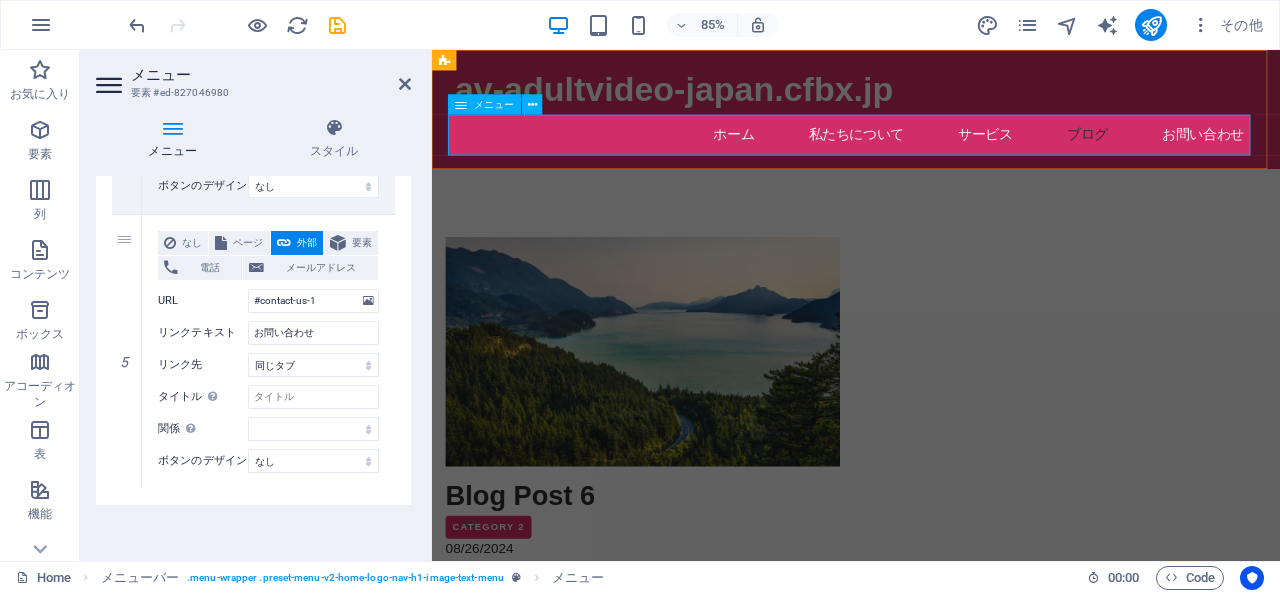 click on "ホーム 私たちについて サービス ブログ お問い合わせ" at bounding box center (931, 150) 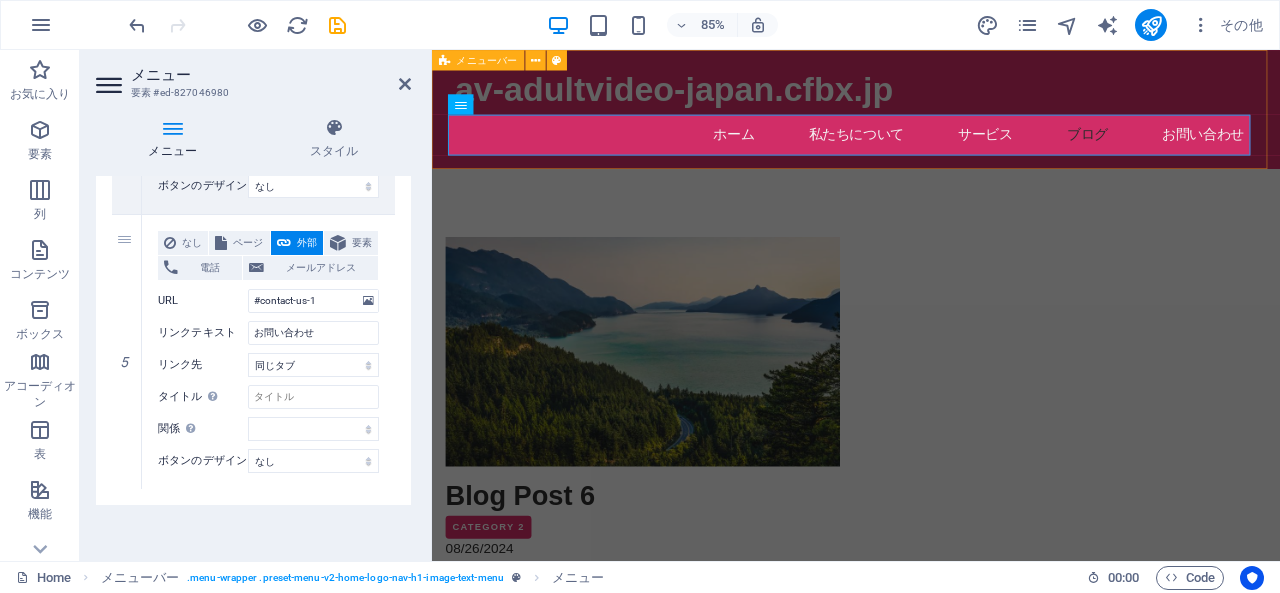 click on "av-adultvideo-japan.cfbx.jp ホーム 私たちについて サービス ブログ お問い合わせ" at bounding box center (931, 120) 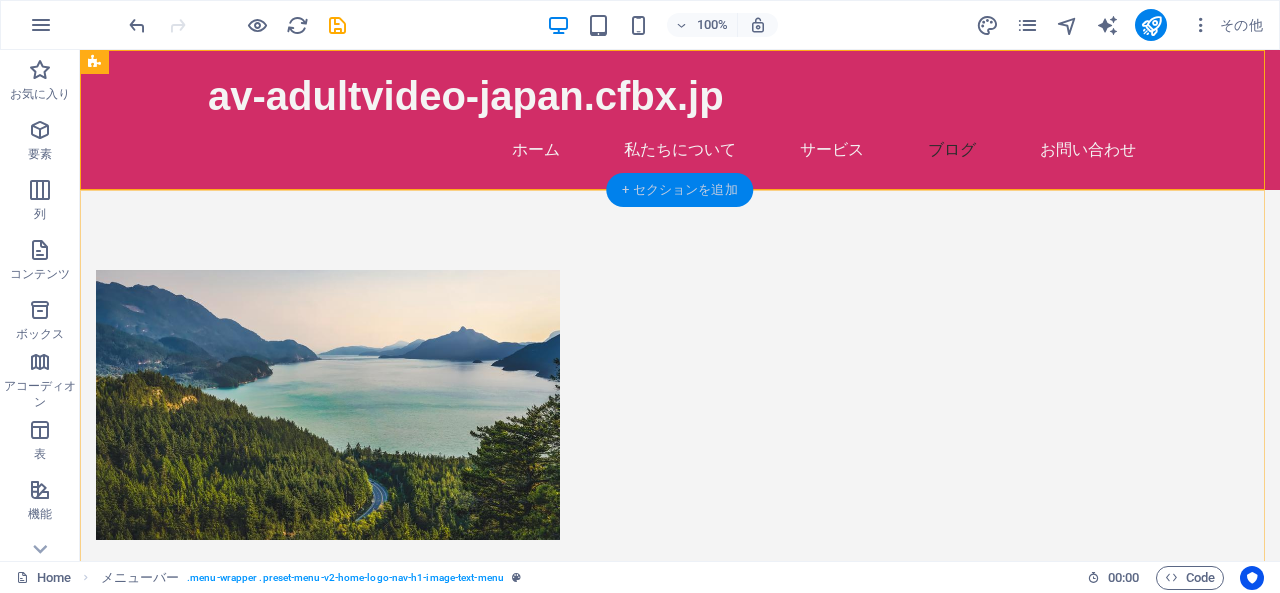 click on "+ セクションを追加" at bounding box center [679, 190] 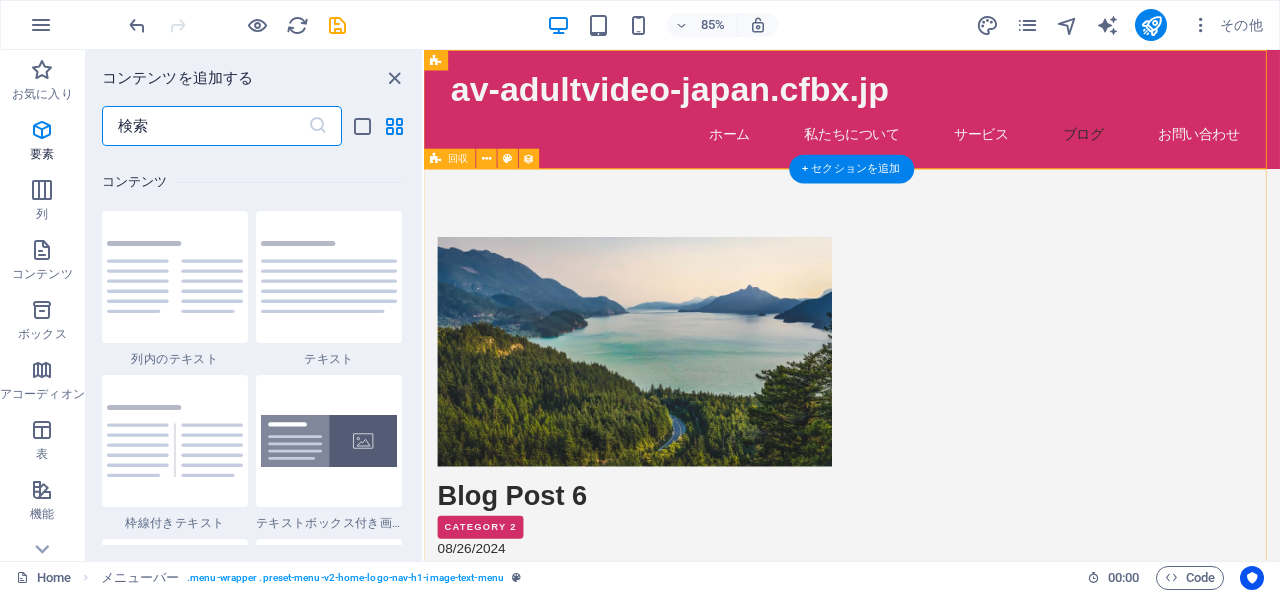 scroll, scrollTop: 3499, scrollLeft: 0, axis: vertical 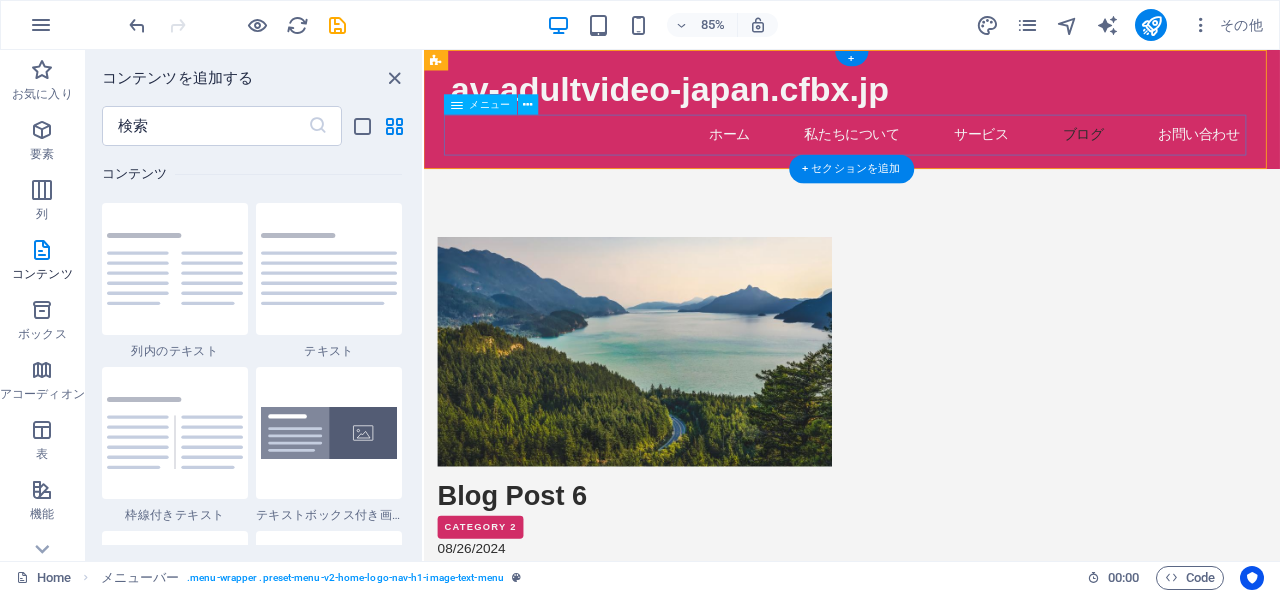 click on "ホーム 私たちについて サービス ブログ お問い合わせ" at bounding box center (928, 150) 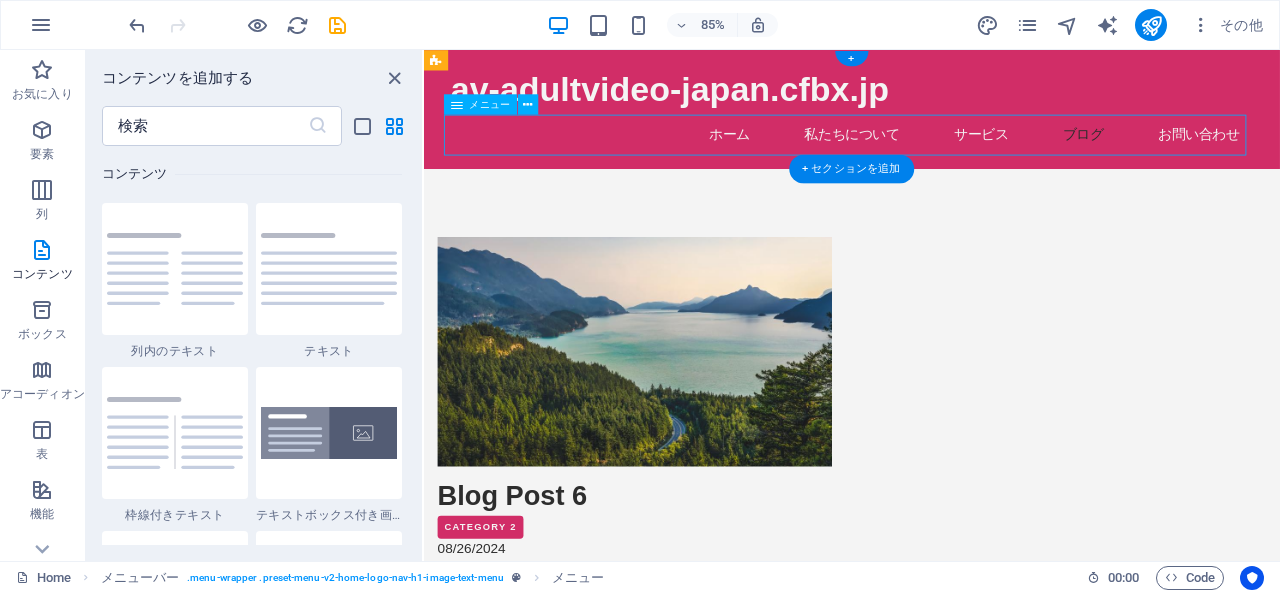 click on "ホーム 私たちについて サービス ブログ お問い合わせ" at bounding box center (928, 150) 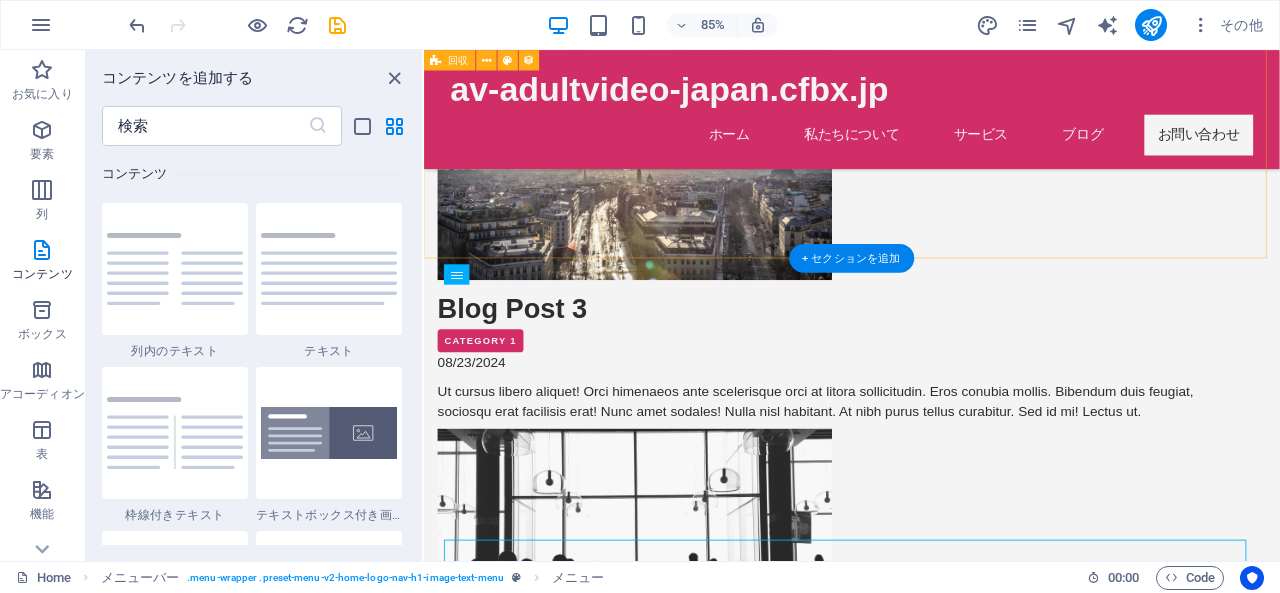 scroll, scrollTop: 1600, scrollLeft: 0, axis: vertical 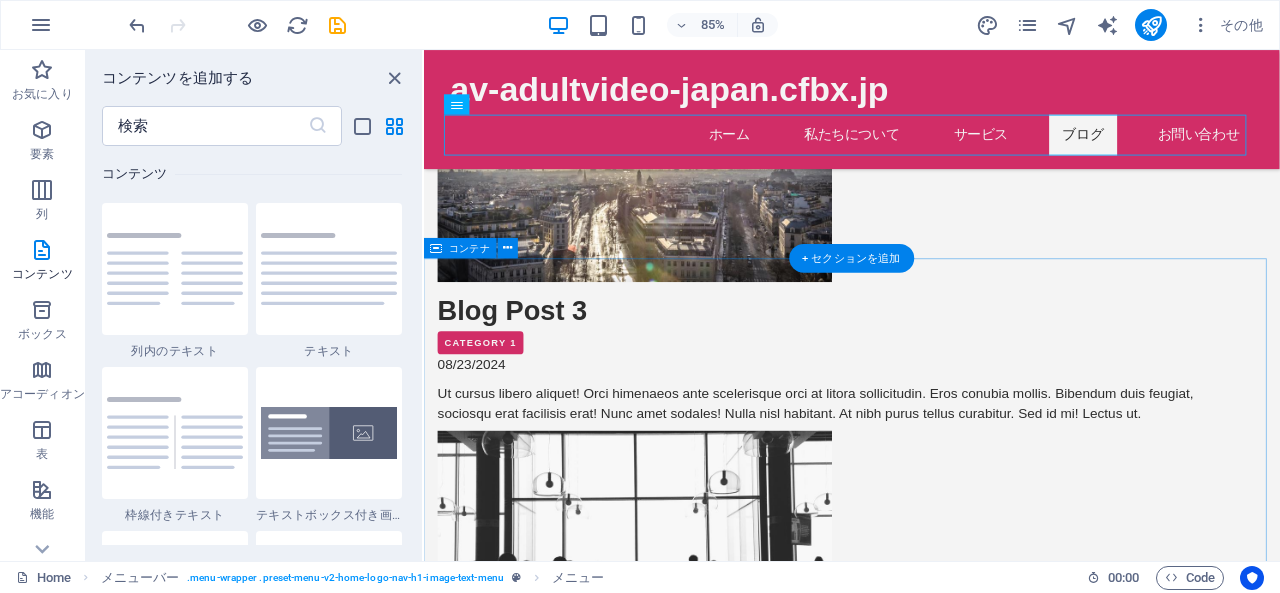 click on "お問い合わせ   I have read and understand the privacy policy. 読めない場合は、読み込み直してください お問い合わせする" at bounding box center (927, 1862) 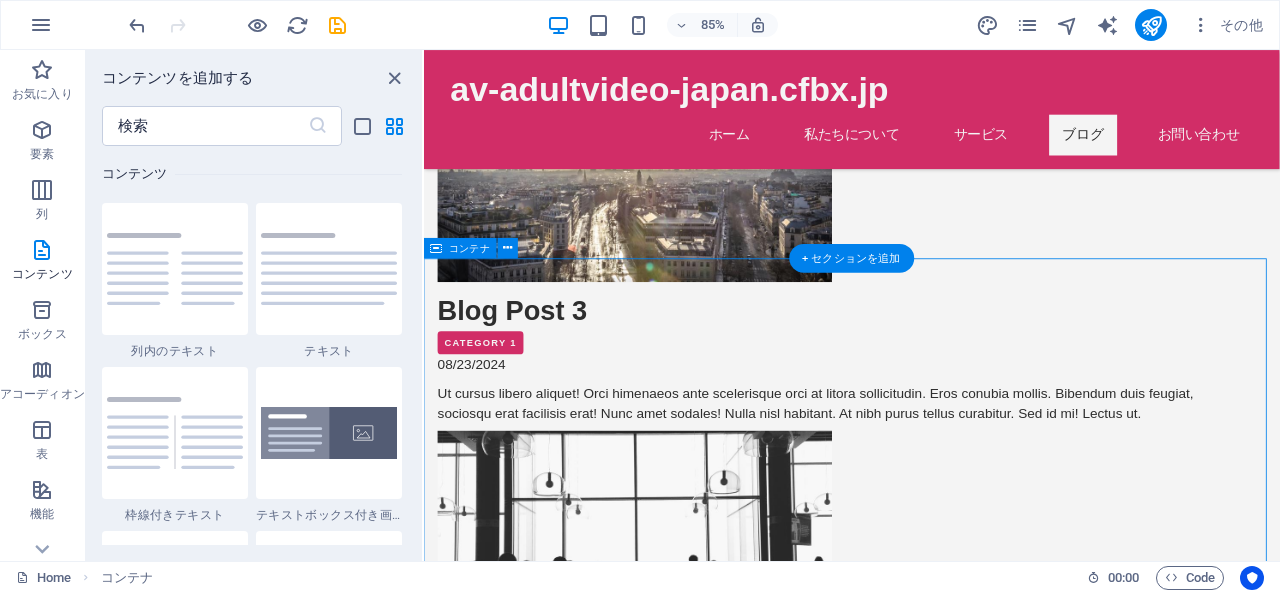 click on "お問い合わせ   I have read and understand the privacy policy. 読めない場合は、読み込み直してください お問い合わせする" at bounding box center (927, 1862) 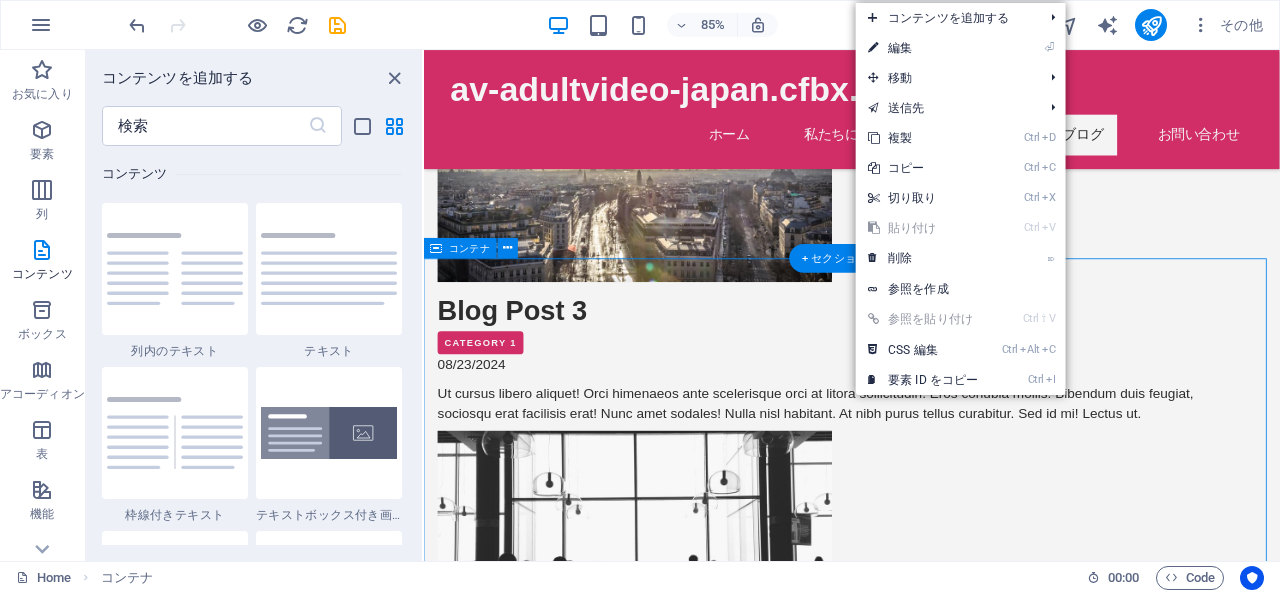 click on "お問い合わせ   I have read and understand the privacy policy. 読めない場合は、読み込み直してください お問い合わせする" at bounding box center [927, 1862] 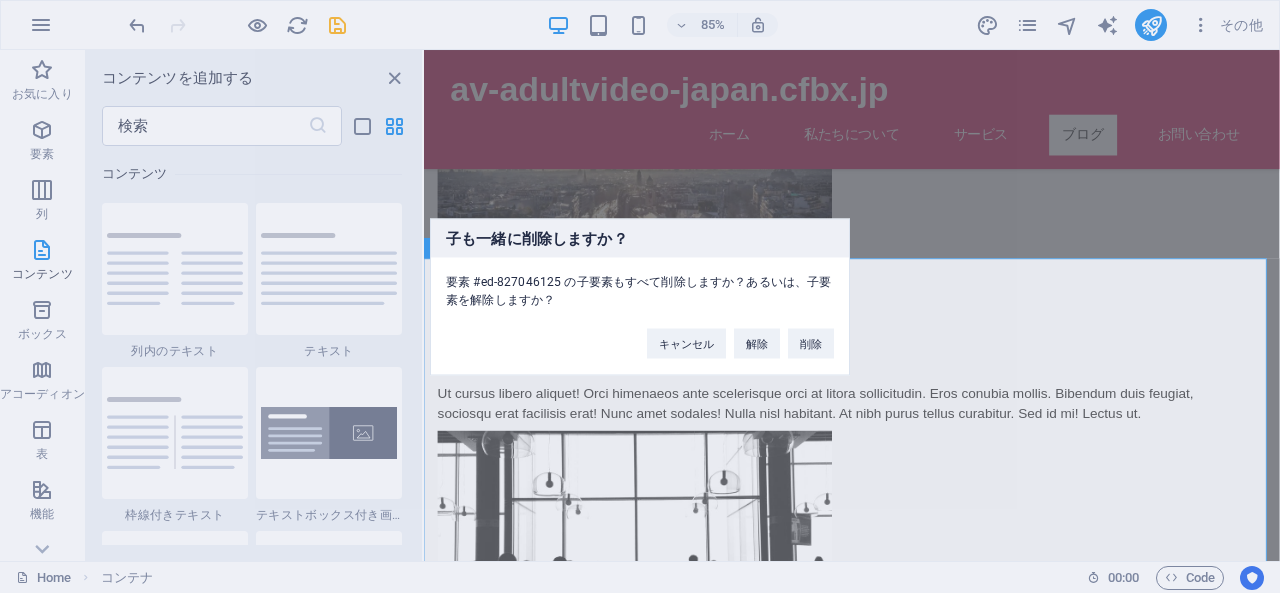 type 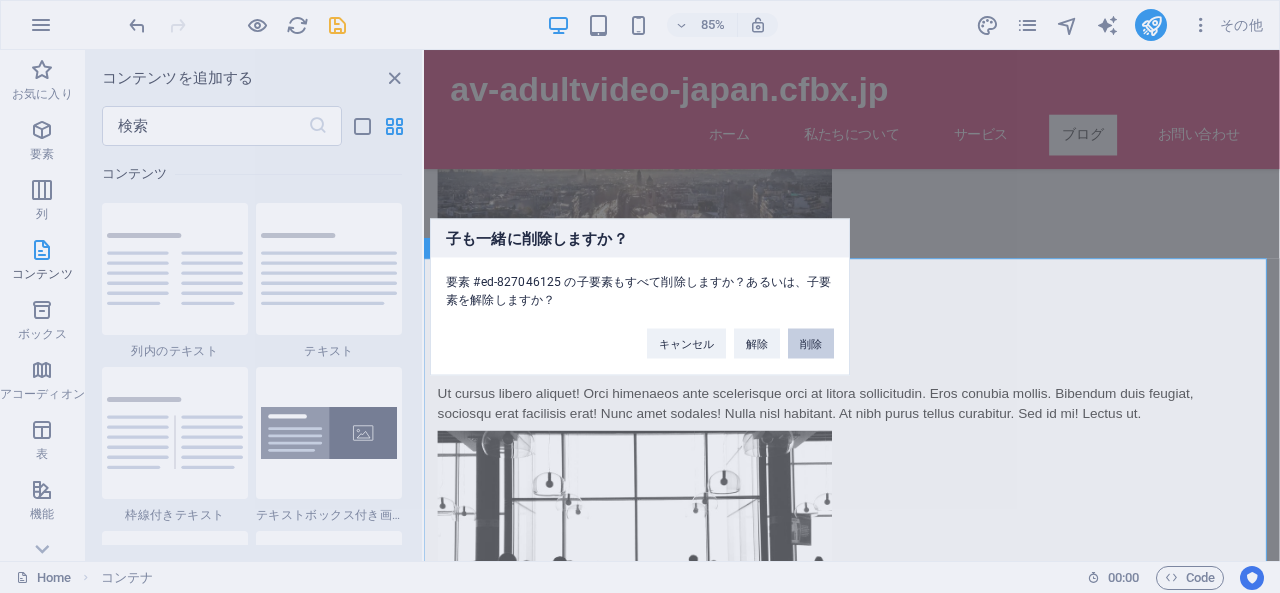 click on "削除" at bounding box center (811, 343) 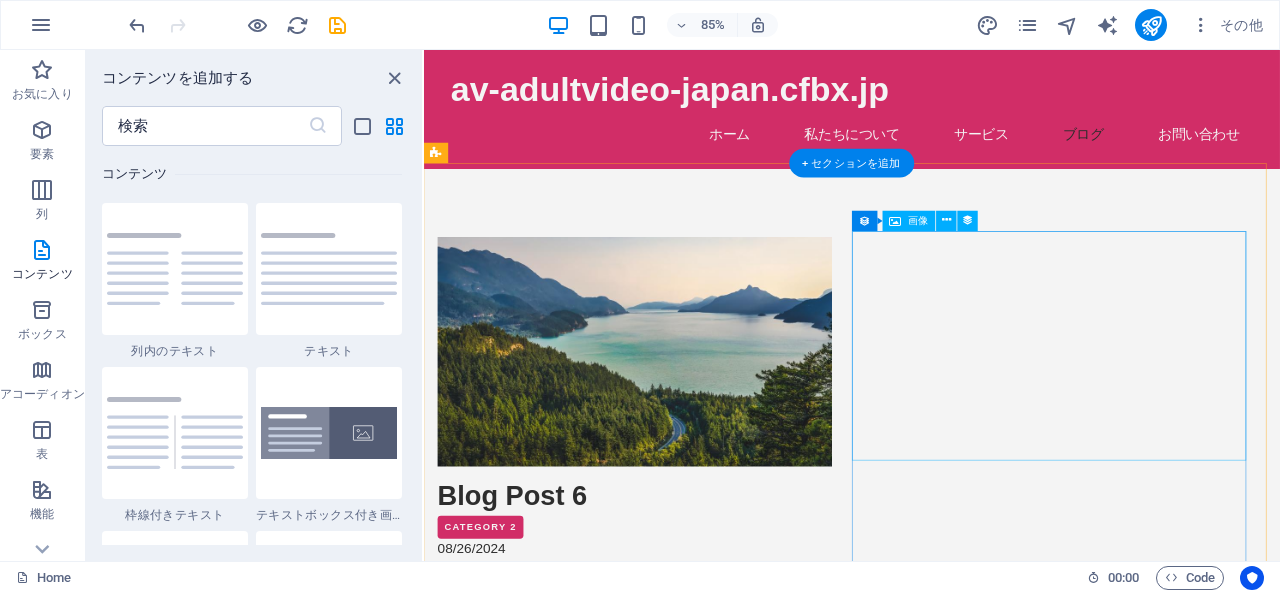 scroll, scrollTop: 0, scrollLeft: 0, axis: both 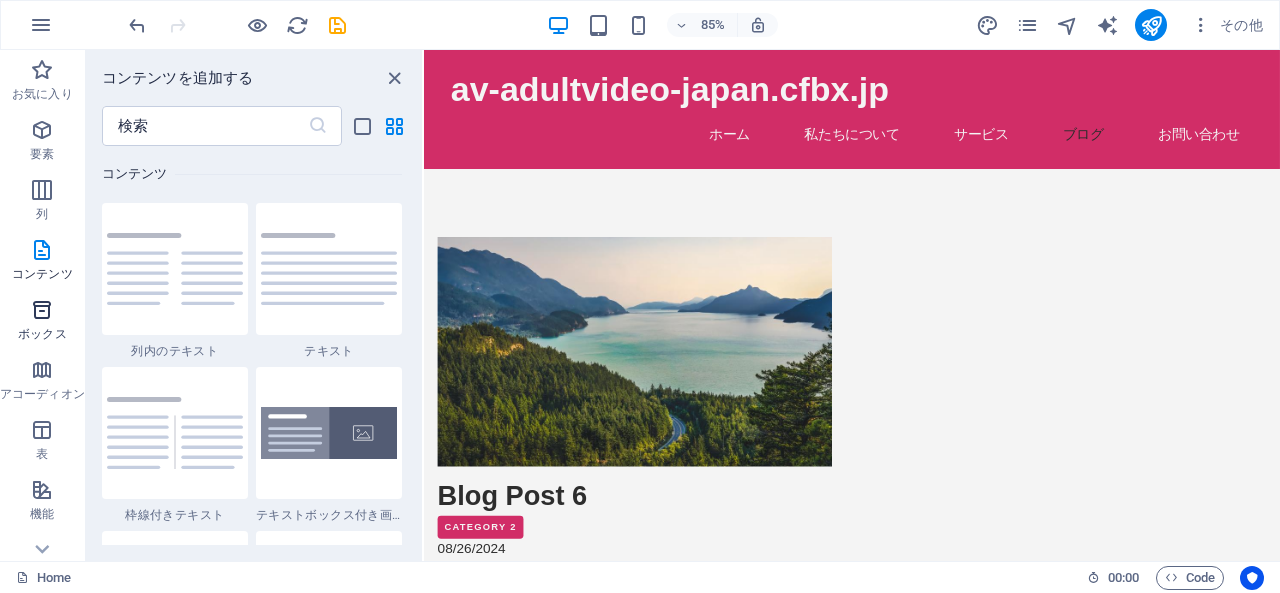 click at bounding box center [42, 310] 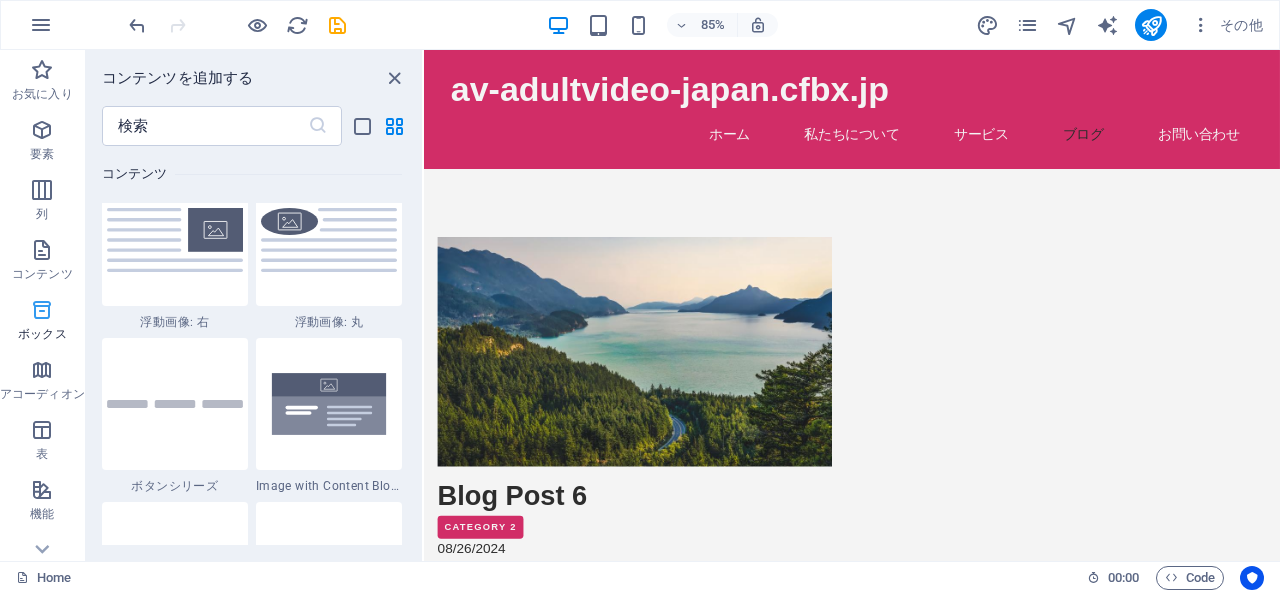 scroll, scrollTop: 5516, scrollLeft: 0, axis: vertical 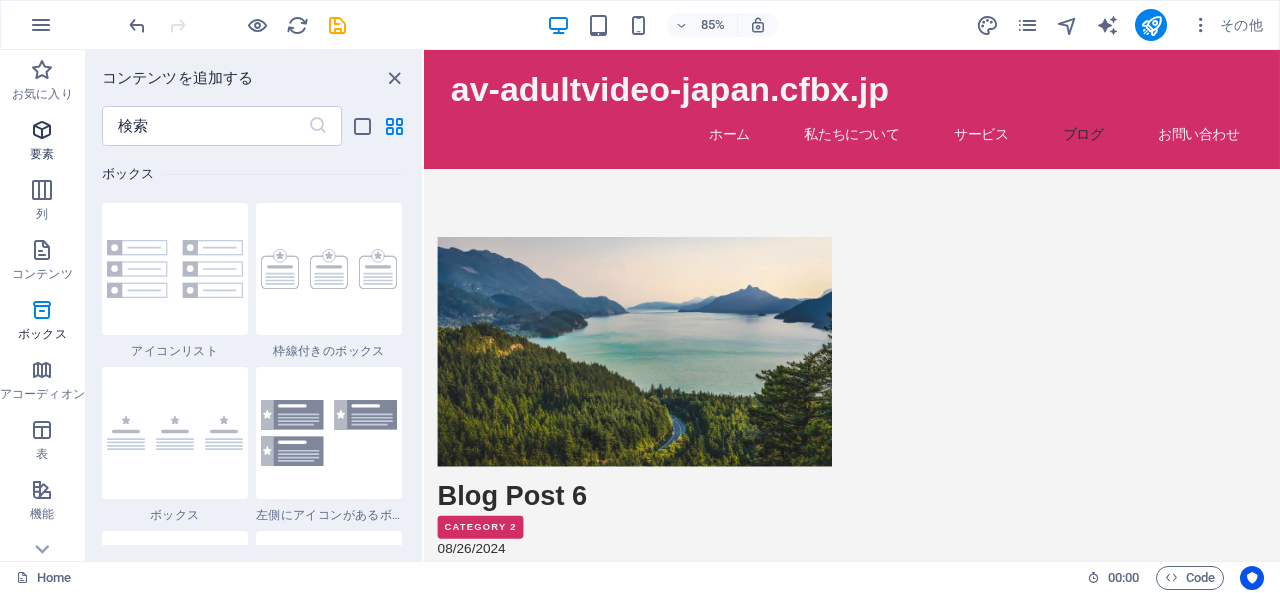 click at bounding box center [42, 130] 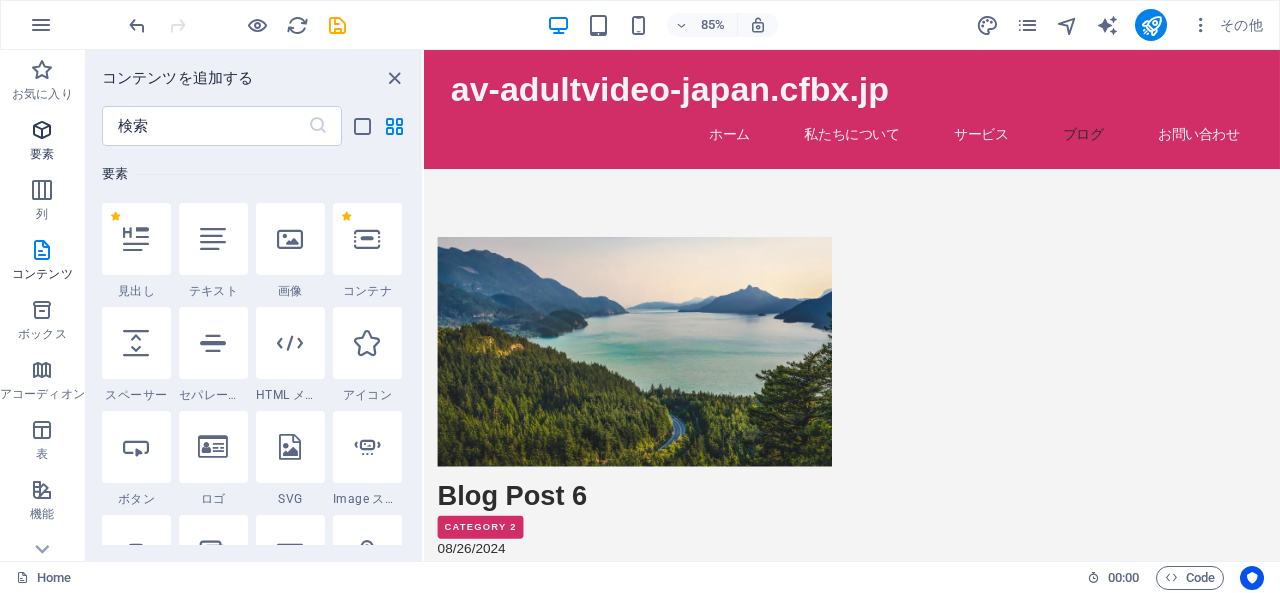 scroll, scrollTop: 213, scrollLeft: 0, axis: vertical 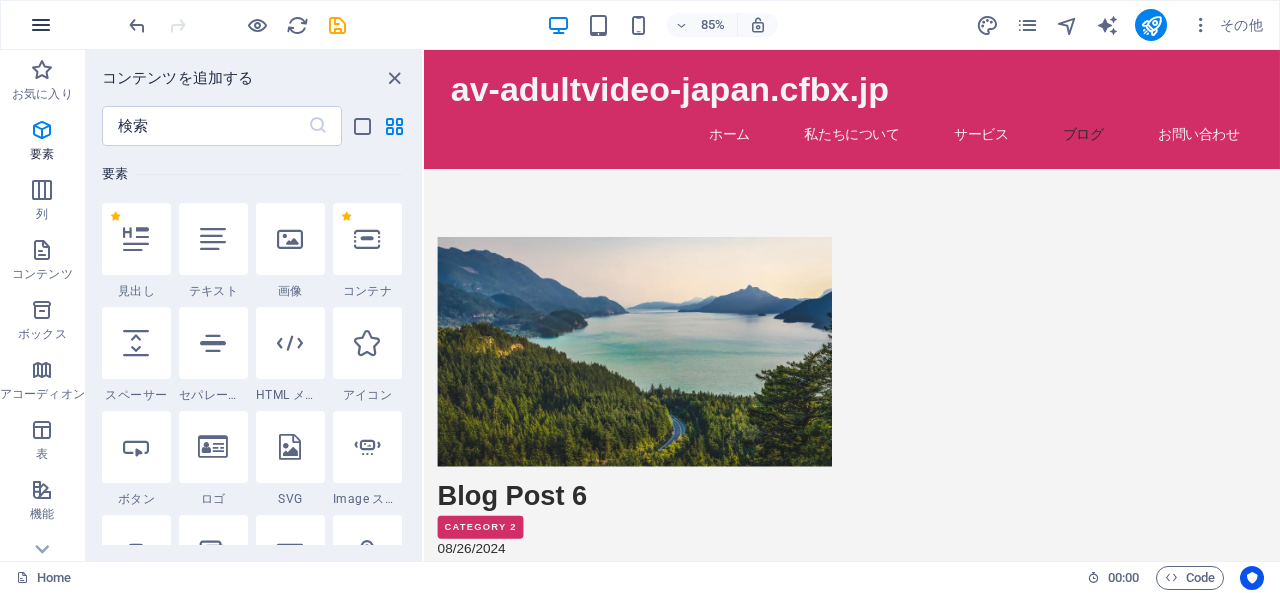 click at bounding box center (41, 25) 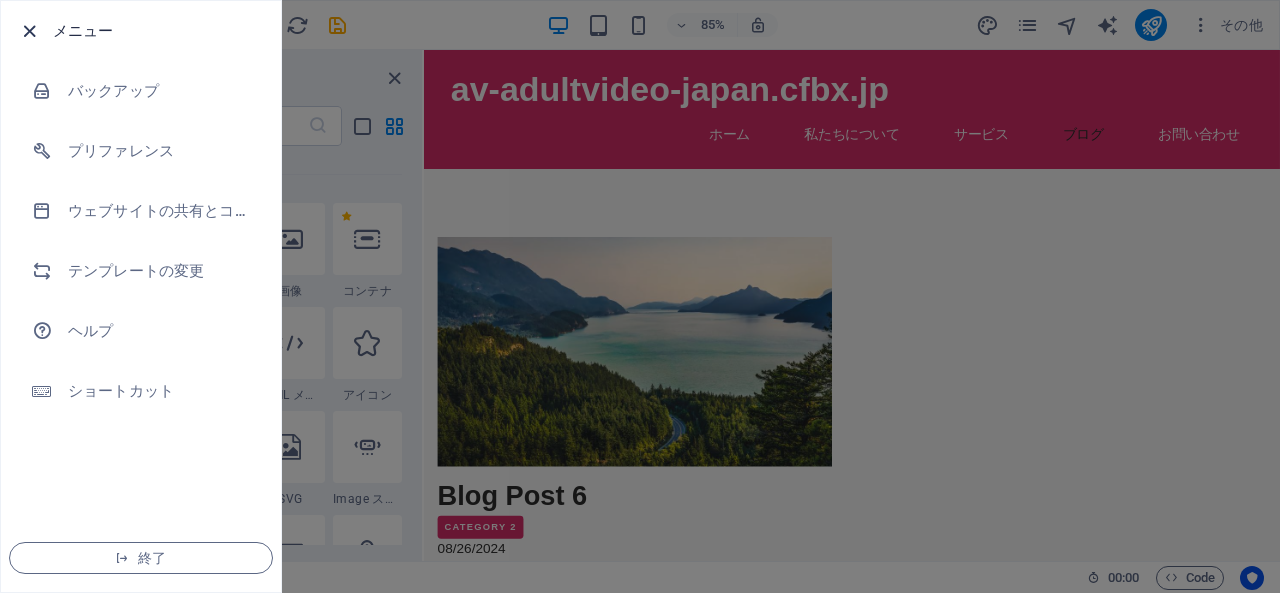 click at bounding box center (29, 31) 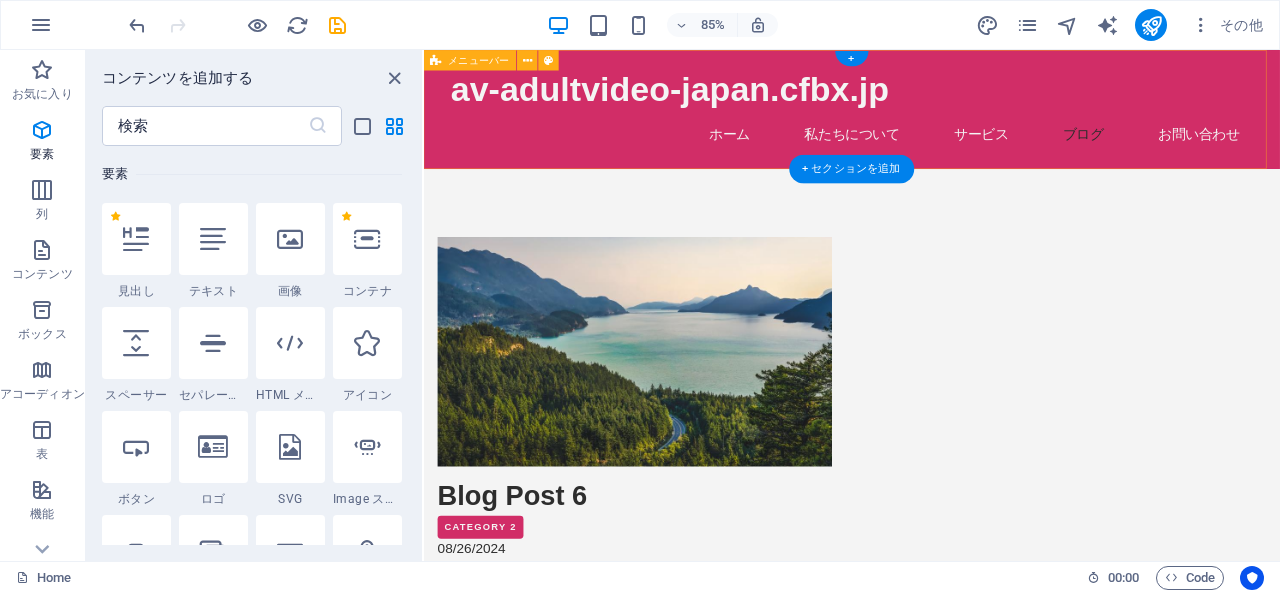 click on "av-adultvideo-japan.cfbx.jp ホーム 私たちについて サービス ブログ お問い合わせ" at bounding box center (927, 120) 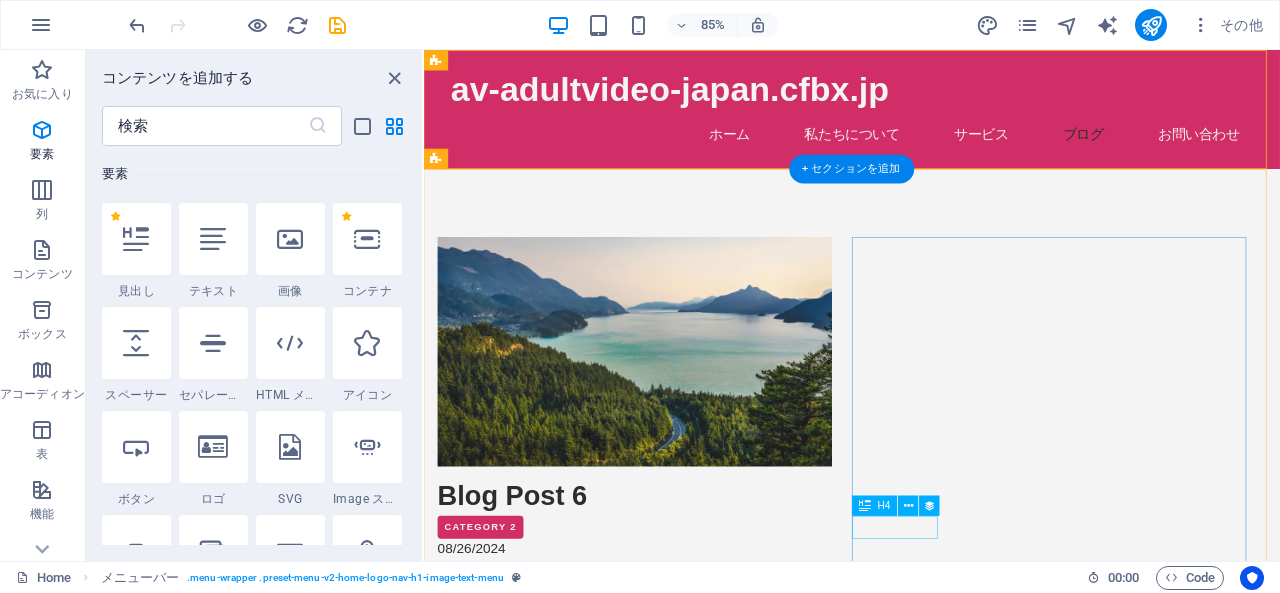 click on "Category 2" at bounding box center [904, 1080] 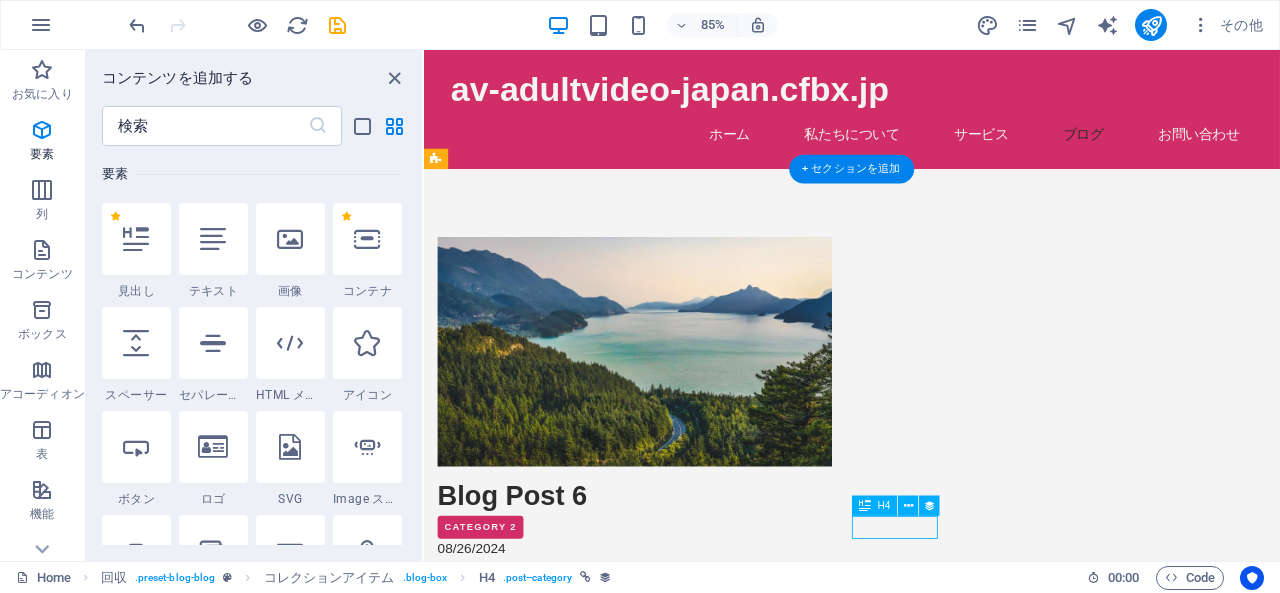 click on "Category 2" at bounding box center (904, 1080) 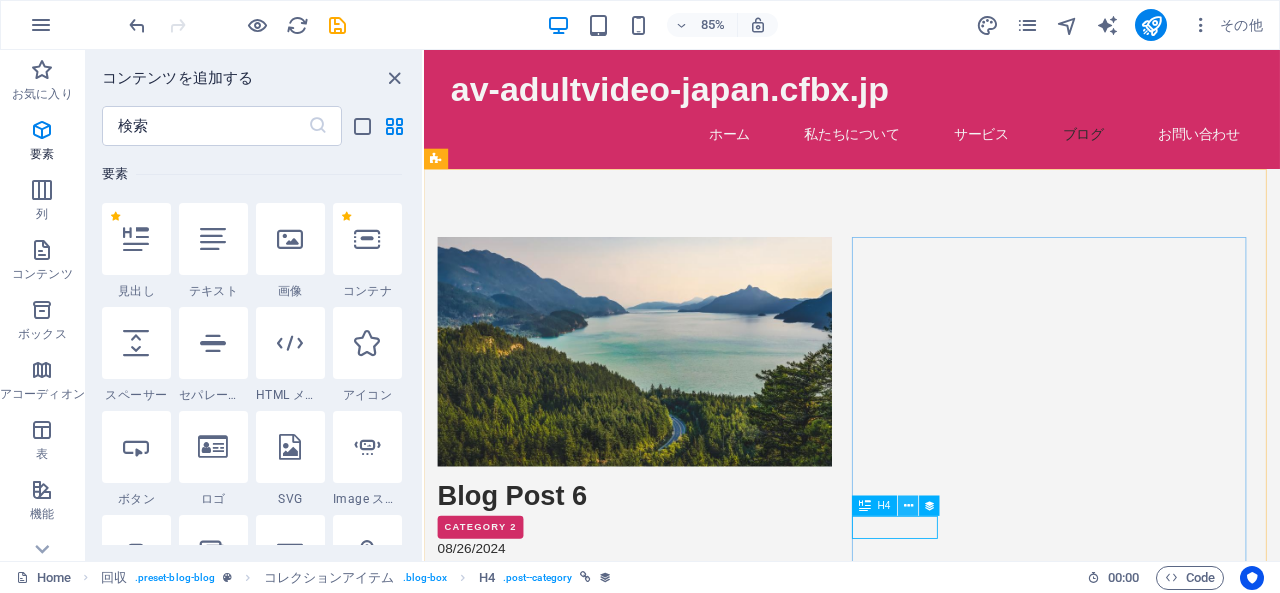 click at bounding box center [908, 506] 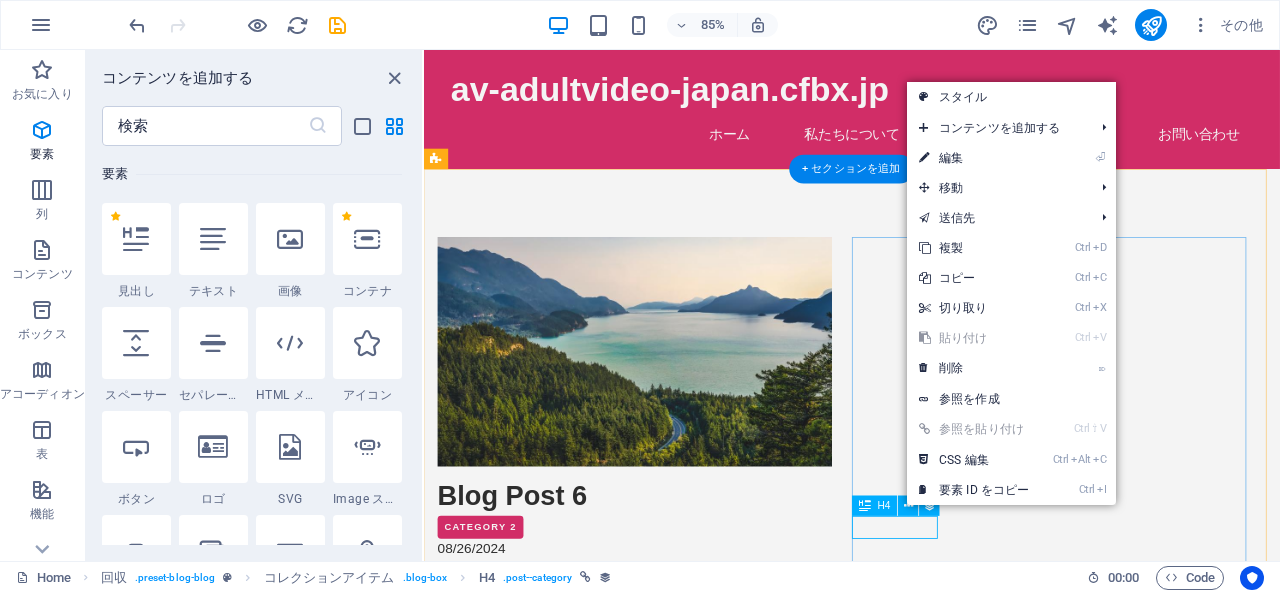 click on "Category 2" at bounding box center (904, 1080) 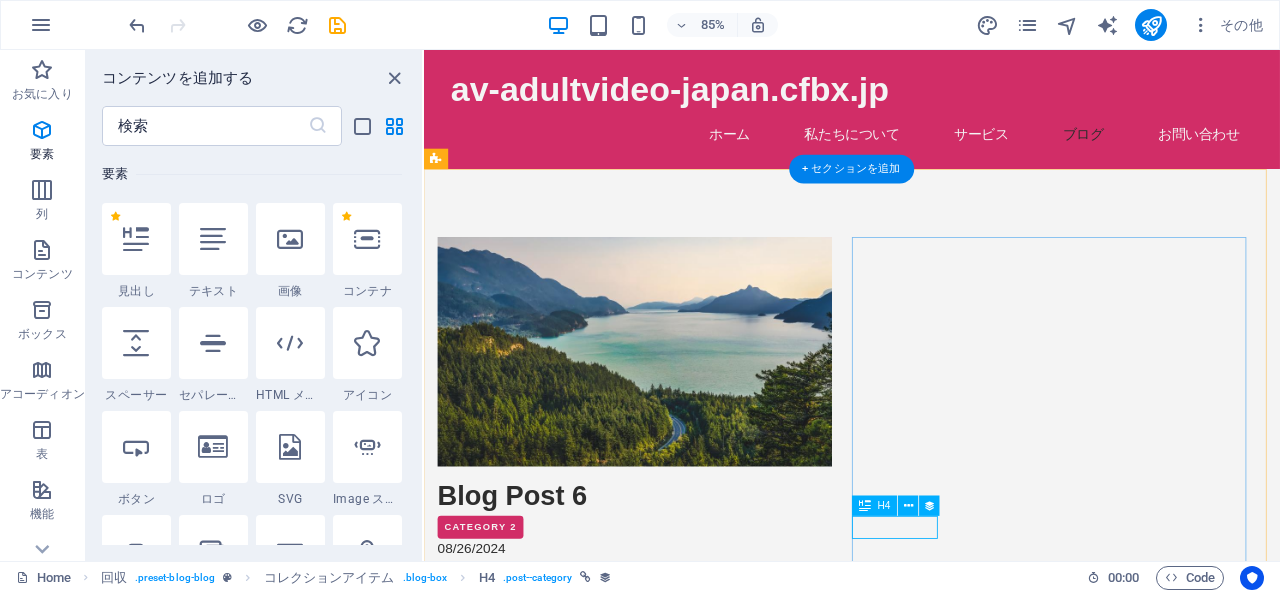 click on "Category 2" at bounding box center [904, 1080] 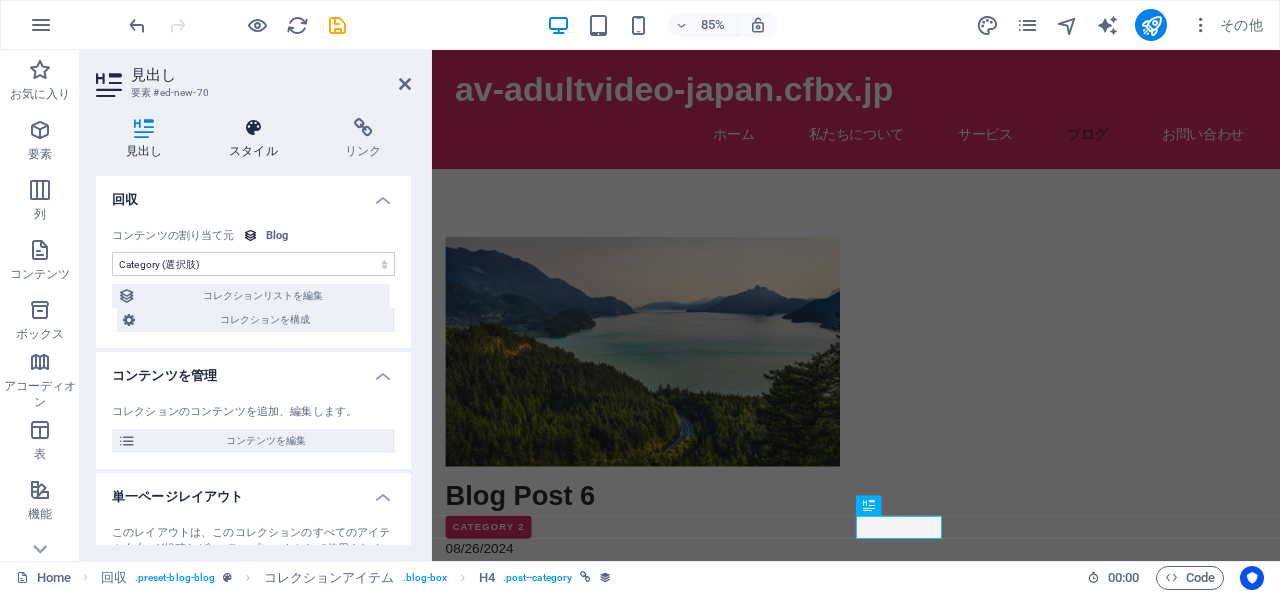 click on "スタイル" at bounding box center (258, 139) 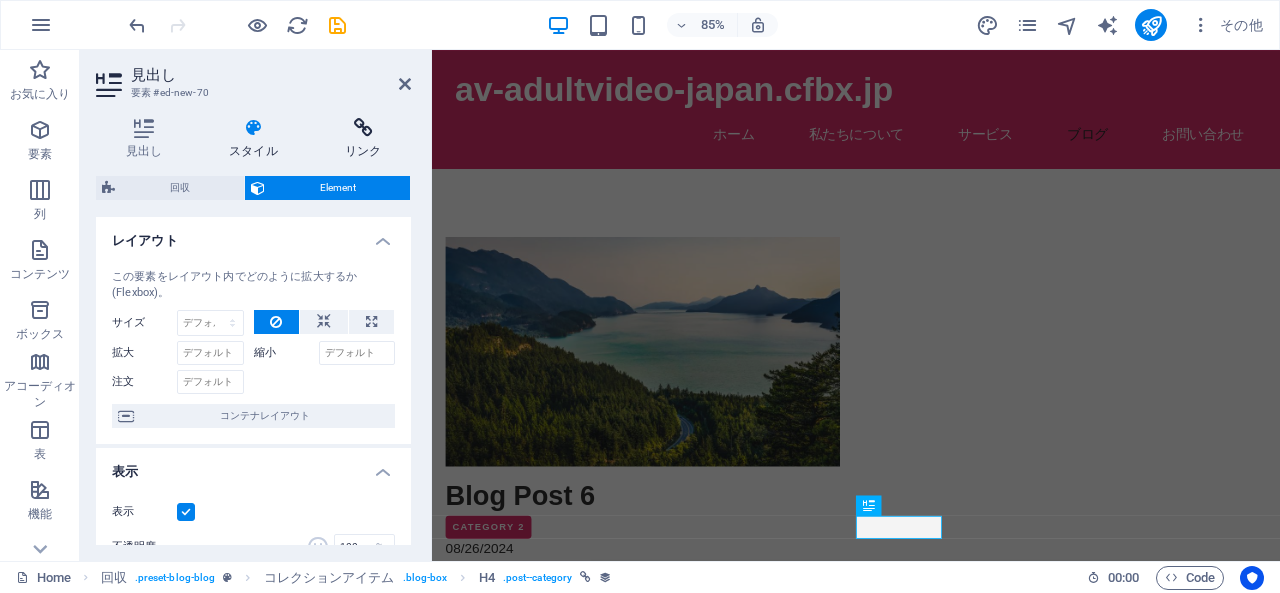 click at bounding box center (363, 128) 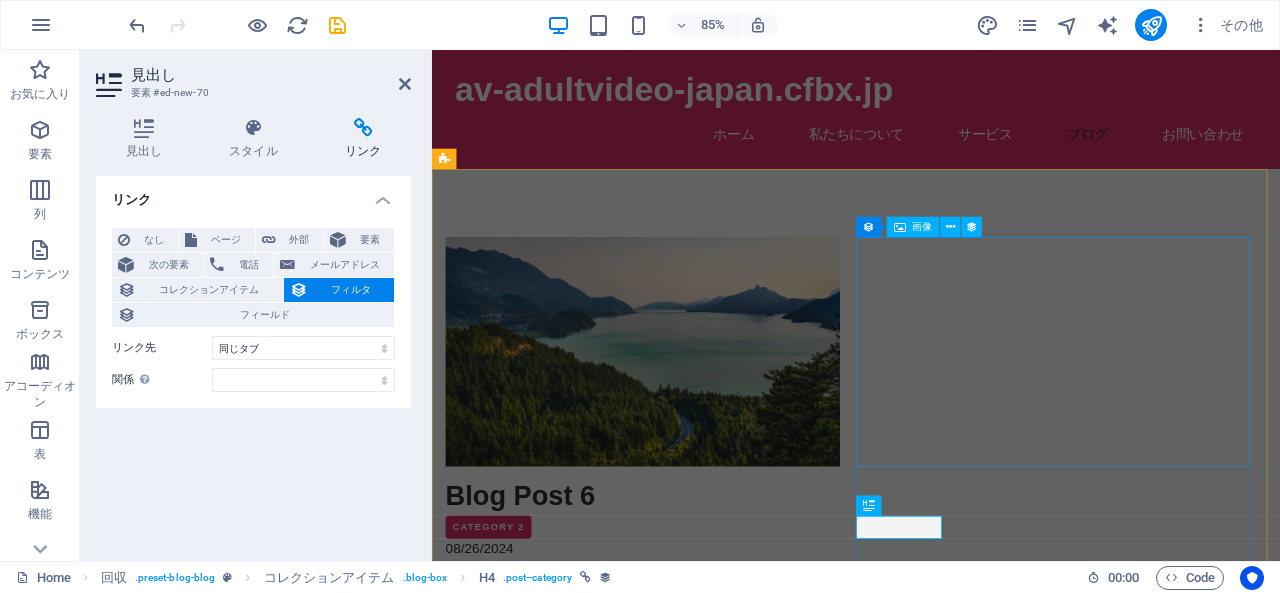 click at bounding box center [920, 874] 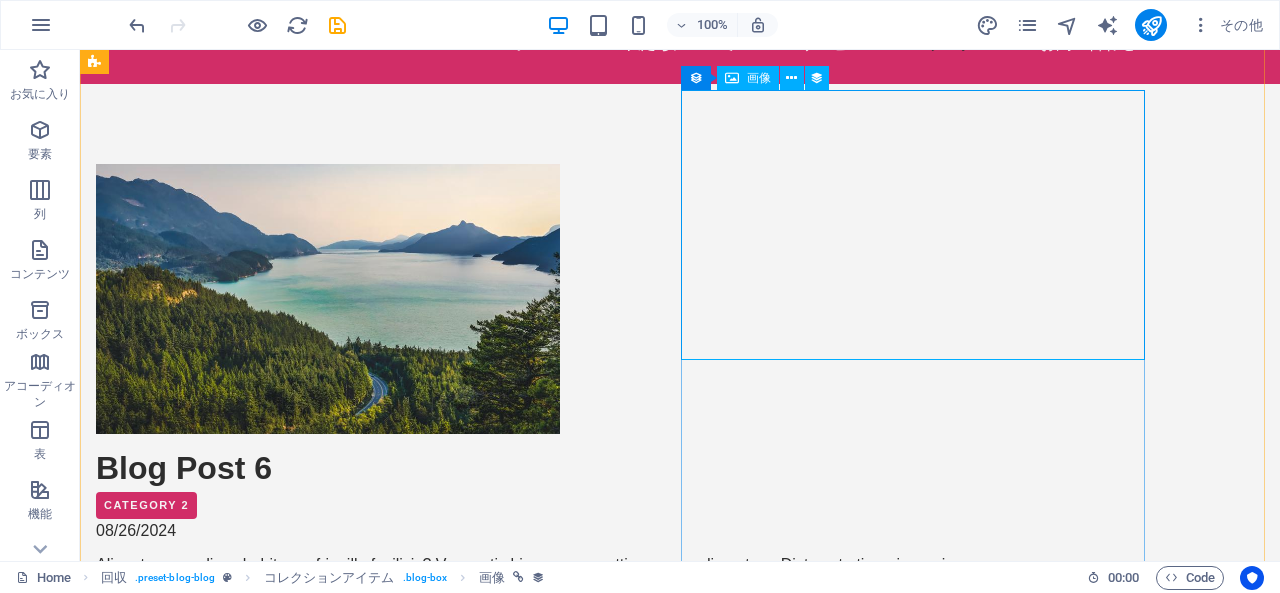 scroll, scrollTop: 100, scrollLeft: 0, axis: vertical 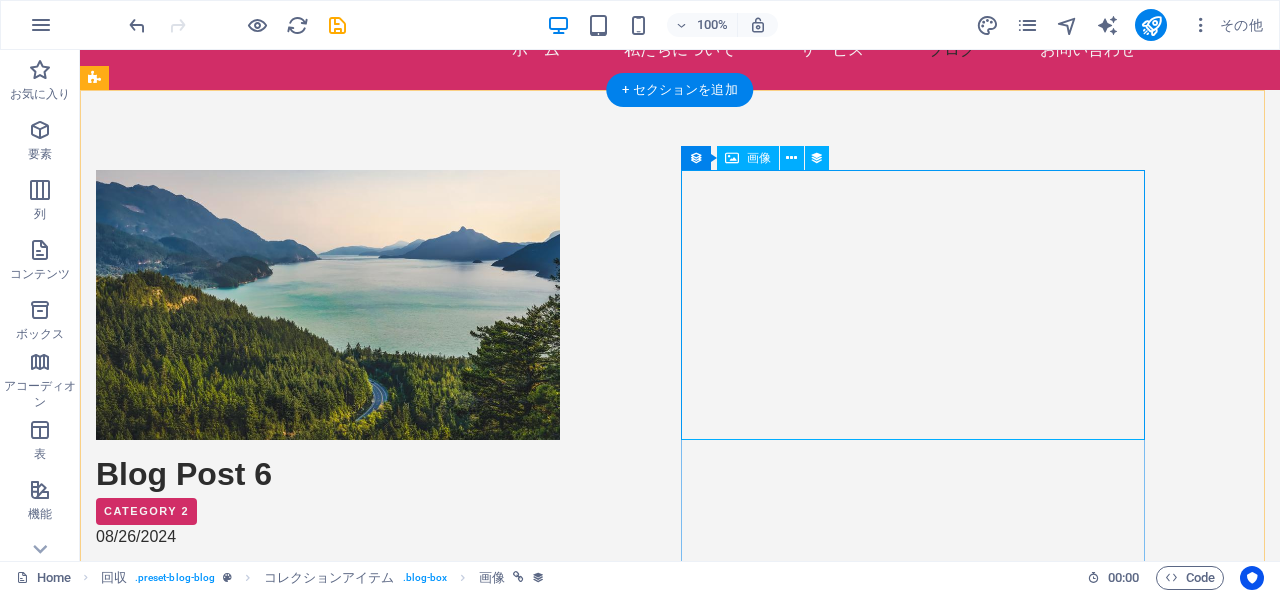 click at bounding box center (568, 774) 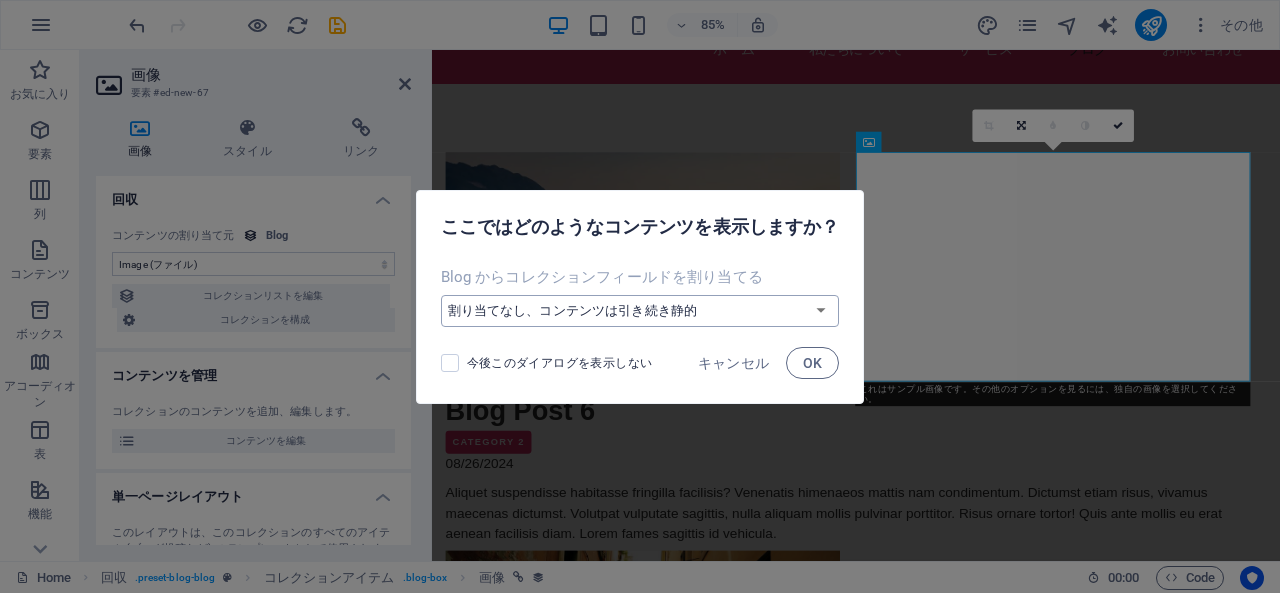 click on "割り当てなし、コンテンツは引き続き静的 新しいフィールドを作成 作成日時 (日付) 更新日時 (日付) Name (プレーンテキスト) Slug (プレーンテキスト) Description (リッチテキスト) Content (CMS) Category (選択肢) Author (プレーンテキスト) Image (ファイル) Publishing Date (日付) Status (選択肢)" at bounding box center (640, 311) 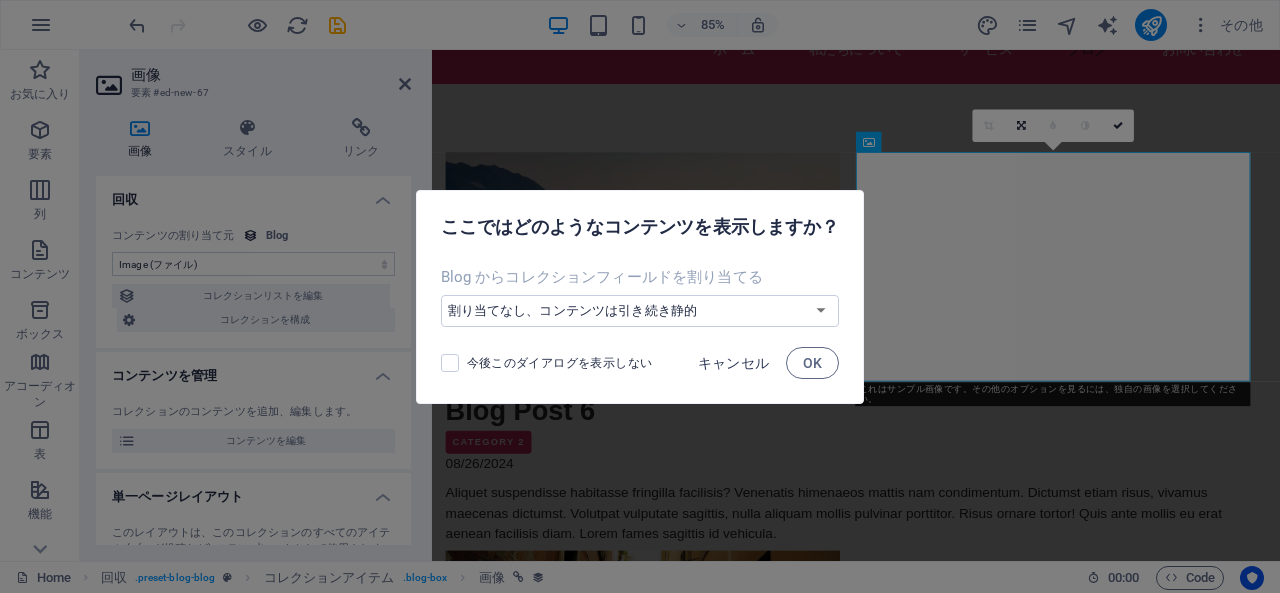 click on "キャンセル" at bounding box center (734, 363) 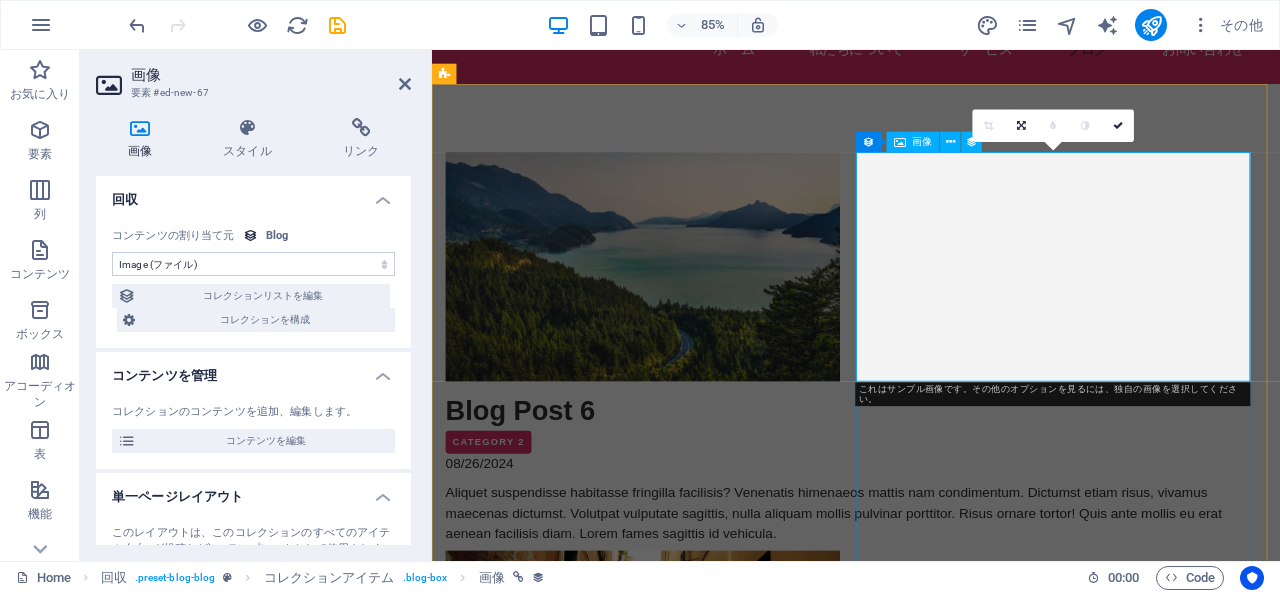click at bounding box center [920, 774] 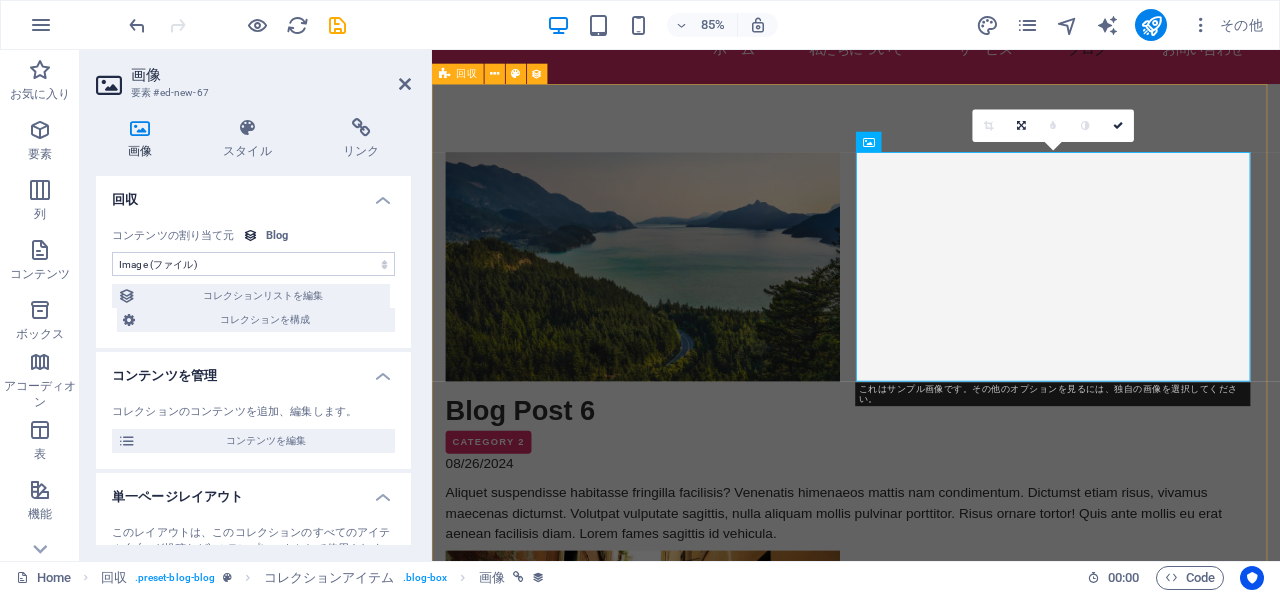 click on "Blog Post 6 Category 2 08/26/2024 Aliquet suspendisse habitasse fringilla facilisis? Venenatis himenaeos mattis nam condimentum. Dictumst etiam risus, vivamus maecenas dictumst. Volutpat vulputate sagittis, nulla aliquam mollis pulvinar porttitor. Risus ornare tortor! Quis ante mollis eu erat aenean facilisis diam. Lorem fames sagittis id vehicula. Blog Post 5 Category 2 08/25/2024 Luctus inceptos. Phasellus eget eros malesuada vulputate turpis non bibendum taciti! A integer consequat. At morbi et lacinia nisi sociosqu? Metus feugiat at, nisl felis vestibulum. Laoreet nec vel bibendum nec. Sodales orci. Hendrerit ornare cubilia. Habitasse elementum! Blog Post 4 Category 1 08/24/2024 Volutpat aliquet class enim, a vivamus. Auctor netus sagittis laoreet at dolor, tempus metus nullam? Nunc tortor eget. Ad odio conubia augue duis aliquam non. Dictumst netus curae hac nibh. Erat ipsum lectus conubia! Blog Post 3 Category 1 08/23/2024 Blog Post 2 Category 1 08/22/2024 Blog Post 1 Category 1 08/21/2024  Previous" at bounding box center [931, 1583] 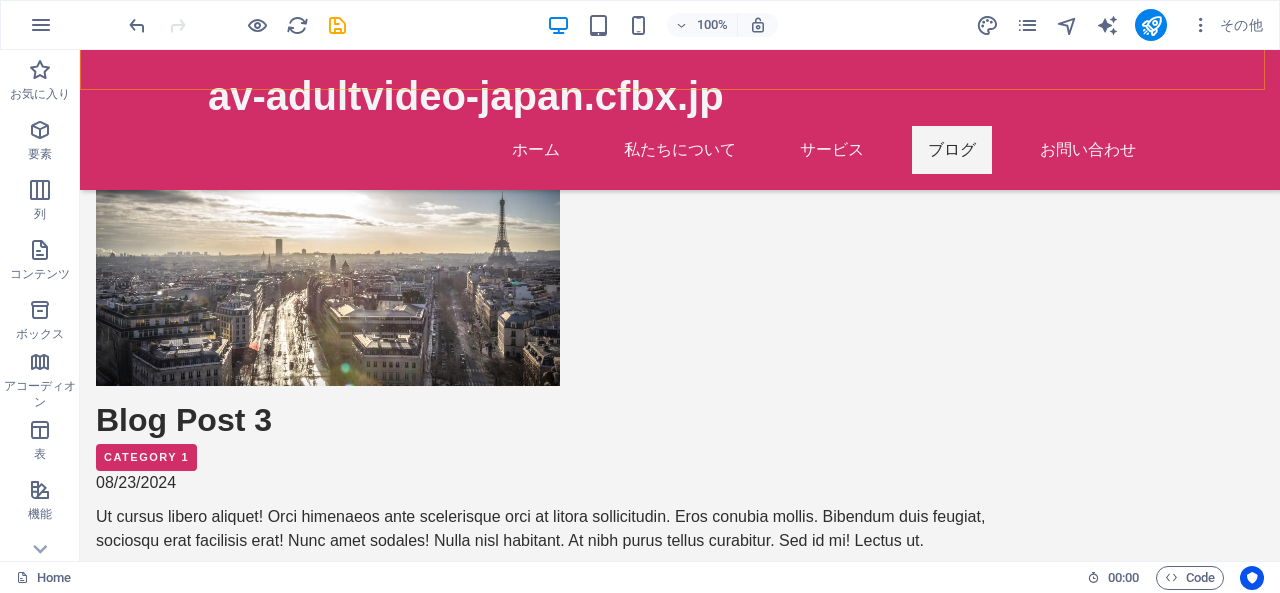 scroll, scrollTop: 1600, scrollLeft: 0, axis: vertical 